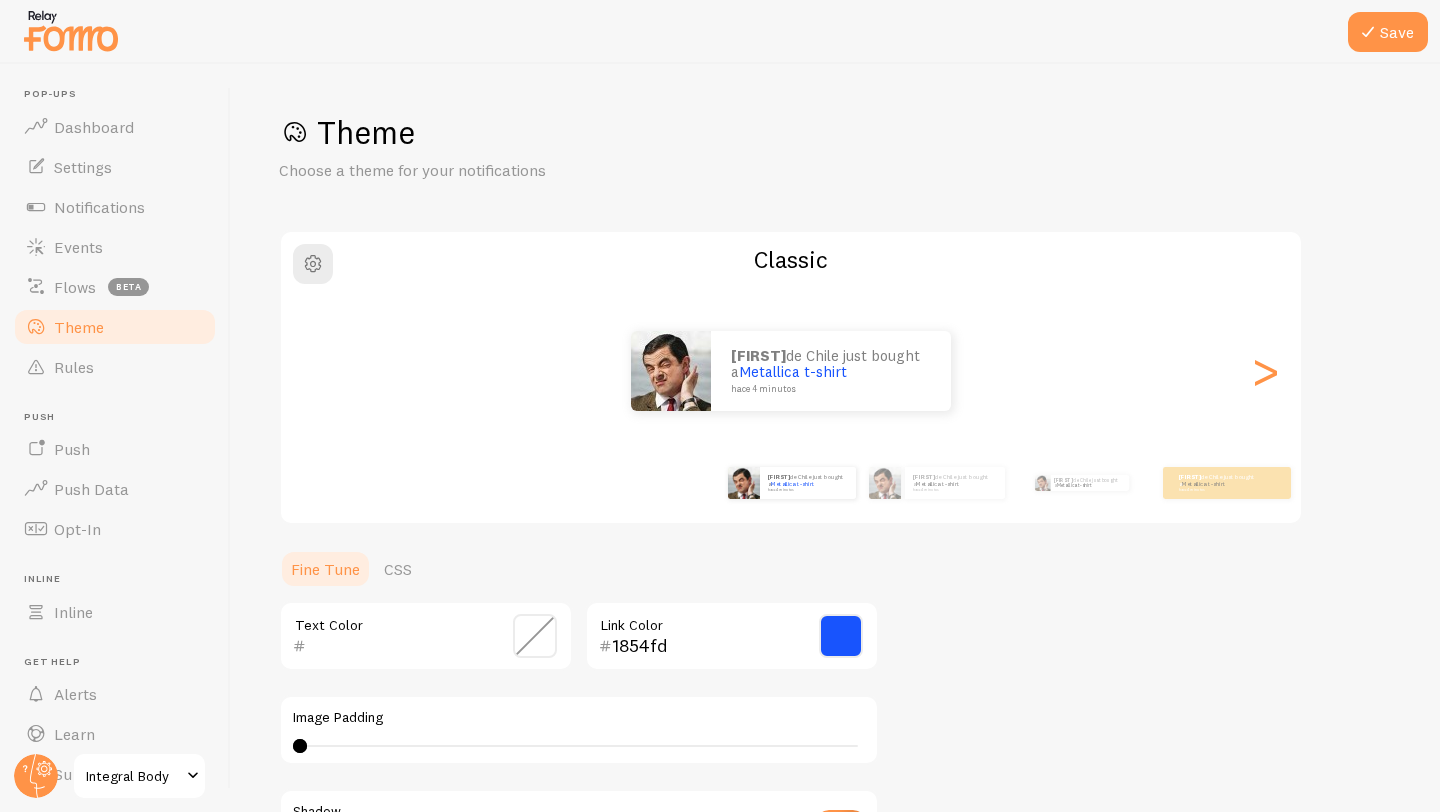 scroll, scrollTop: 0, scrollLeft: 0, axis: both 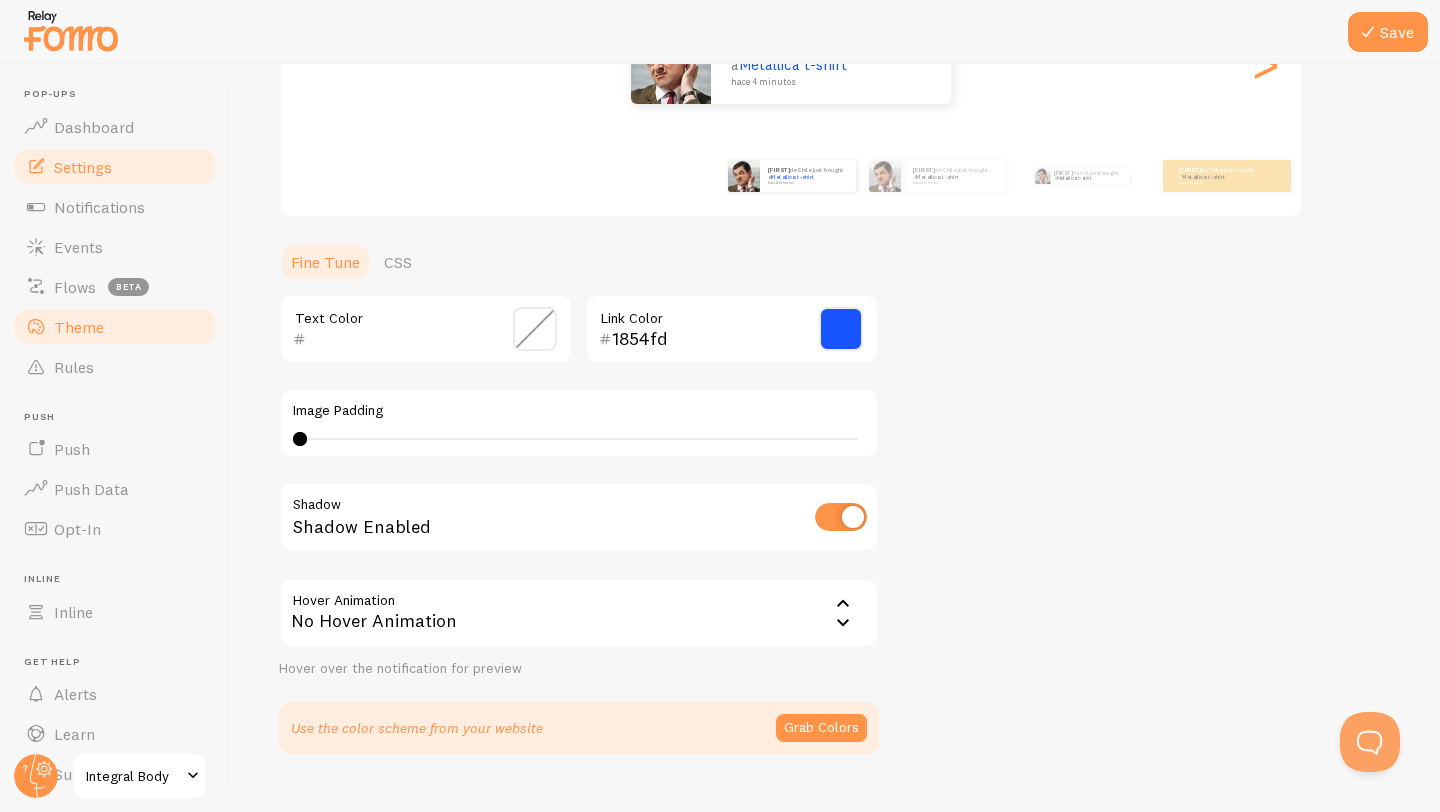 click on "Settings" at bounding box center (83, 167) 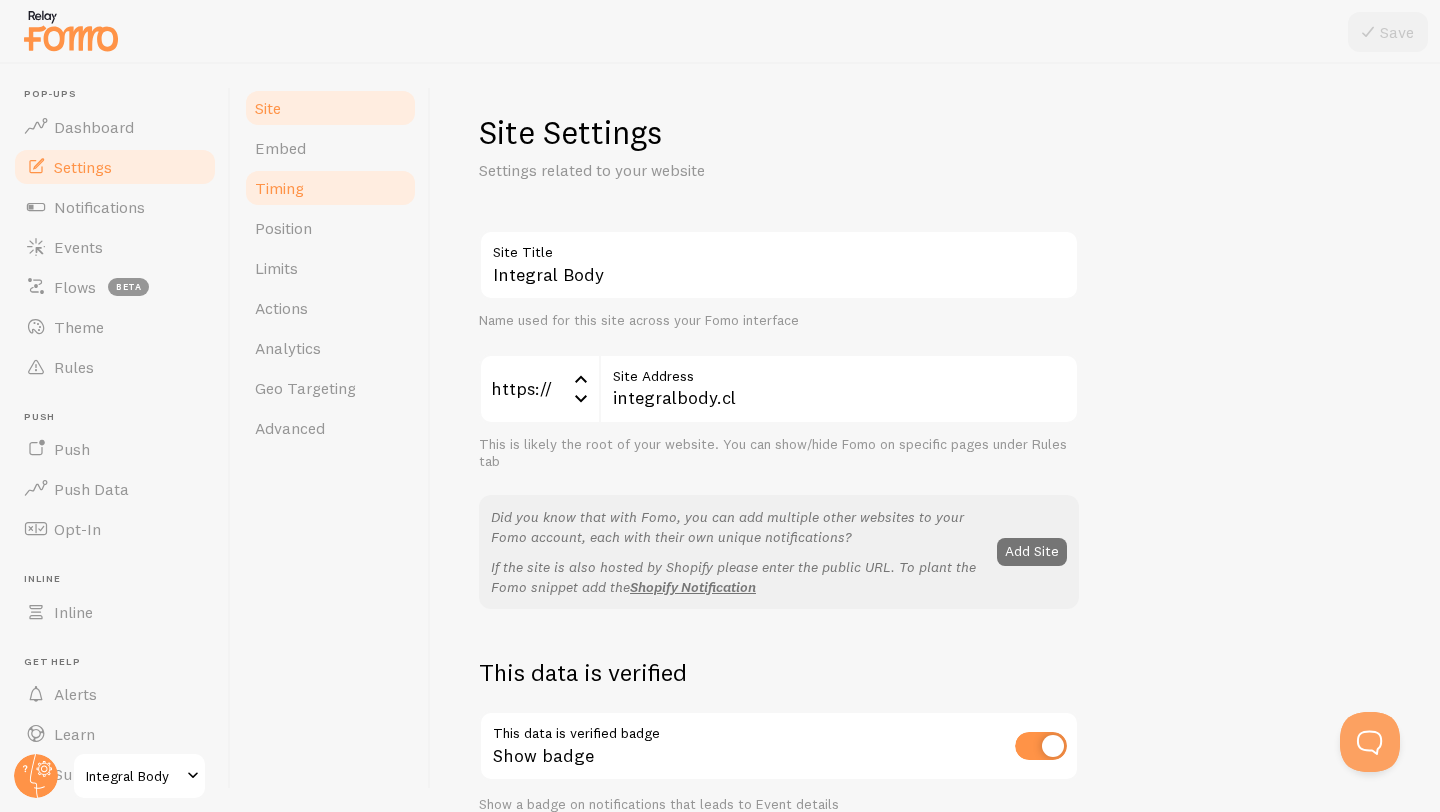 click on "Timing" at bounding box center (279, 188) 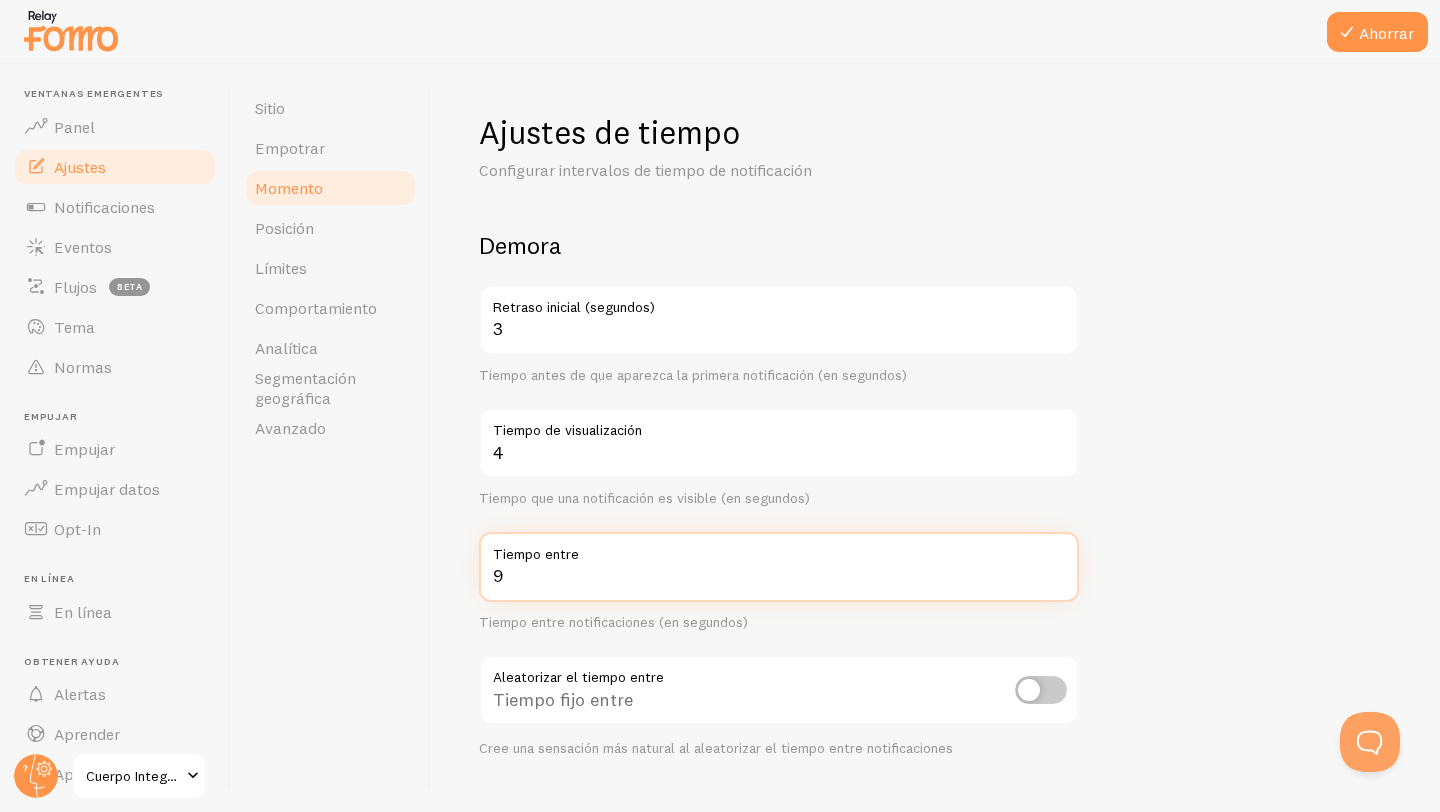 click on "9" at bounding box center [779, 567] 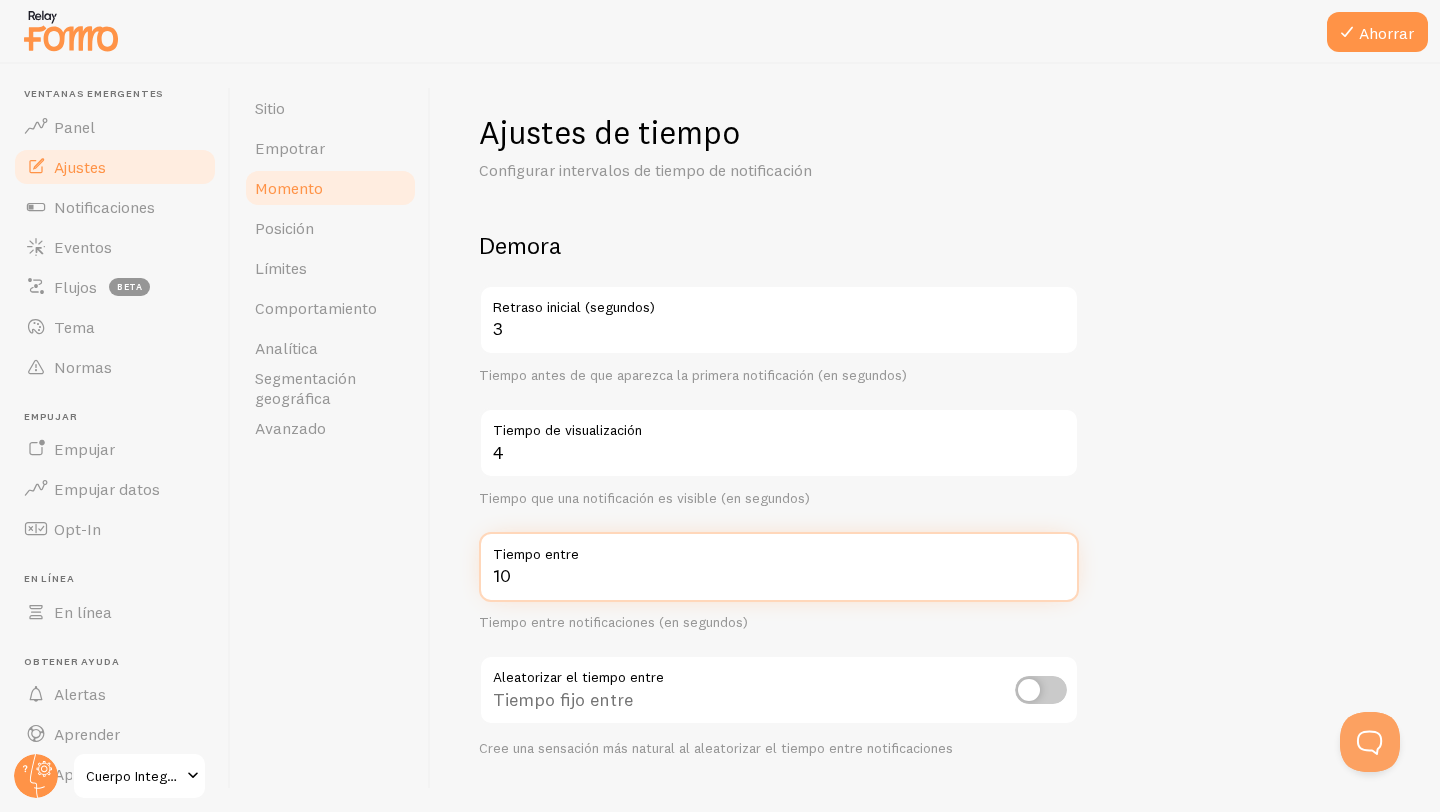 type on "10" 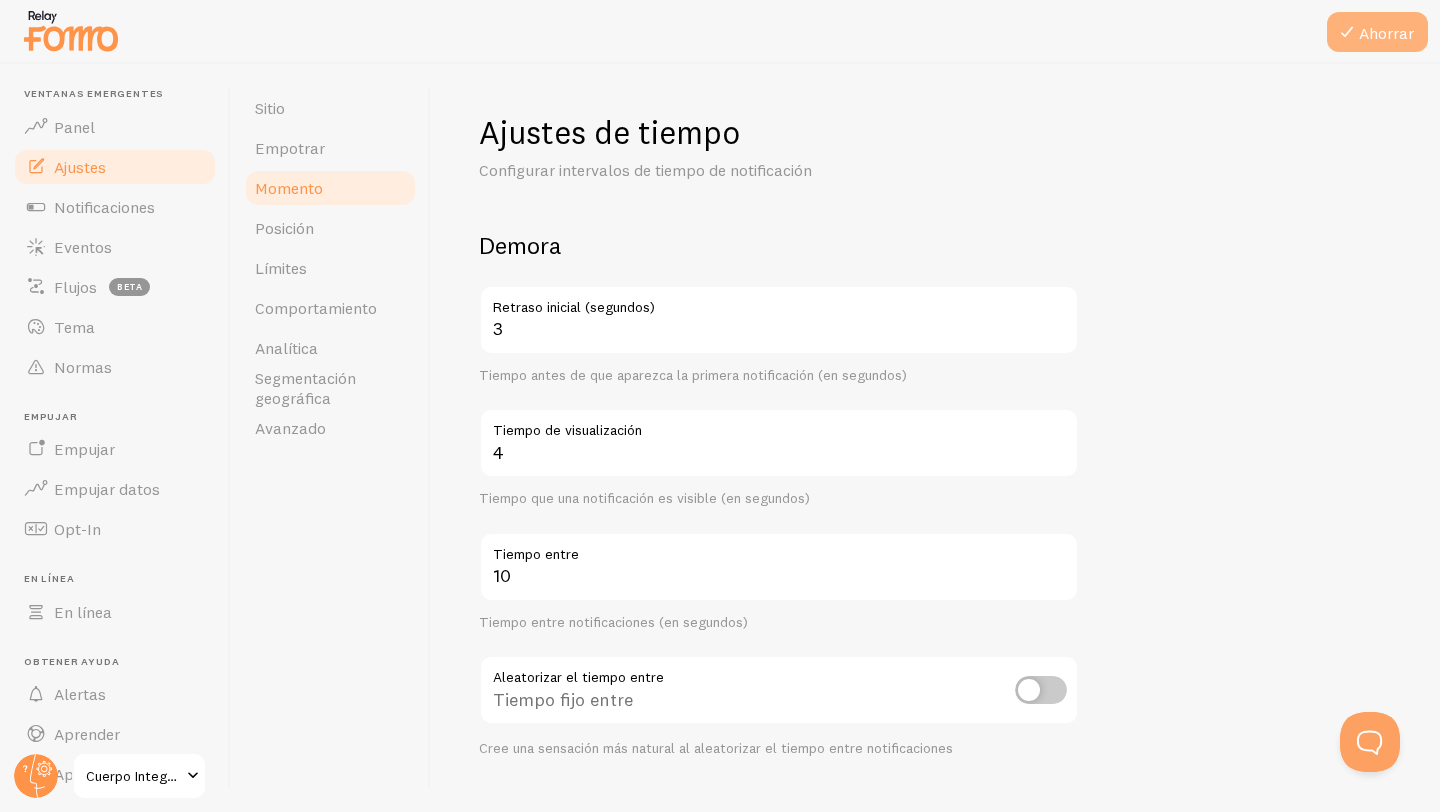 click on "Ahorrar" at bounding box center (1377, 32) 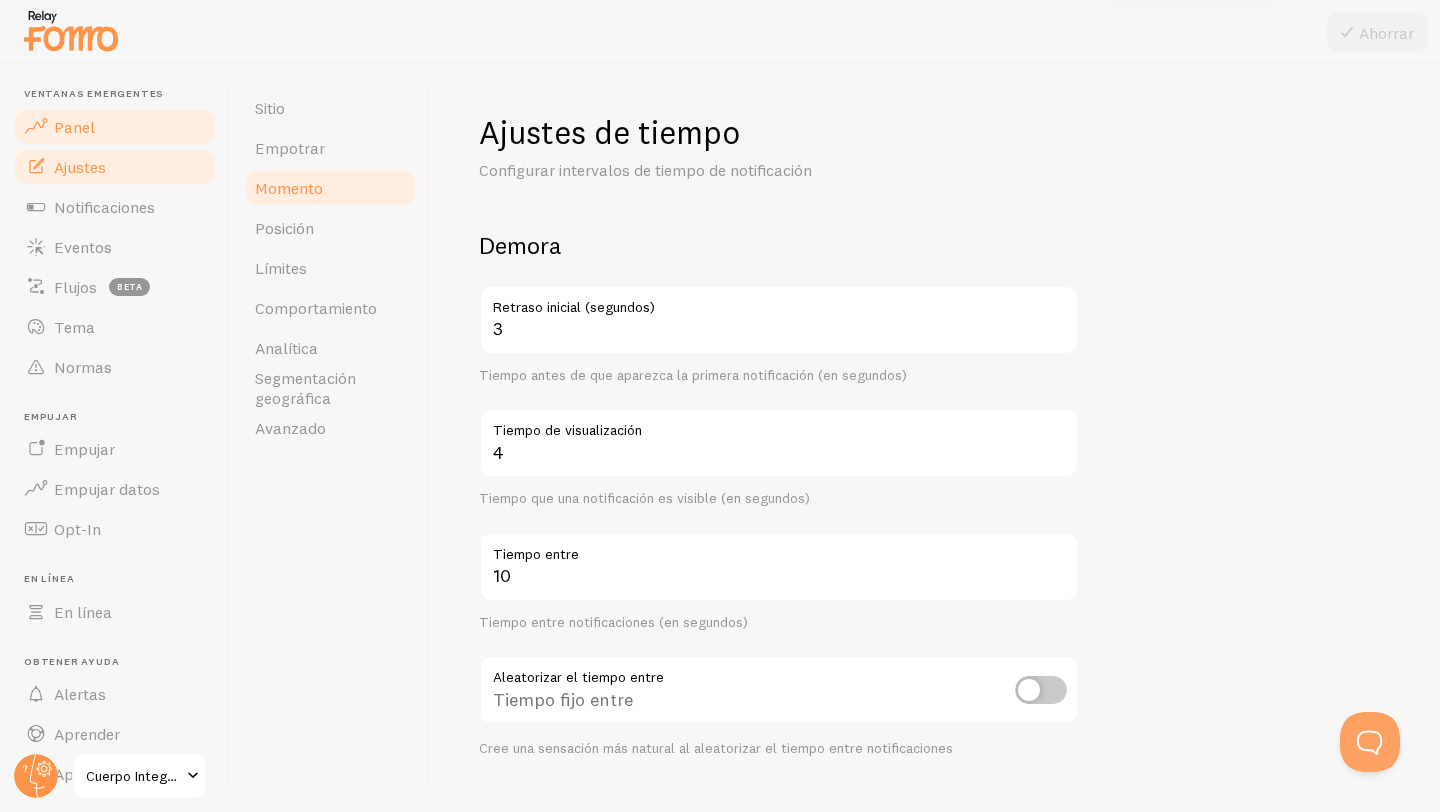 click on "Panel" at bounding box center [74, 127] 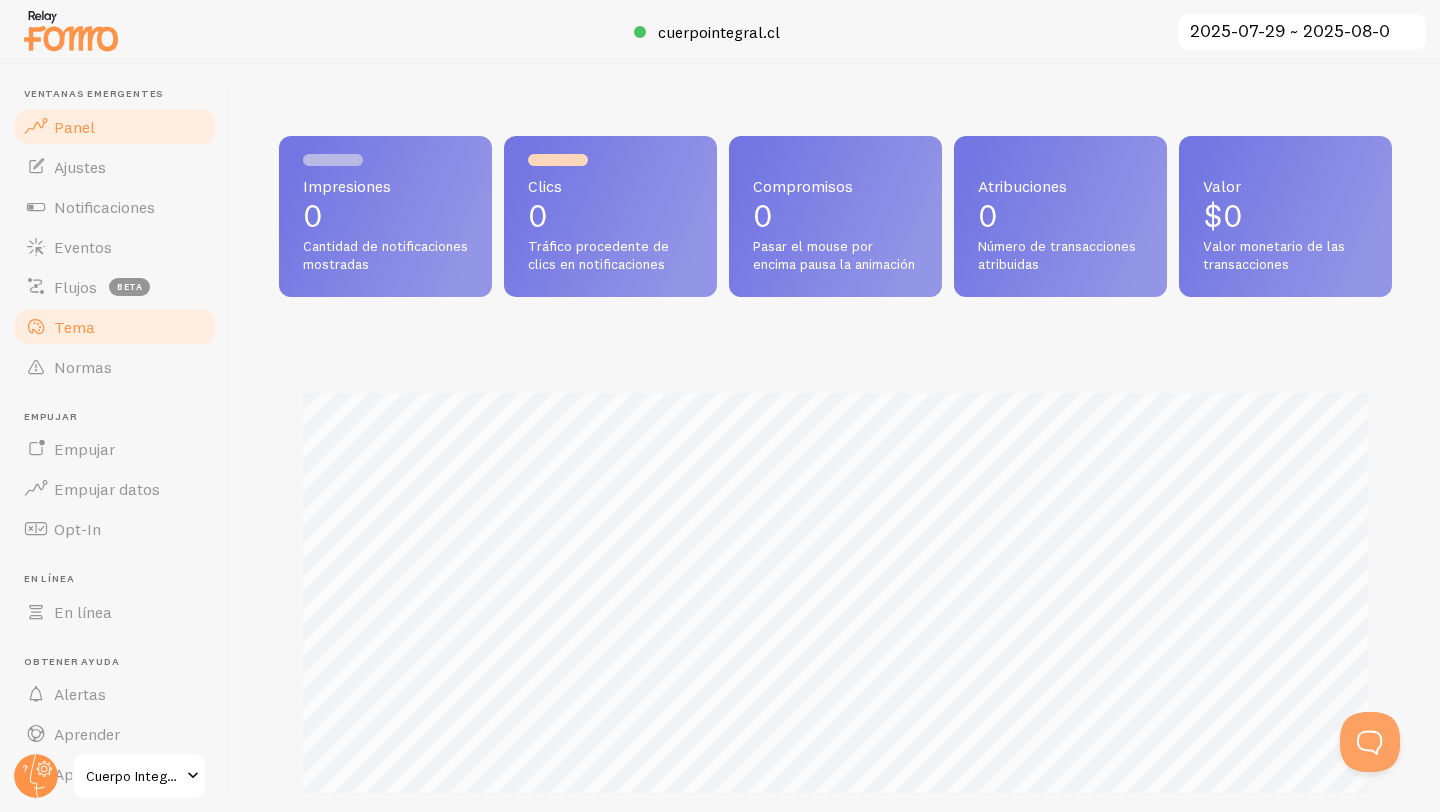 scroll, scrollTop: 999474, scrollLeft: 998887, axis: both 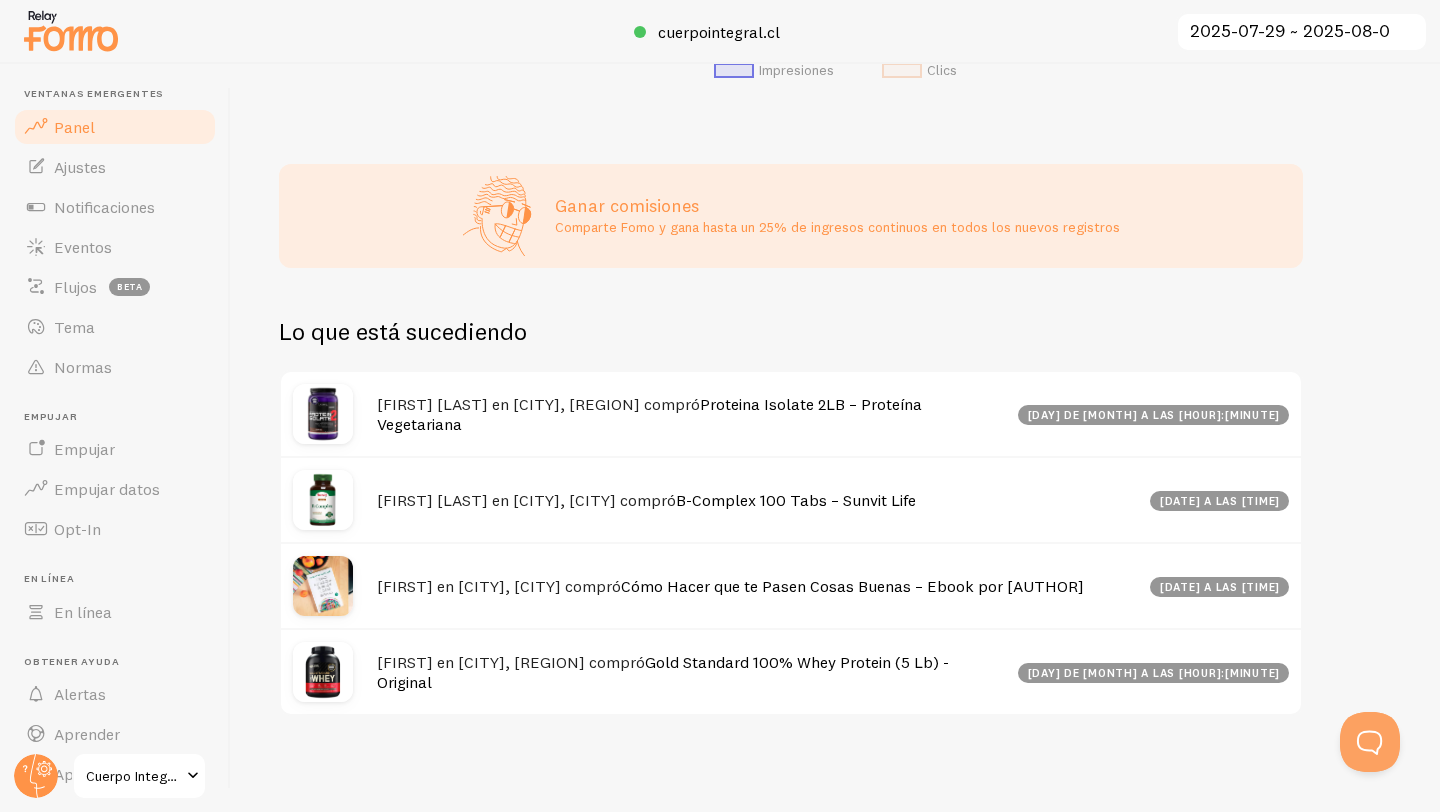 click on "[FIRST] [LAST] en [CITY], [REGION] compró" at bounding box center (538, 404) 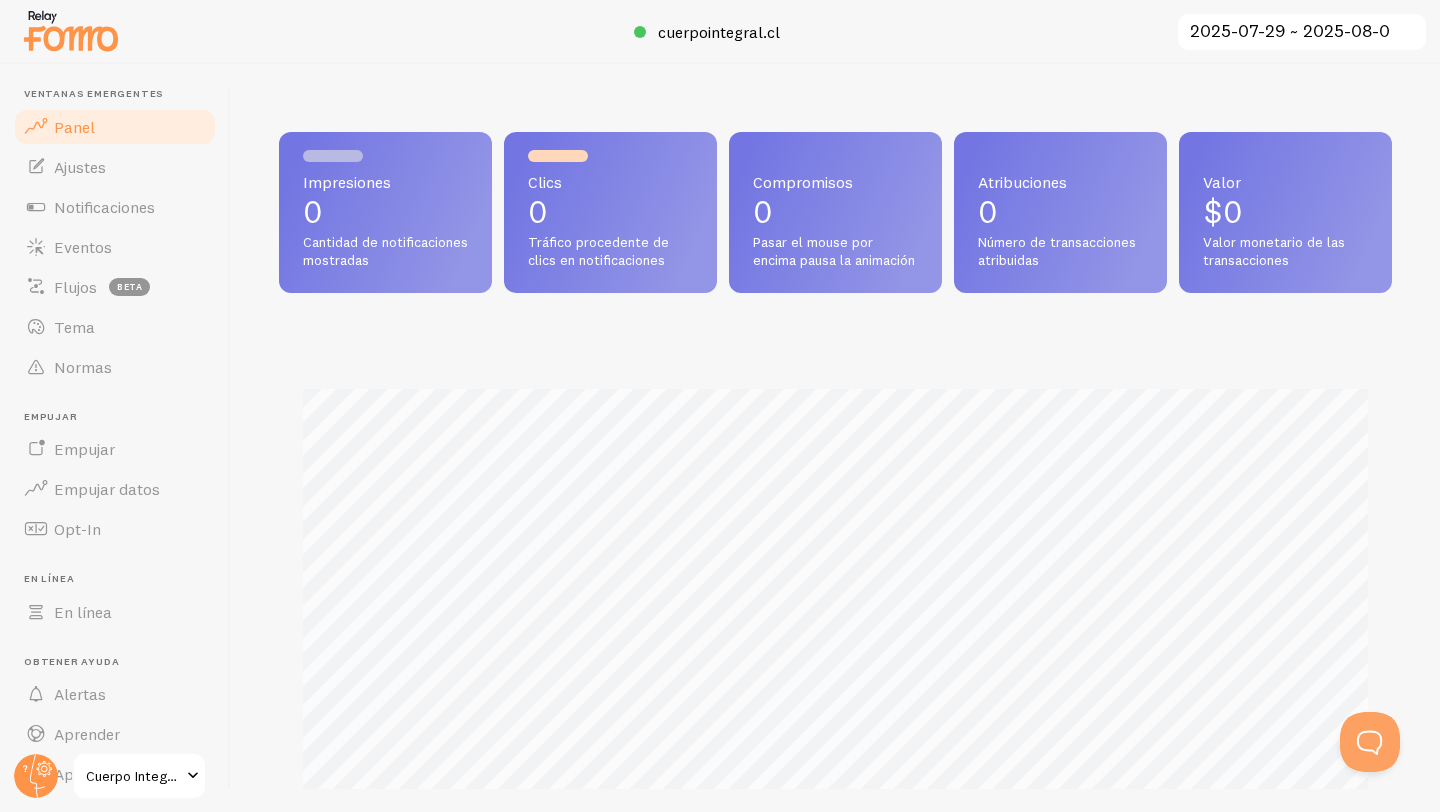 scroll, scrollTop: 0, scrollLeft: 0, axis: both 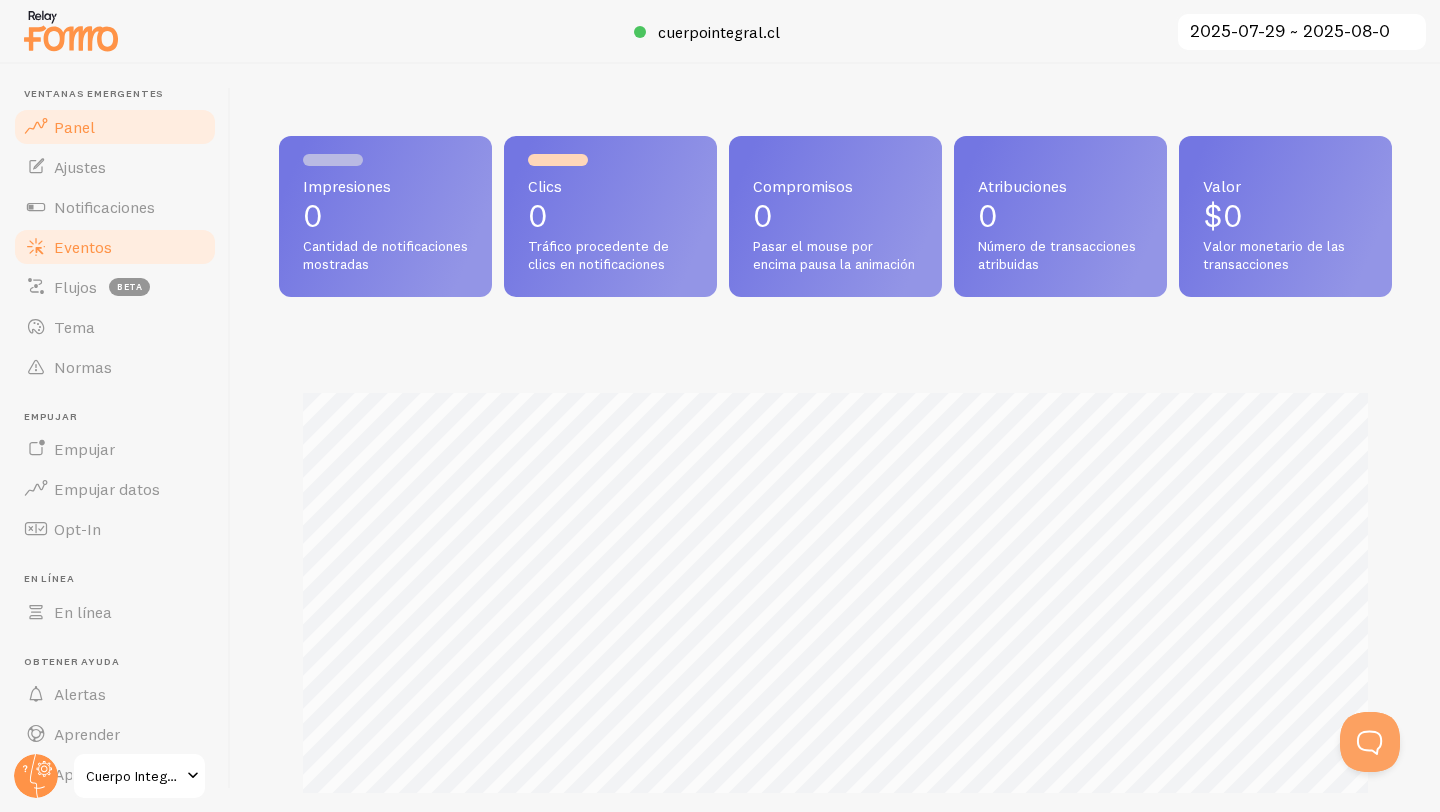 click on "Eventos" at bounding box center [83, 247] 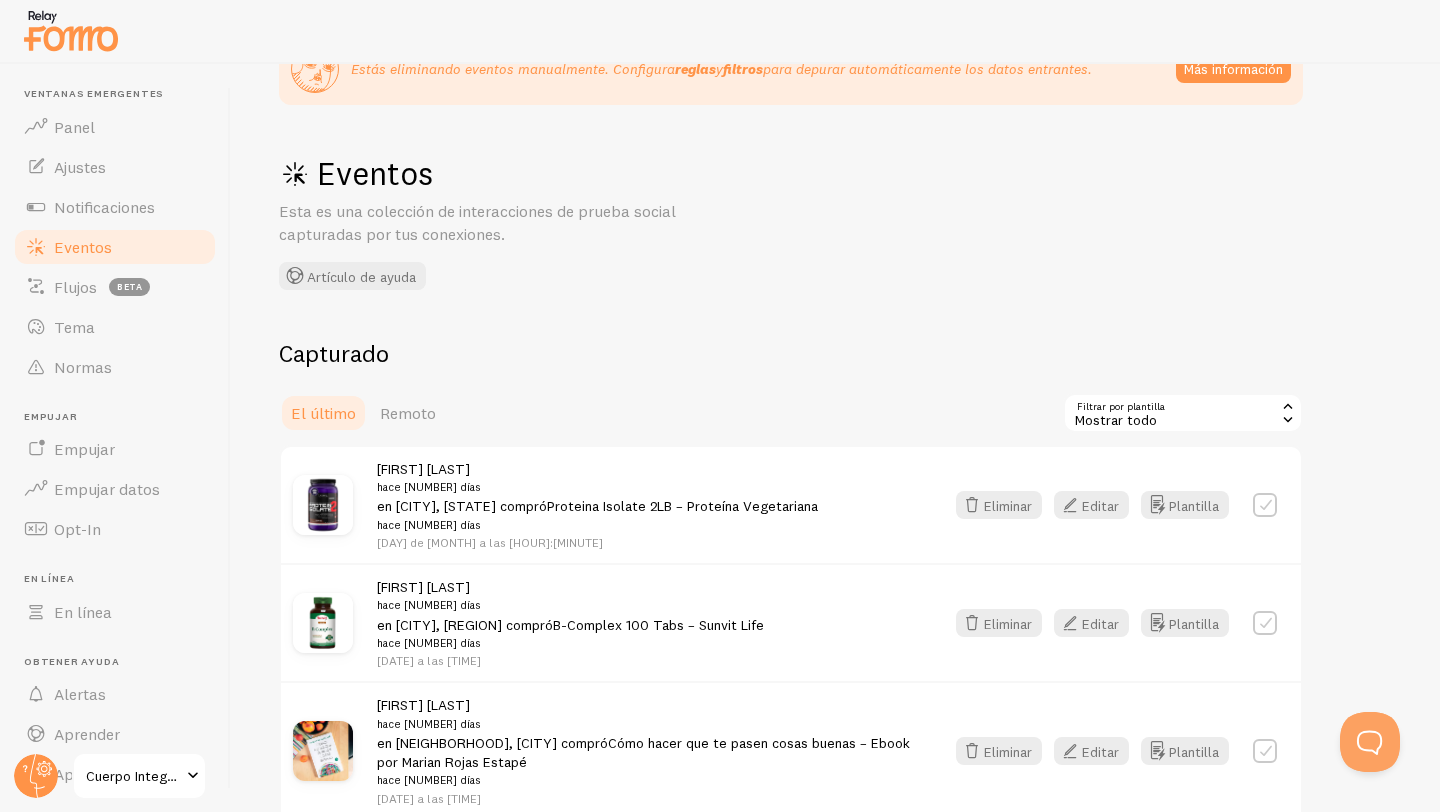 scroll, scrollTop: 177, scrollLeft: 0, axis: vertical 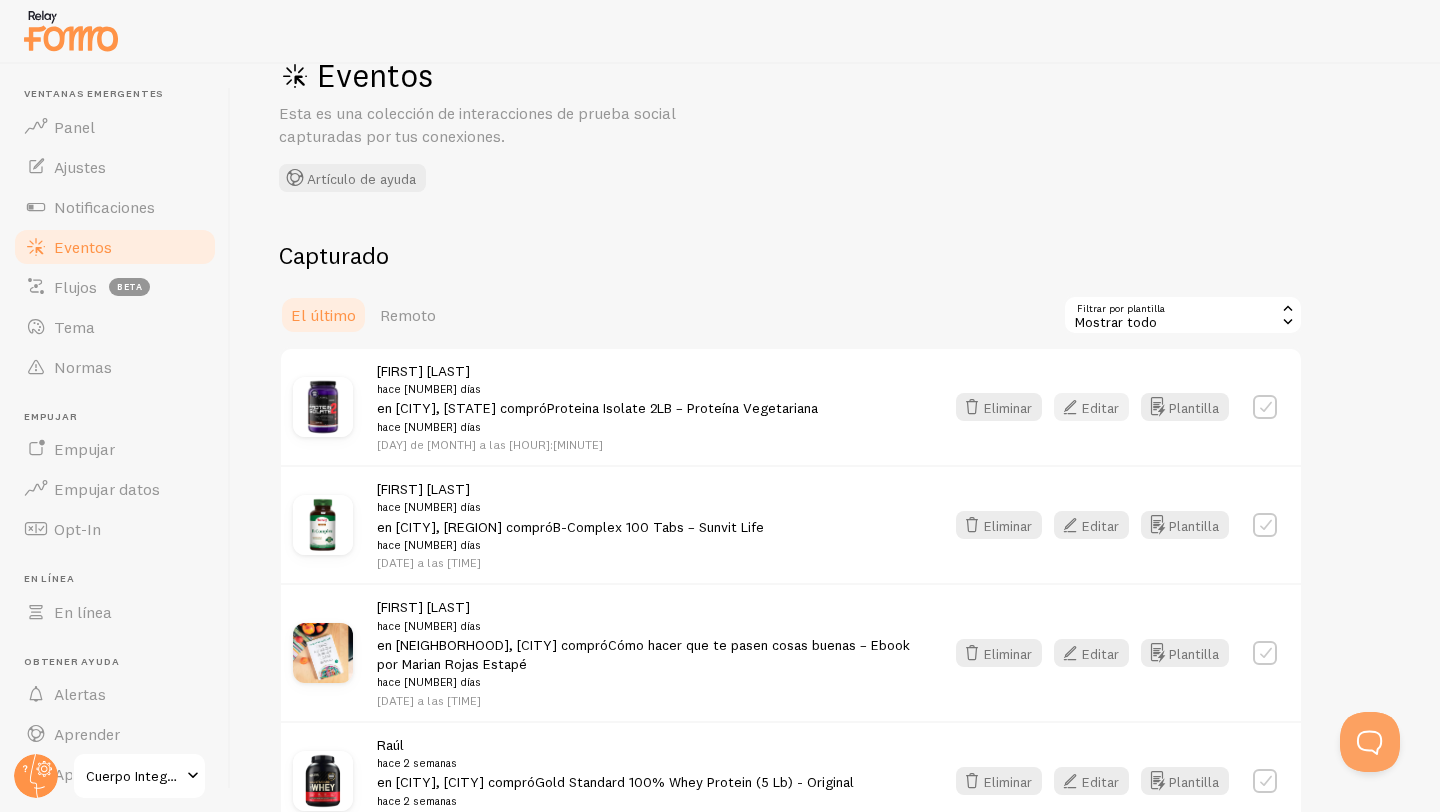 click on "Editar" at bounding box center (1100, 408) 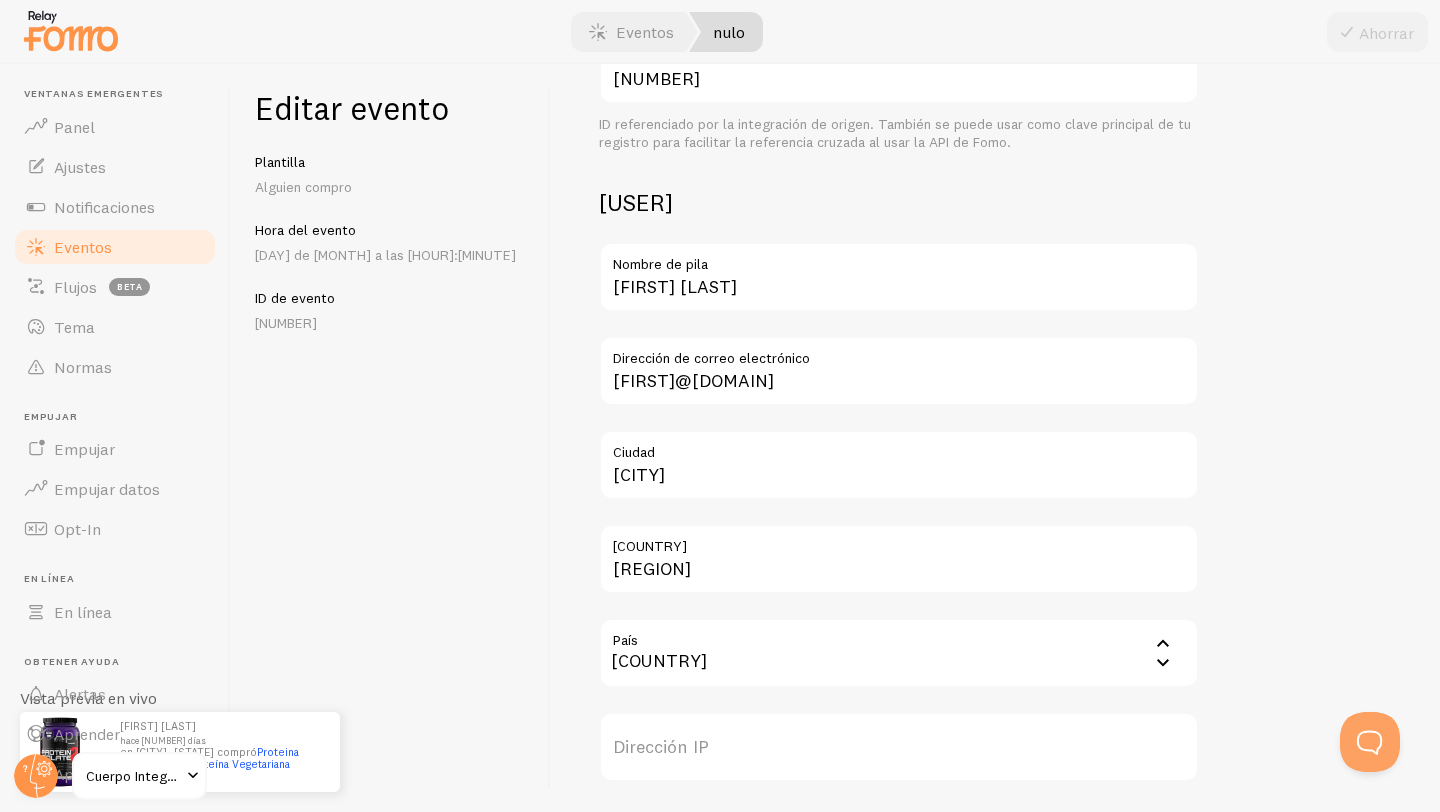 scroll, scrollTop: 562, scrollLeft: 0, axis: vertical 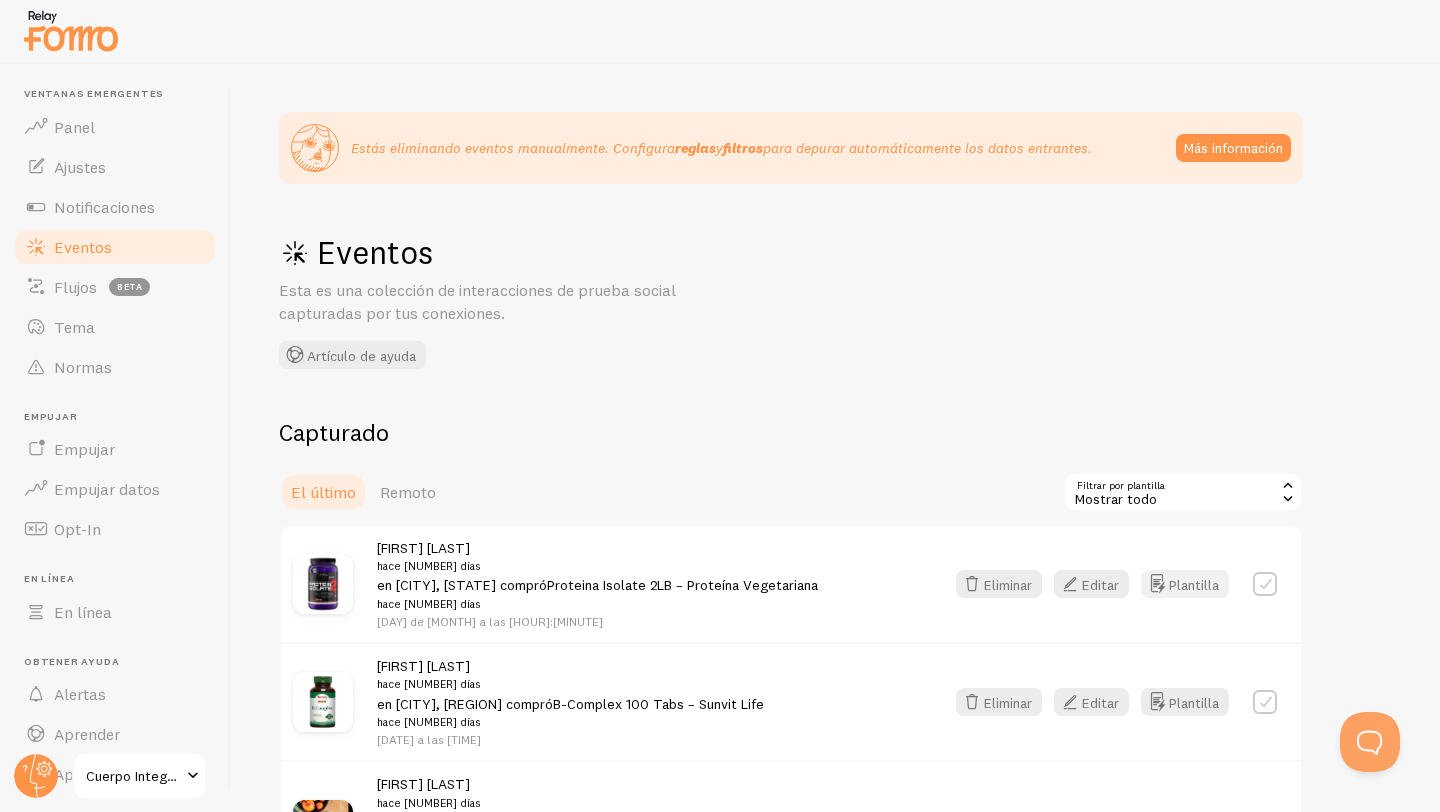 click on "Plantilla" at bounding box center (1194, 585) 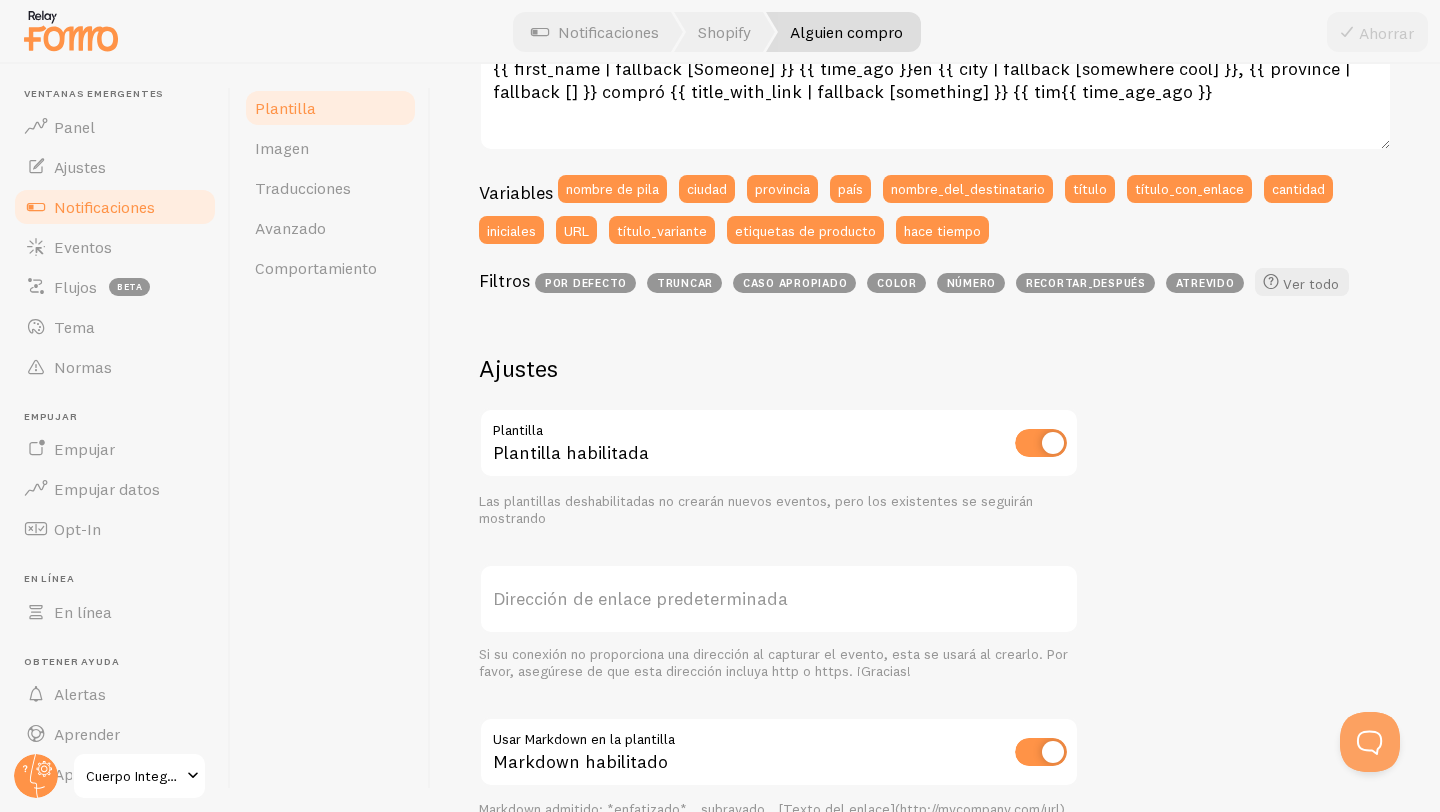 scroll, scrollTop: 0, scrollLeft: 0, axis: both 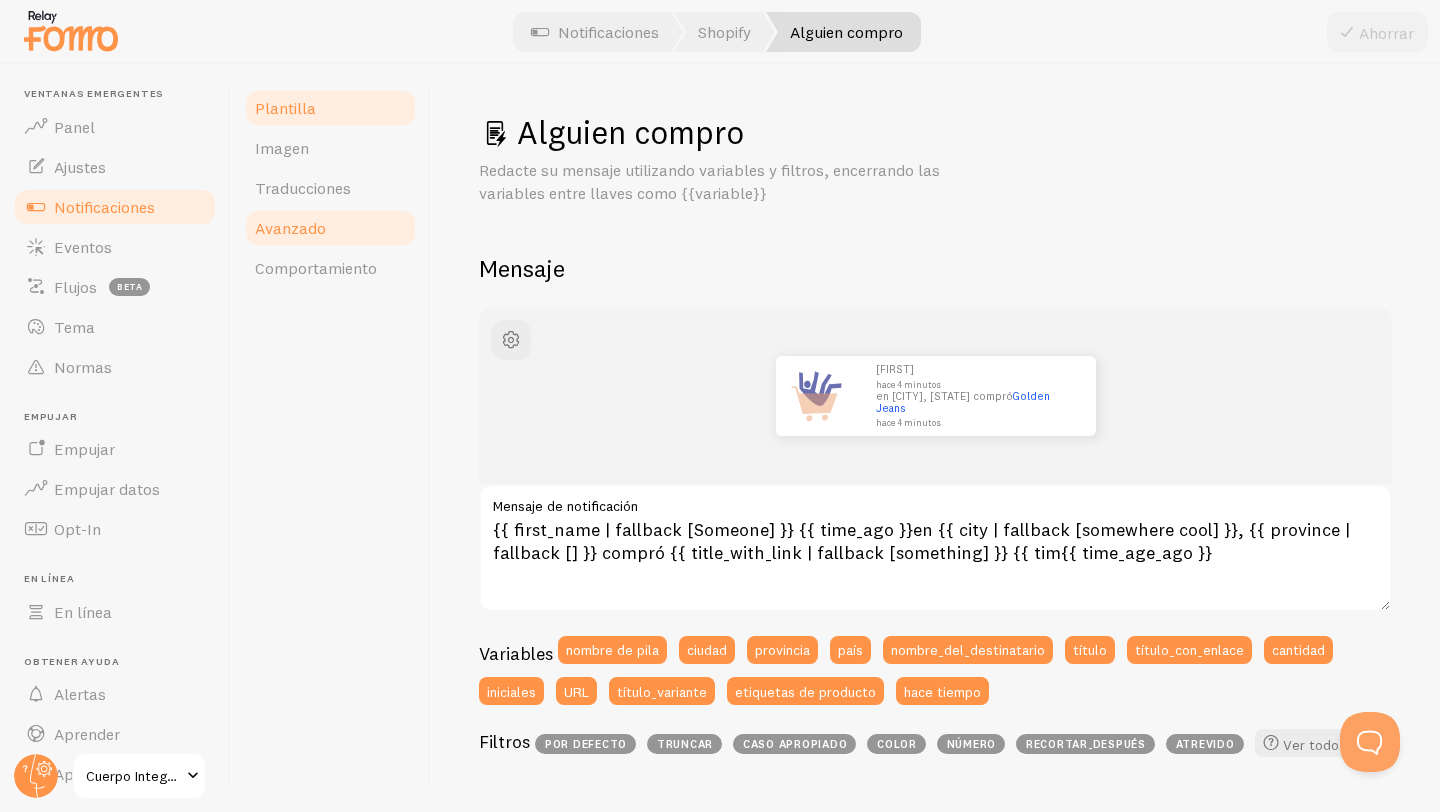 click on "Avanzado" at bounding box center (290, 228) 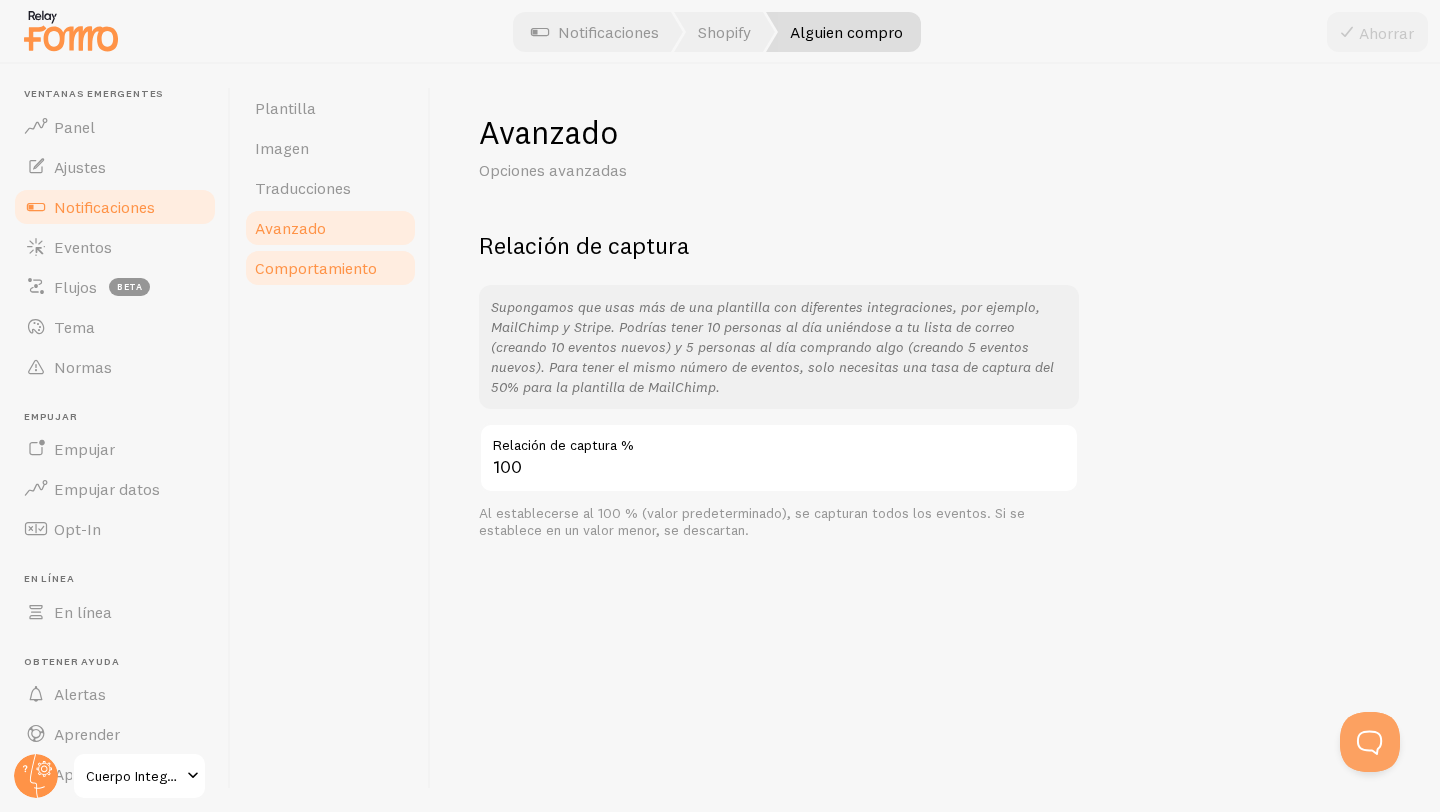 click on "Comportamiento" at bounding box center [316, 268] 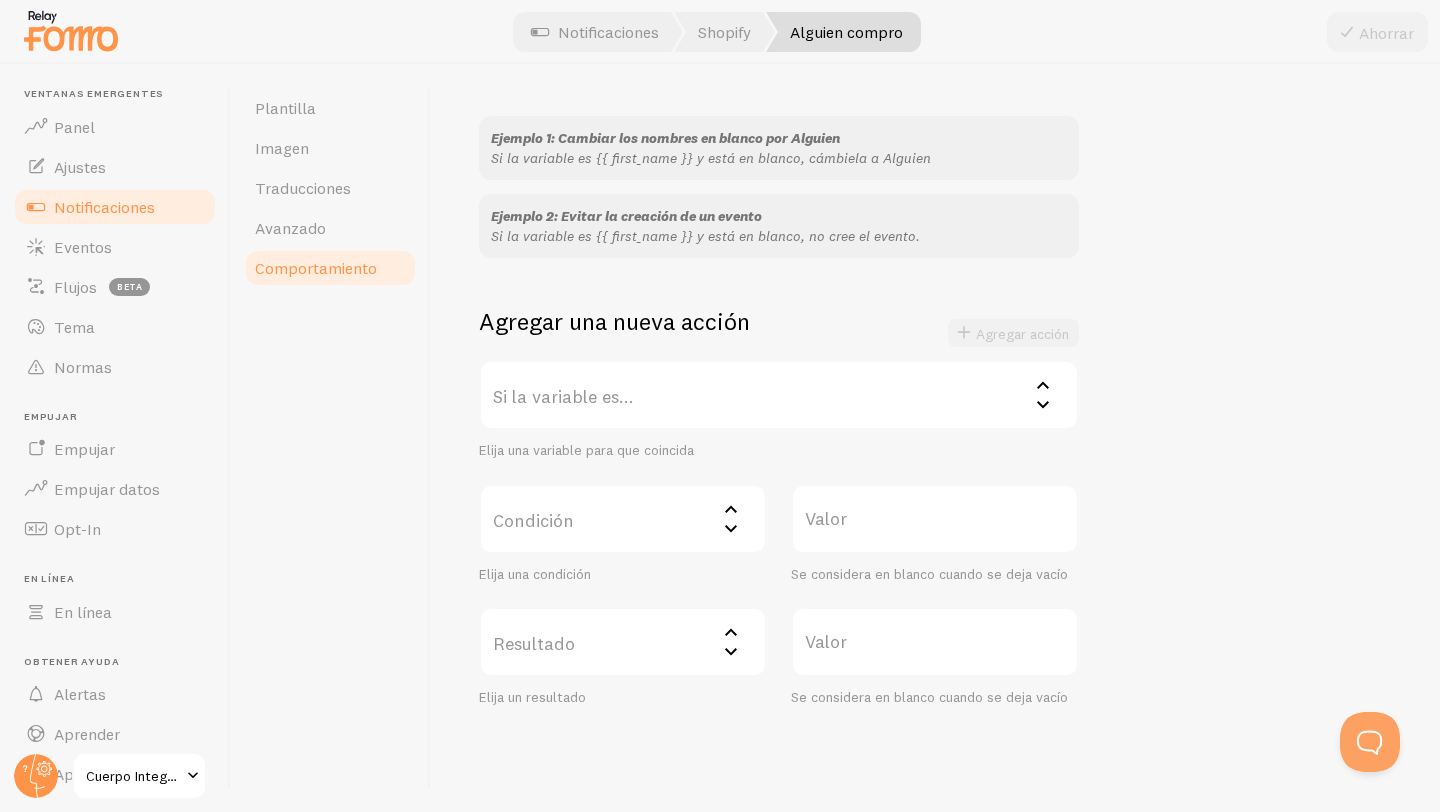 scroll, scrollTop: 250, scrollLeft: 0, axis: vertical 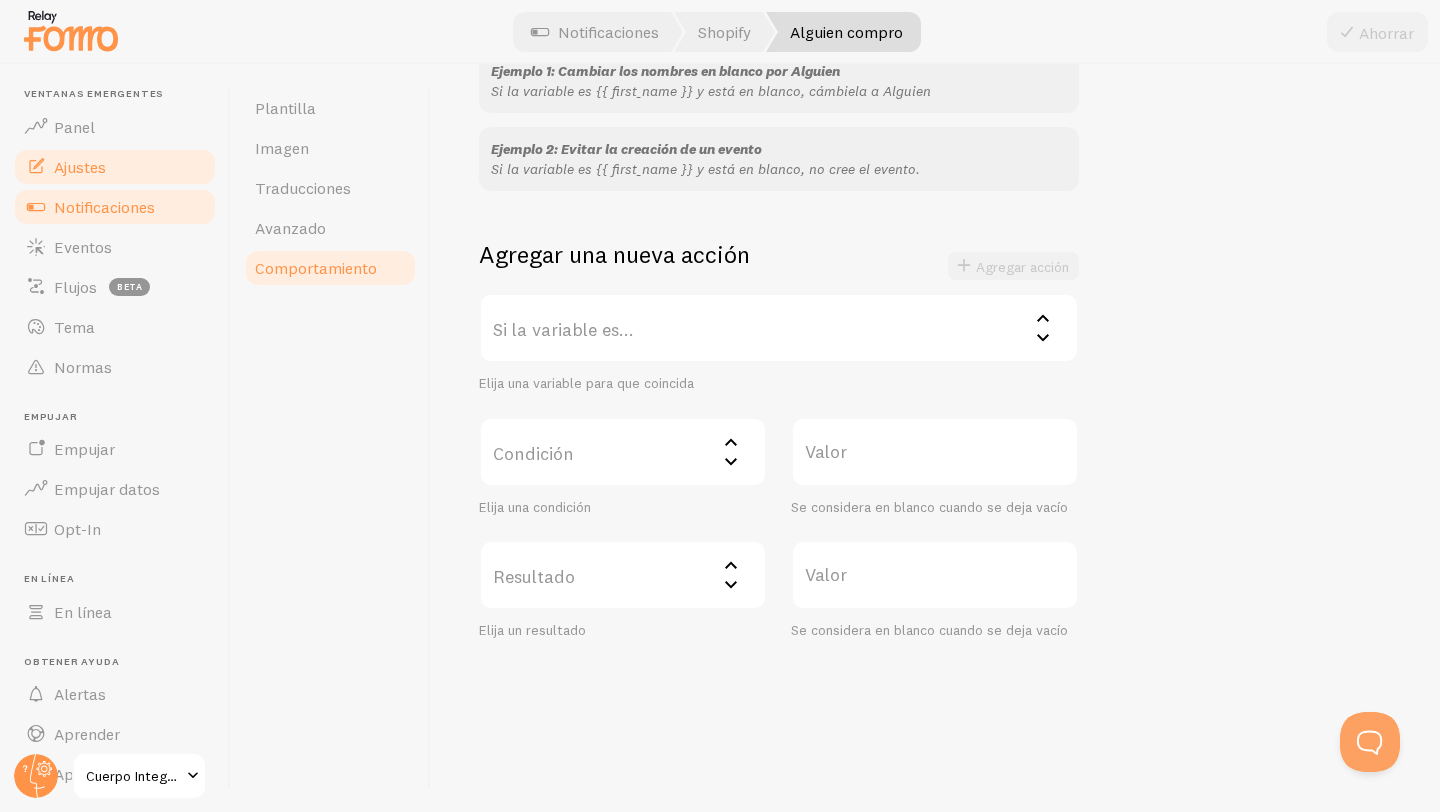 click on "Ajustes" at bounding box center [80, 167] 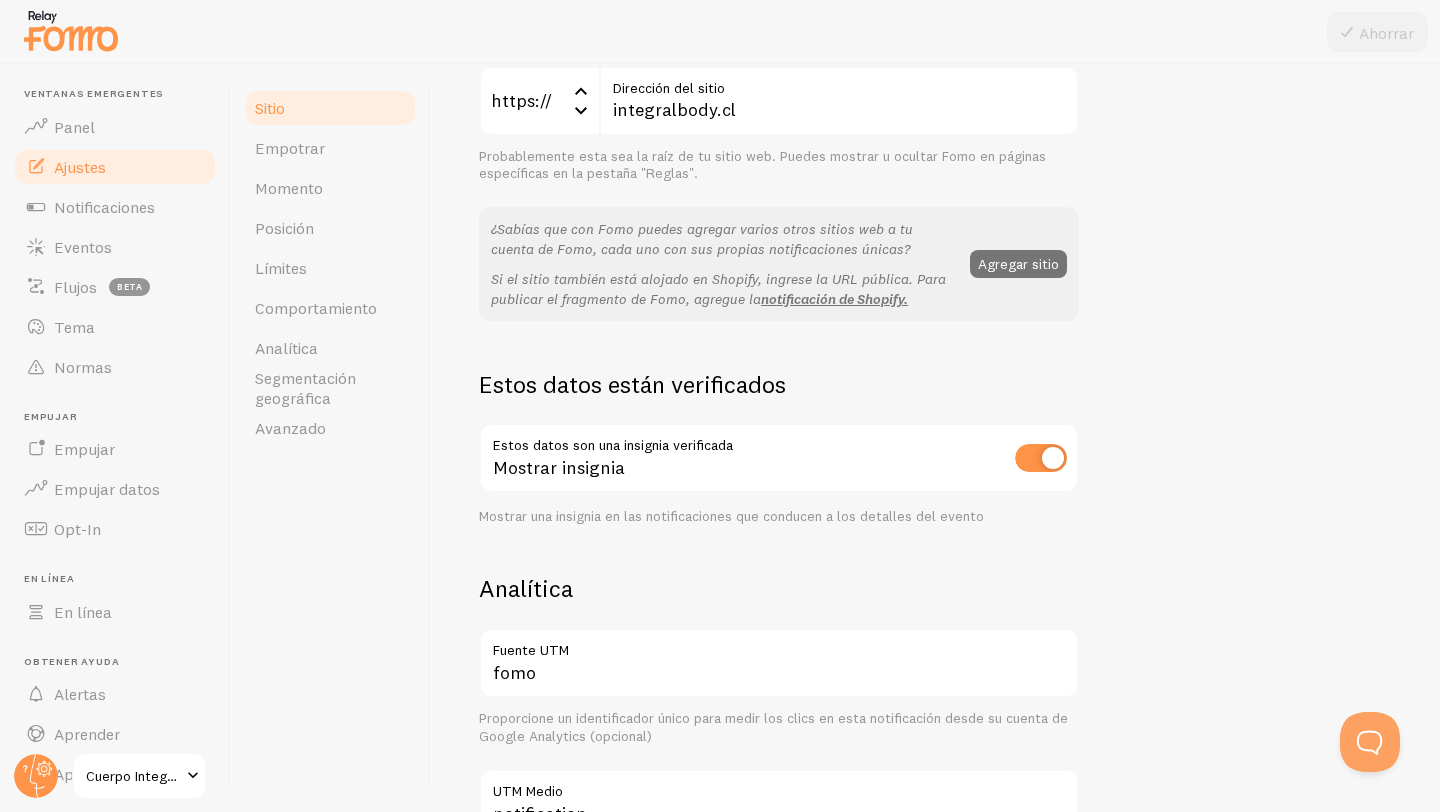 scroll, scrollTop: 0, scrollLeft: 0, axis: both 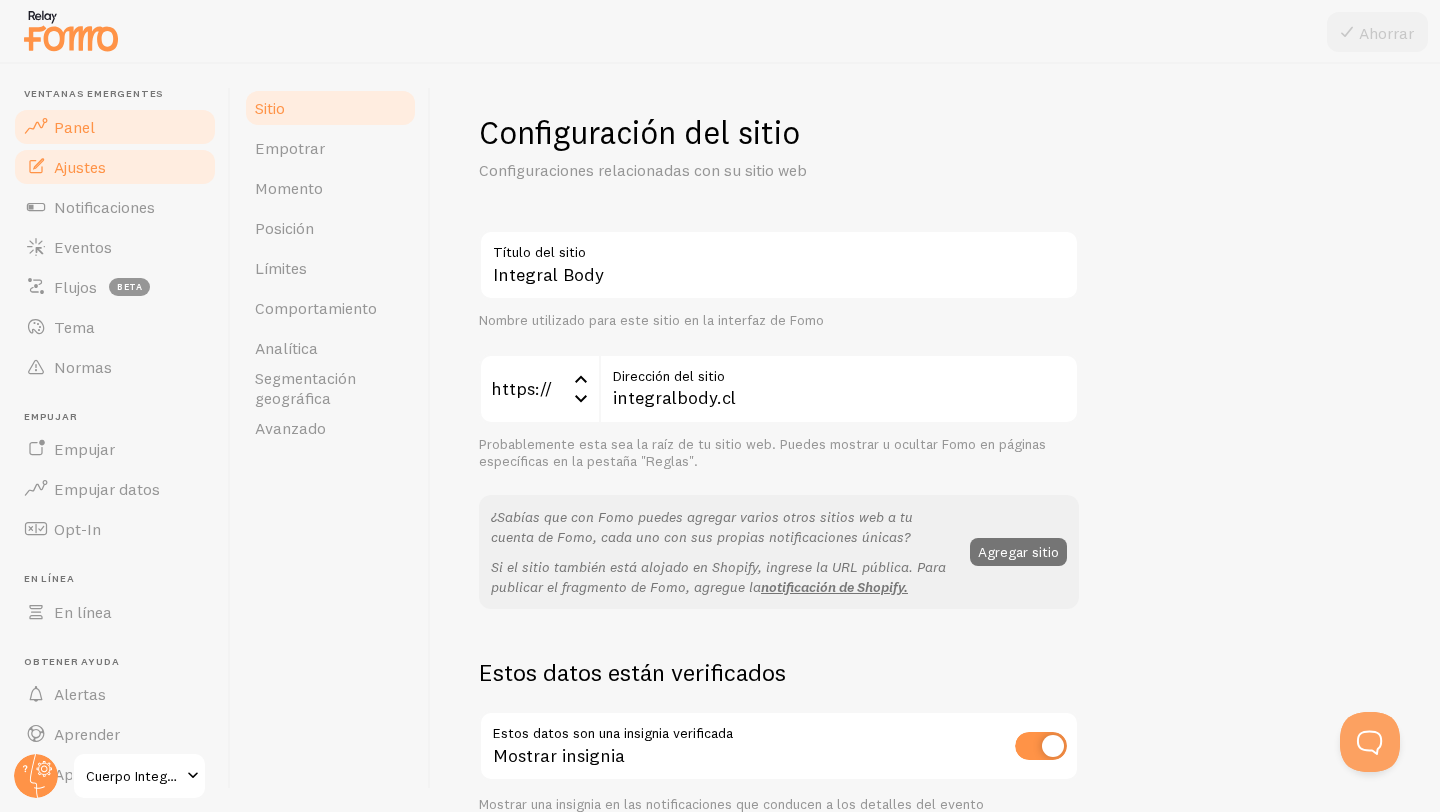 click on "Panel" at bounding box center [115, 127] 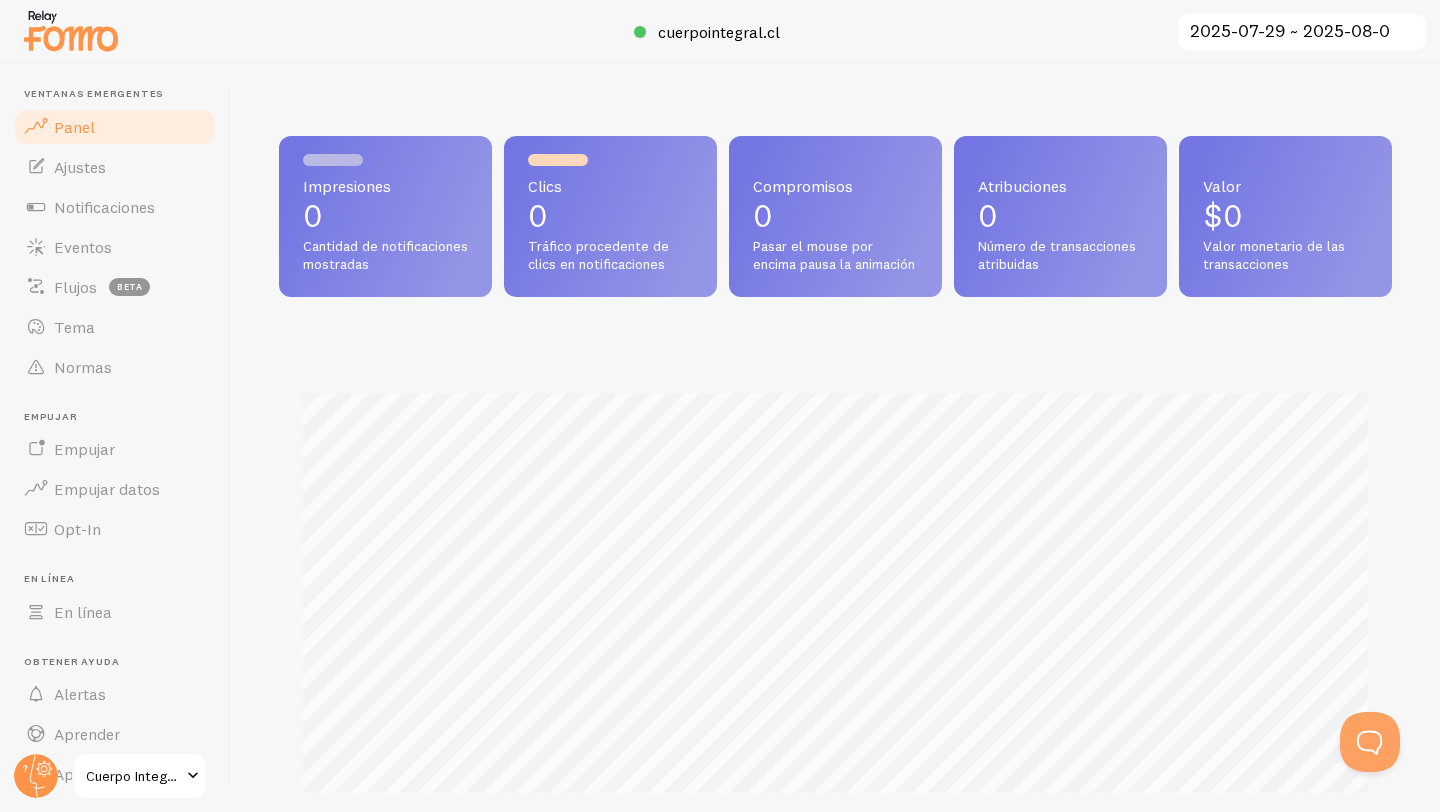 scroll, scrollTop: 999474, scrollLeft: 998887, axis: both 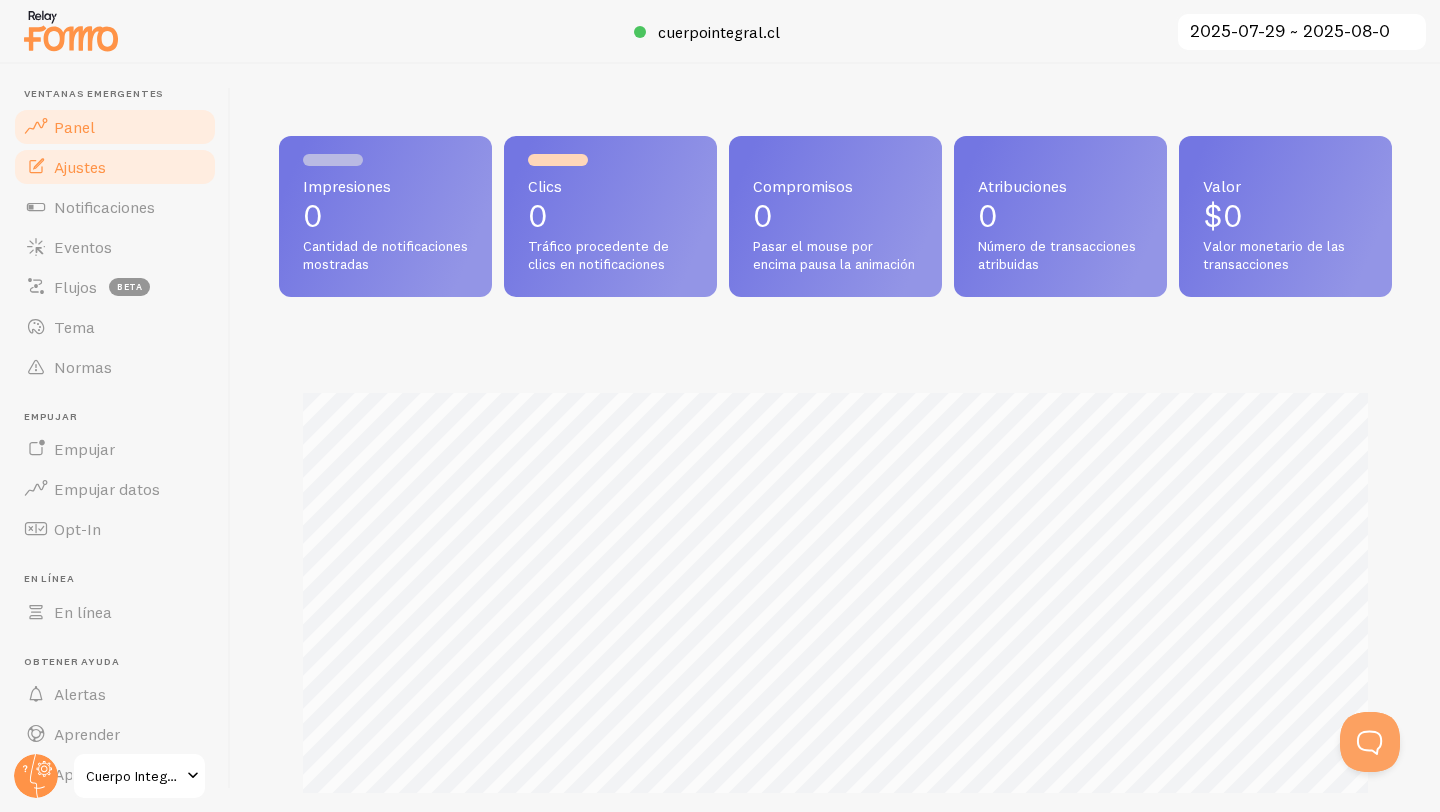click on "Ajustes" at bounding box center [115, 167] 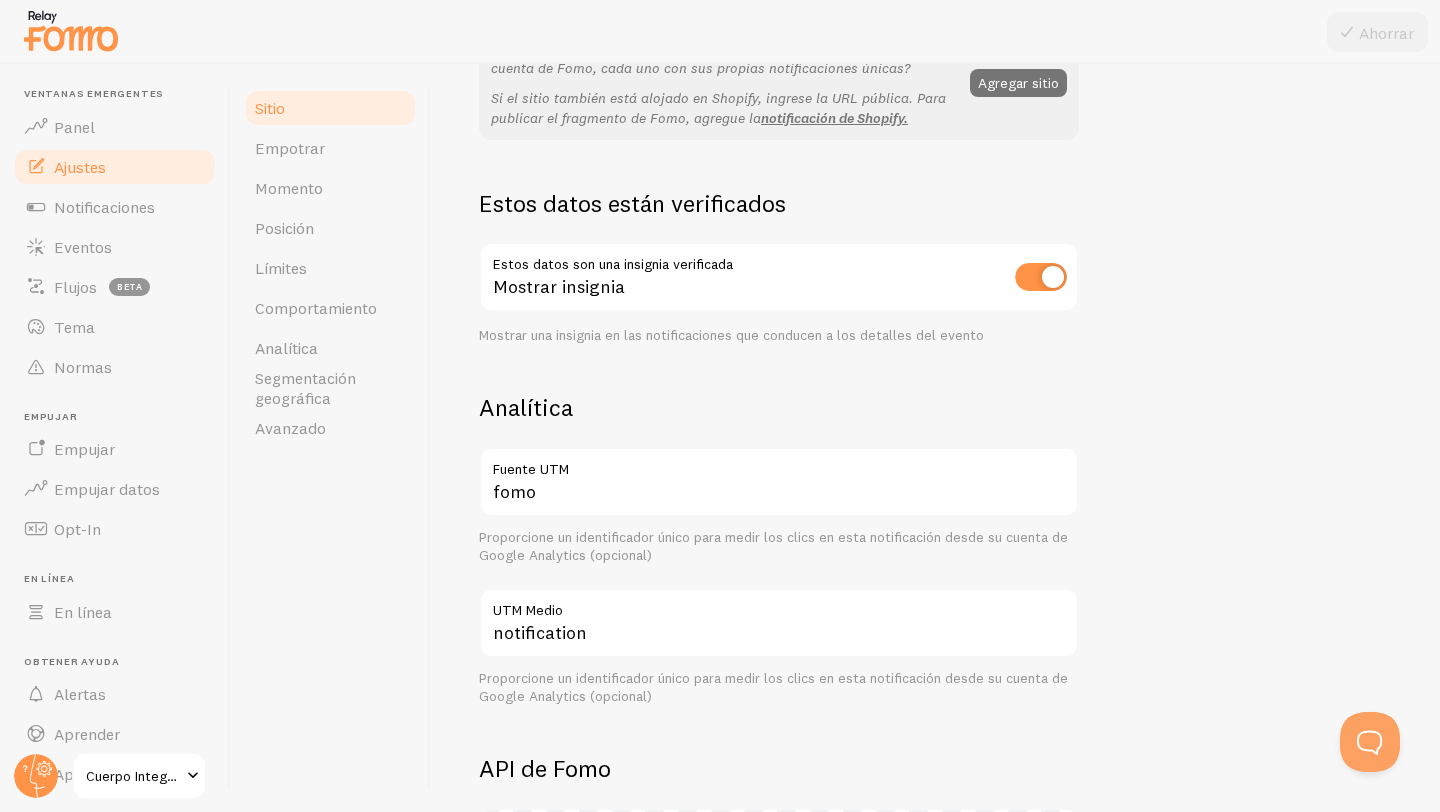 scroll, scrollTop: 470, scrollLeft: 0, axis: vertical 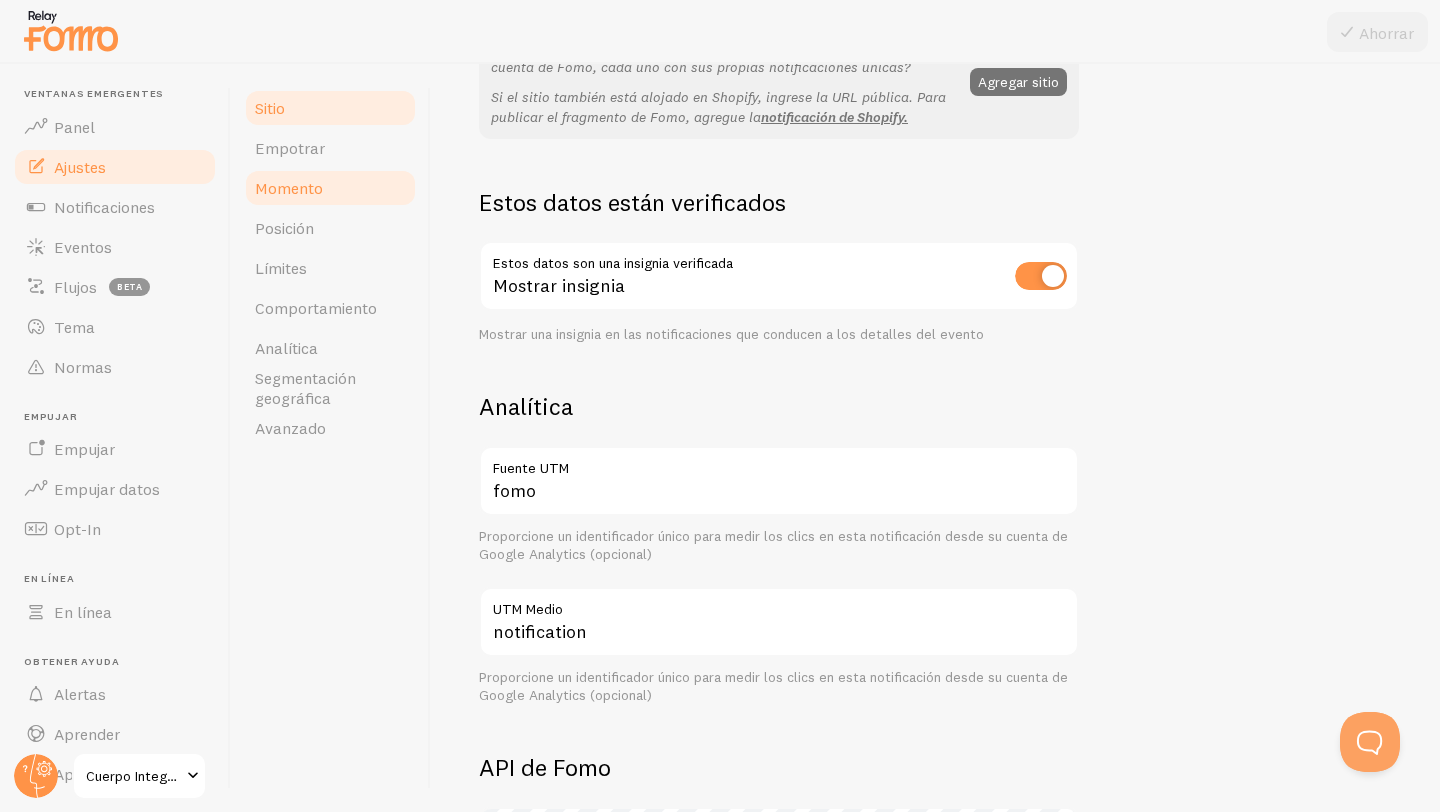 click on "Momento" at bounding box center [289, 188] 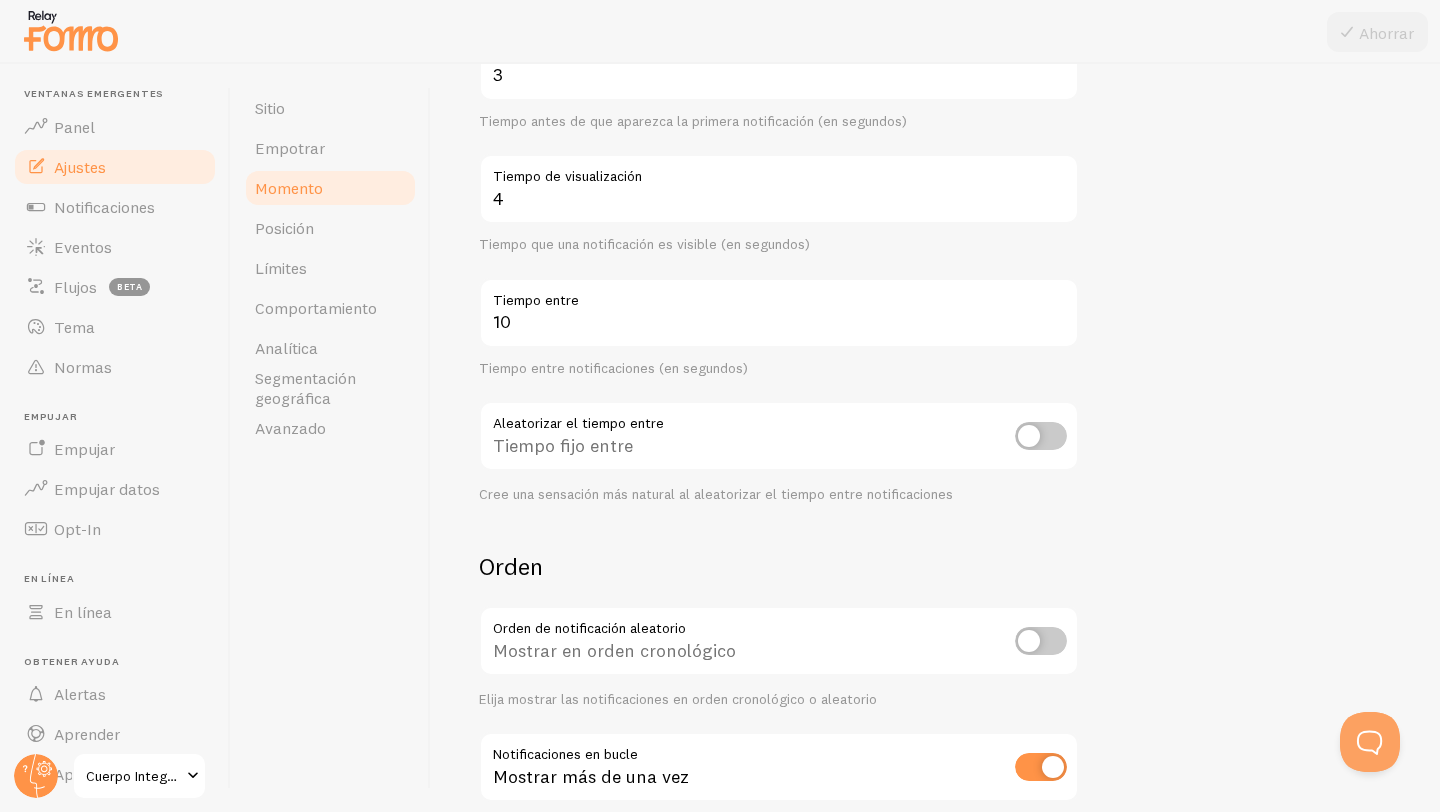 scroll, scrollTop: 372, scrollLeft: 0, axis: vertical 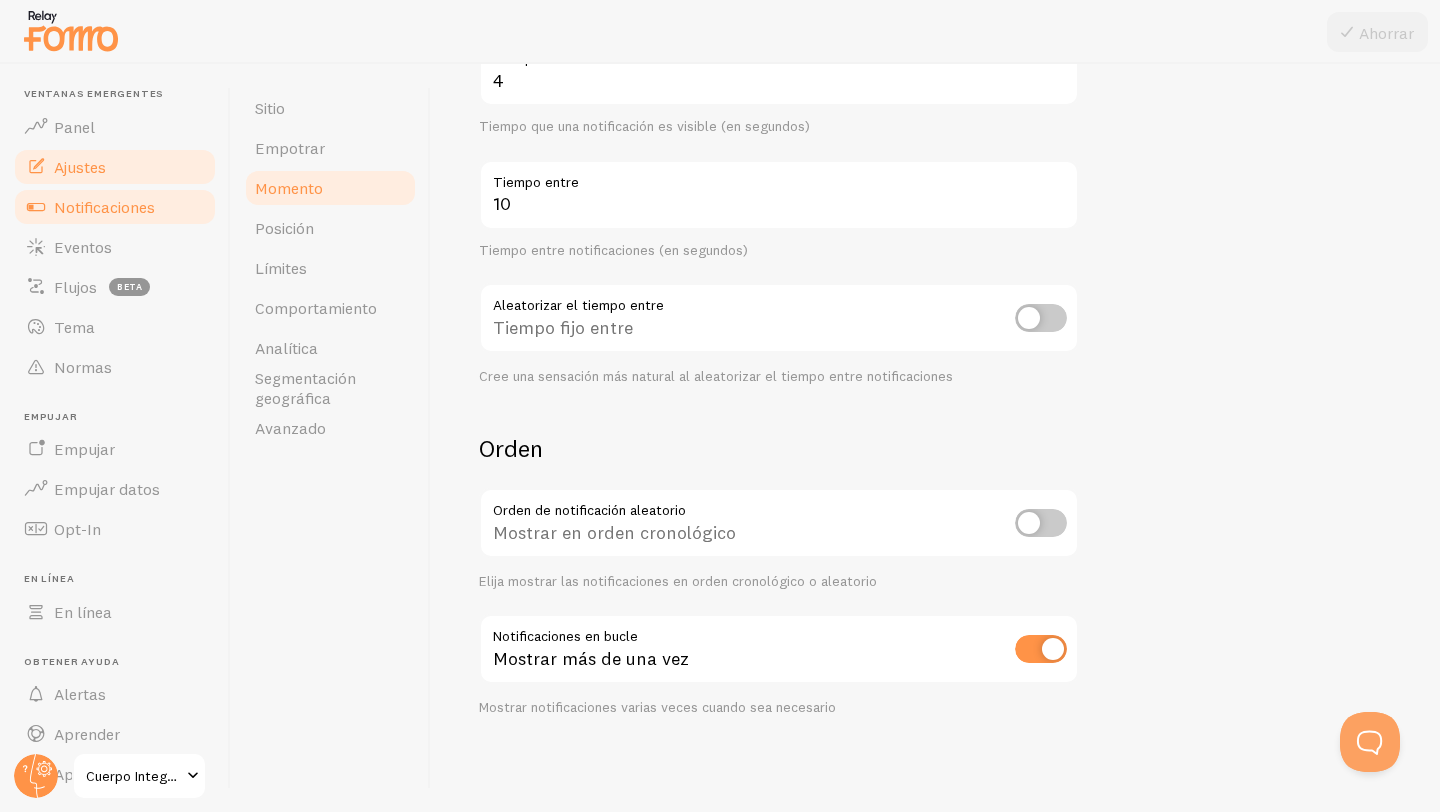 click on "Notificaciones" at bounding box center [104, 207] 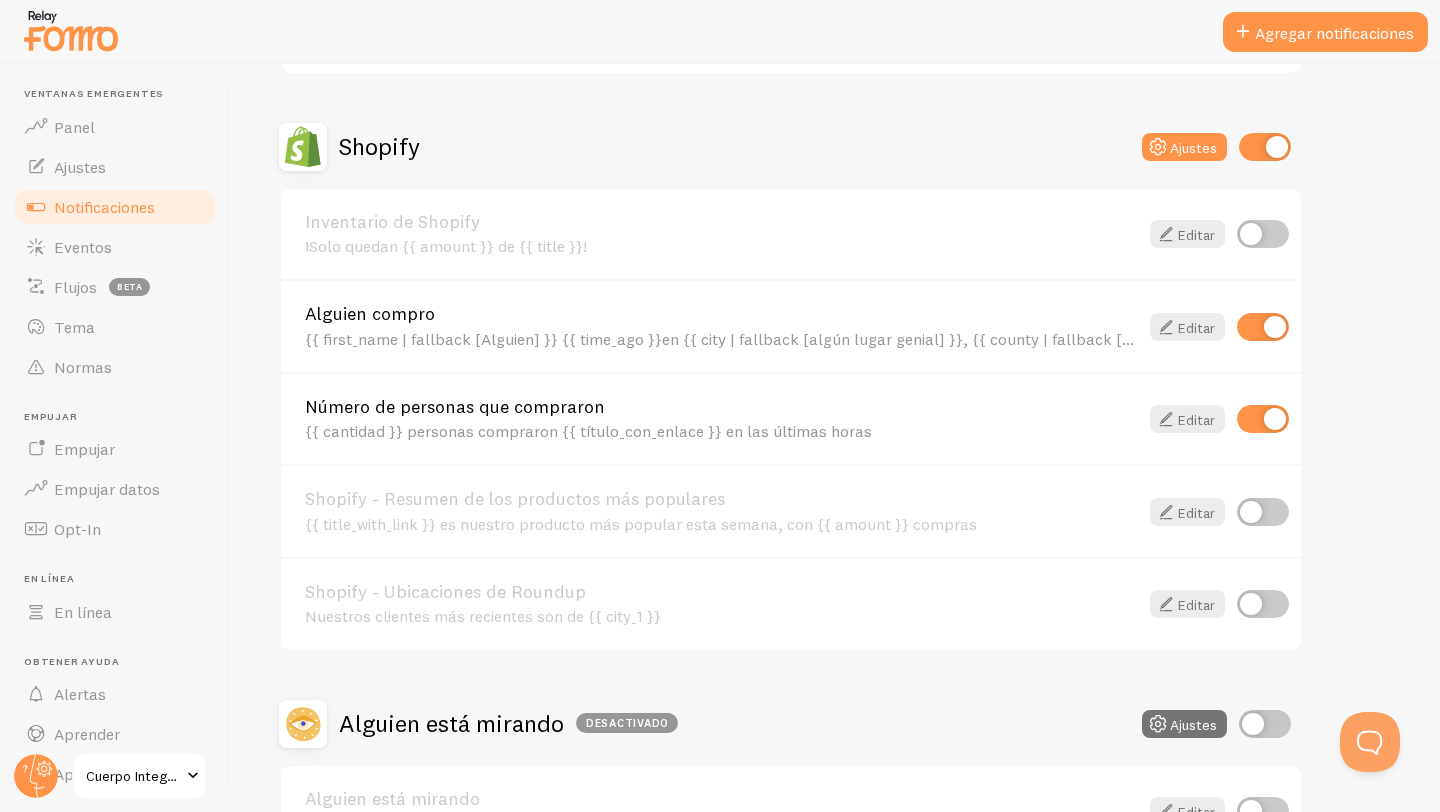 scroll, scrollTop: 658, scrollLeft: 0, axis: vertical 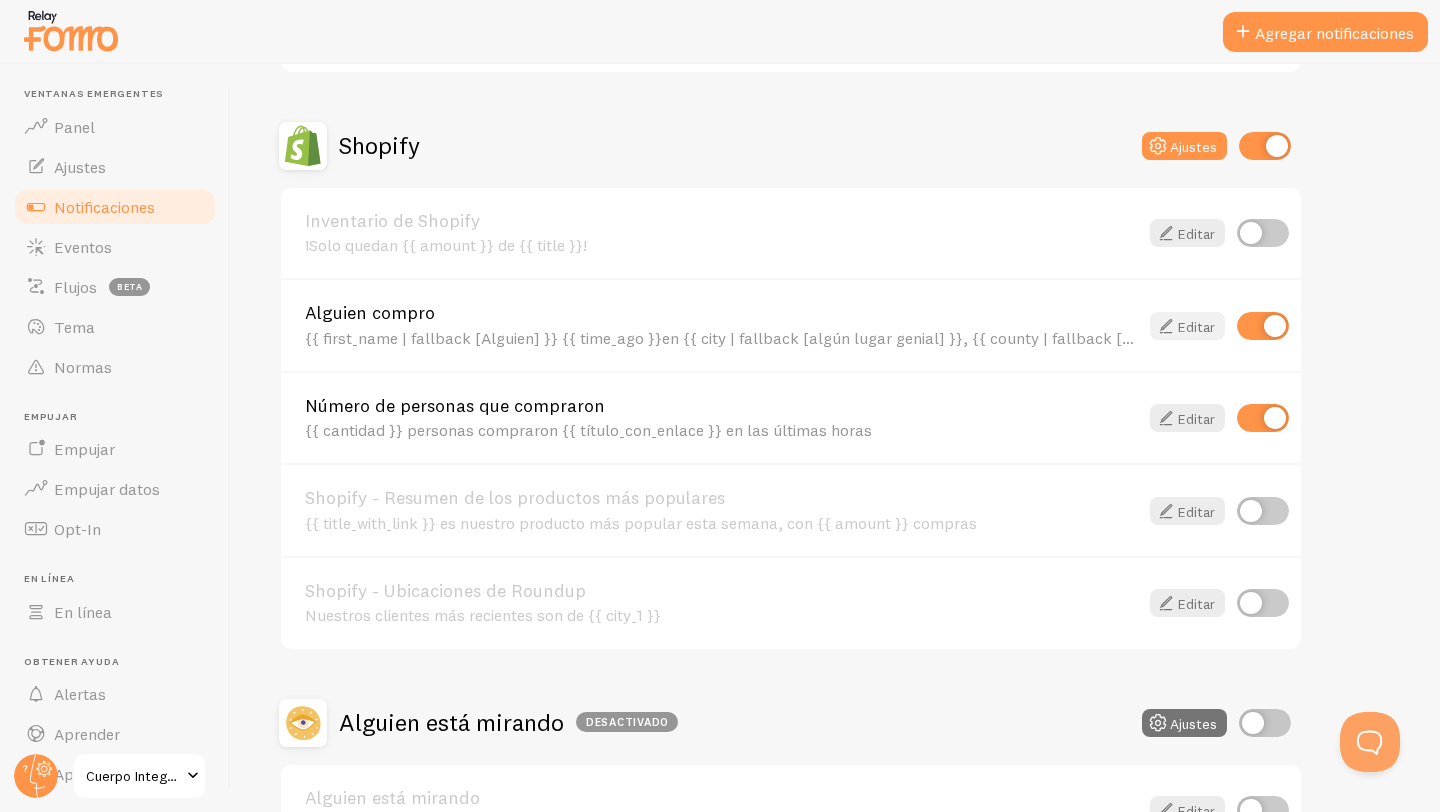 click on "Editar" at bounding box center (1196, 326) 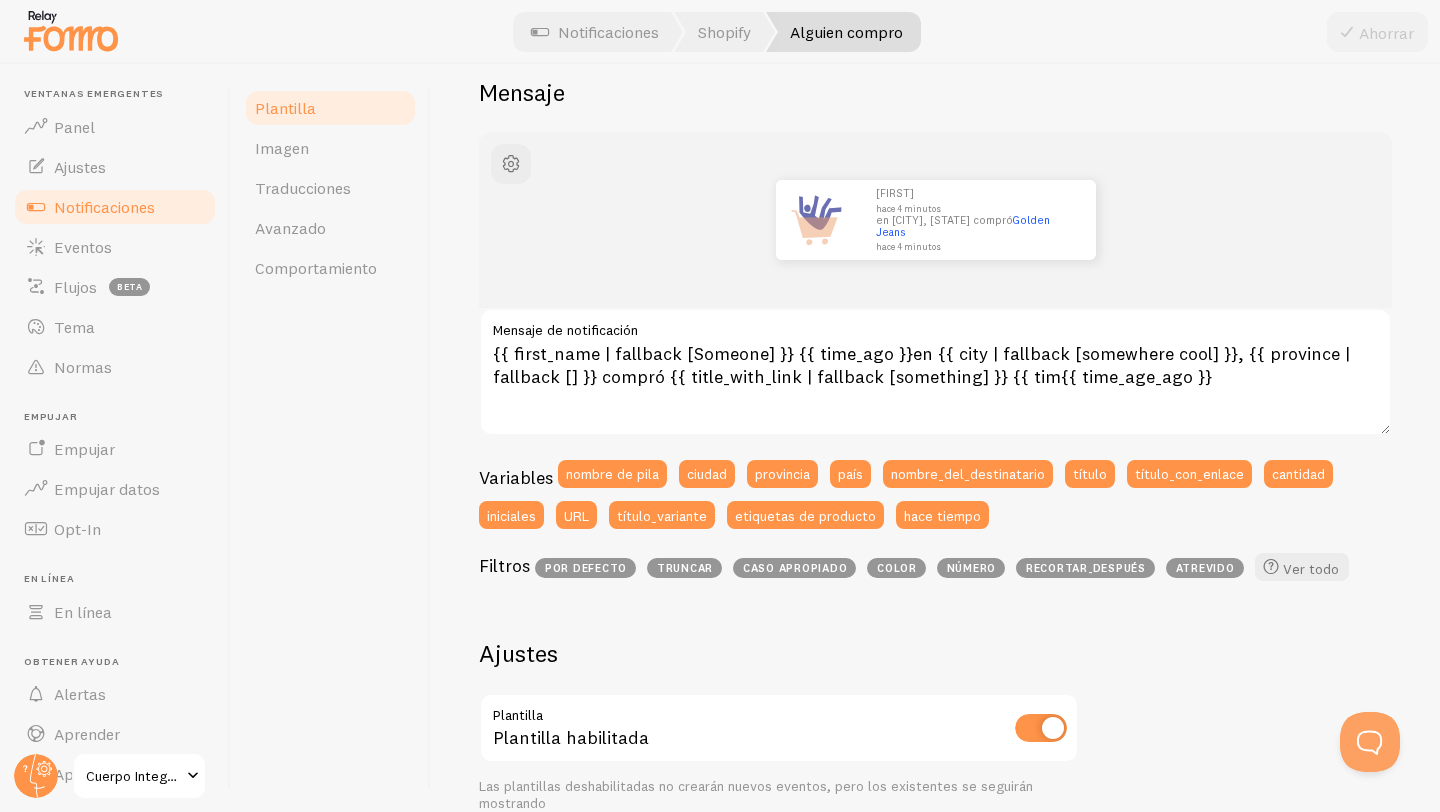 scroll, scrollTop: 183, scrollLeft: 0, axis: vertical 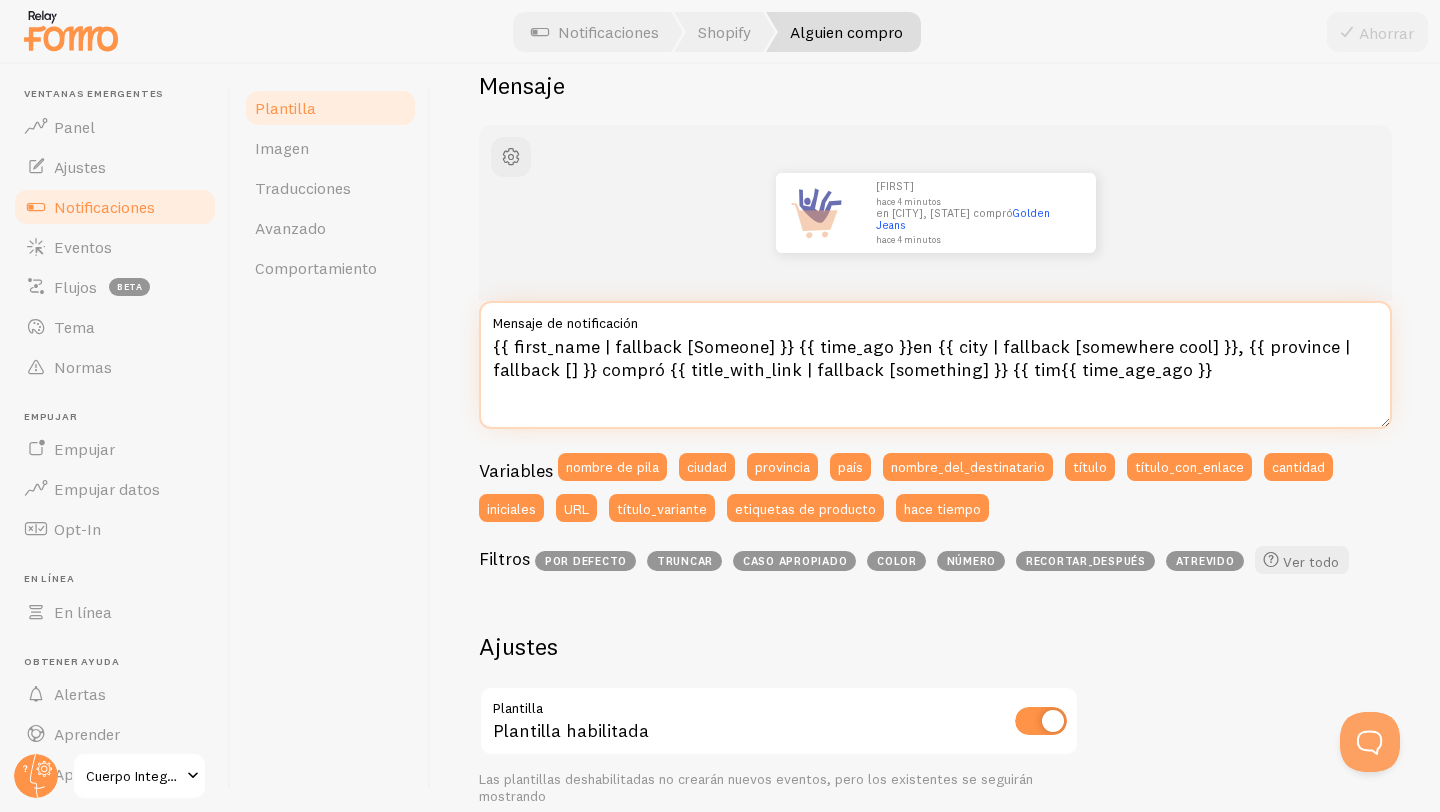 click on "{{ first_name | fallback [Someone] }} {{ time_ago }}en {{ city | fallback [somewhere cool] }}, {{ province | fallback [] }} compró {{ title_with_link | fallback [something] }} {{ tim{{ time_age_ago }}" at bounding box center [935, 365] 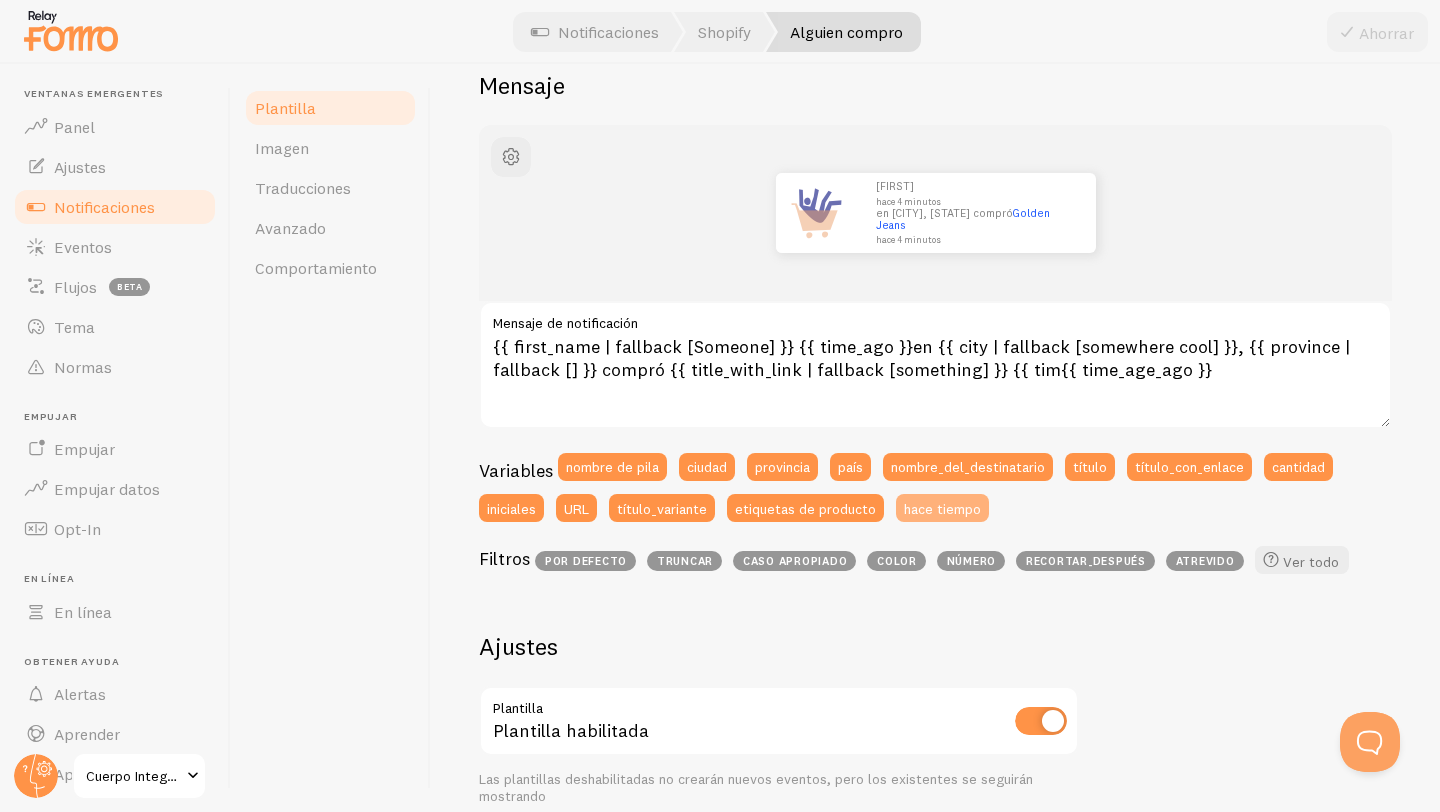 click on "hace tiempo" at bounding box center (942, 508) 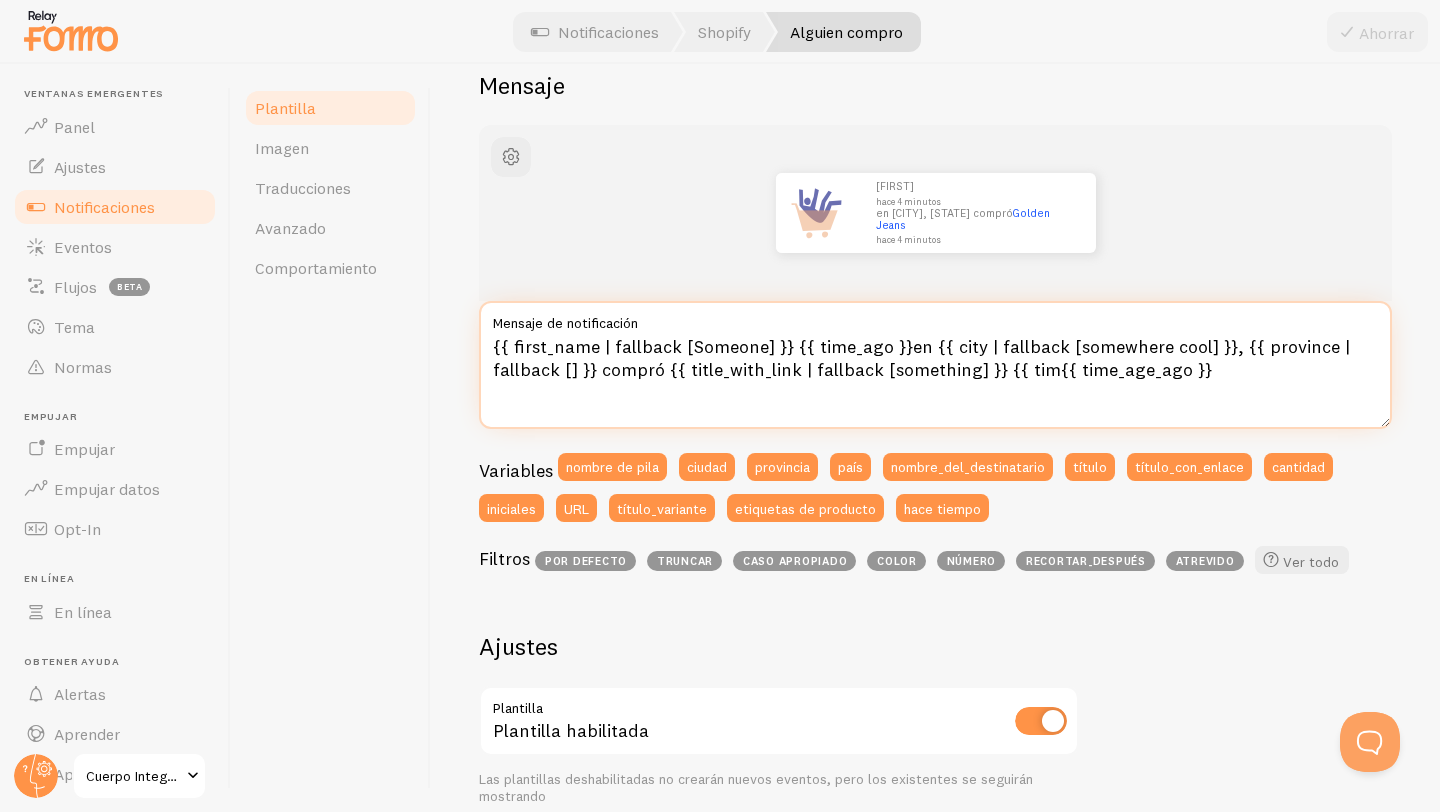 click on "{{ first_name | fallback [Someone] }} {{ time_ago }}en {{ city | fallback [somewhere cool] }}, {{ province | fallback [] }} compró {{ title_with_link | fallback [something] }} {{ tim{{ time_age_ago }}" at bounding box center [935, 365] 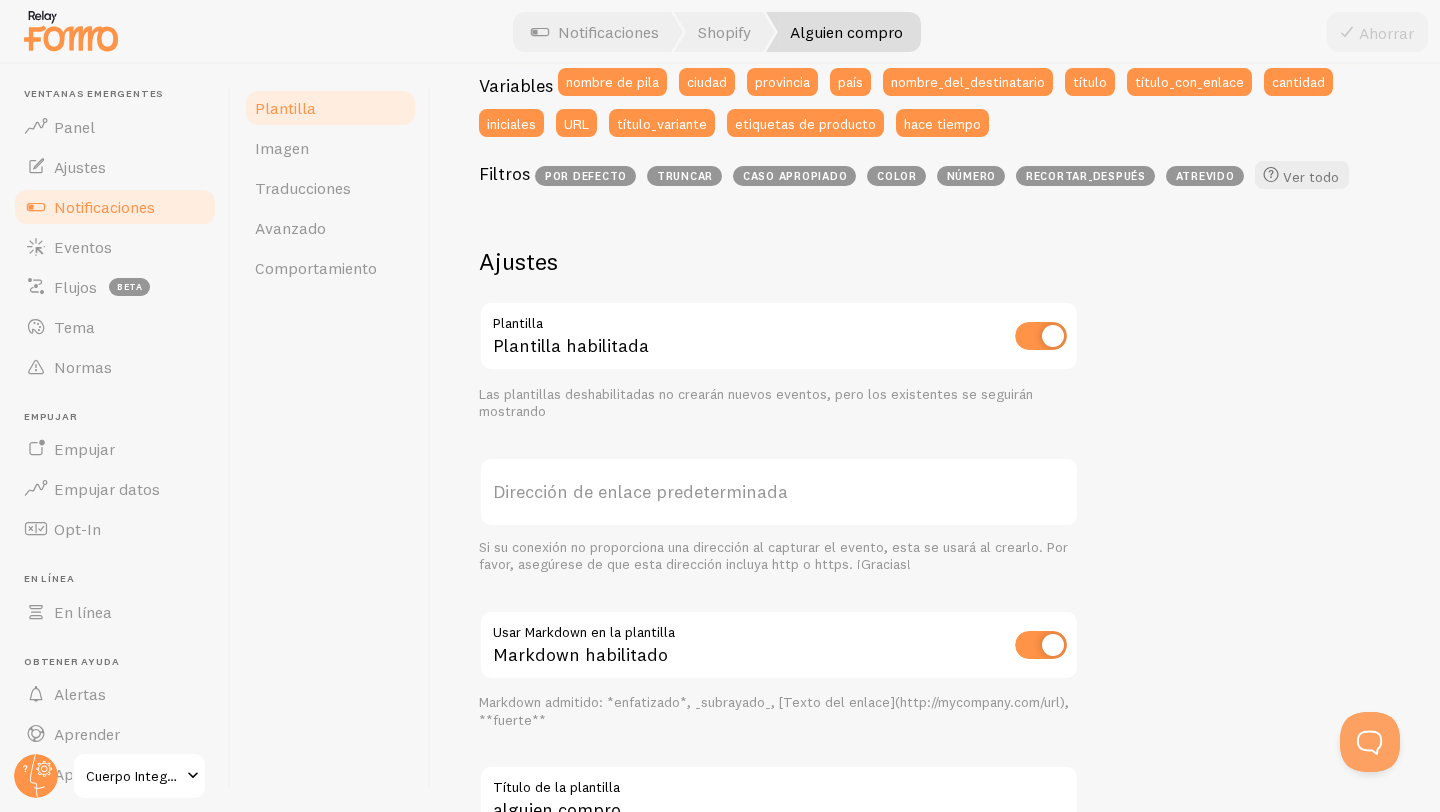 scroll, scrollTop: 558, scrollLeft: 0, axis: vertical 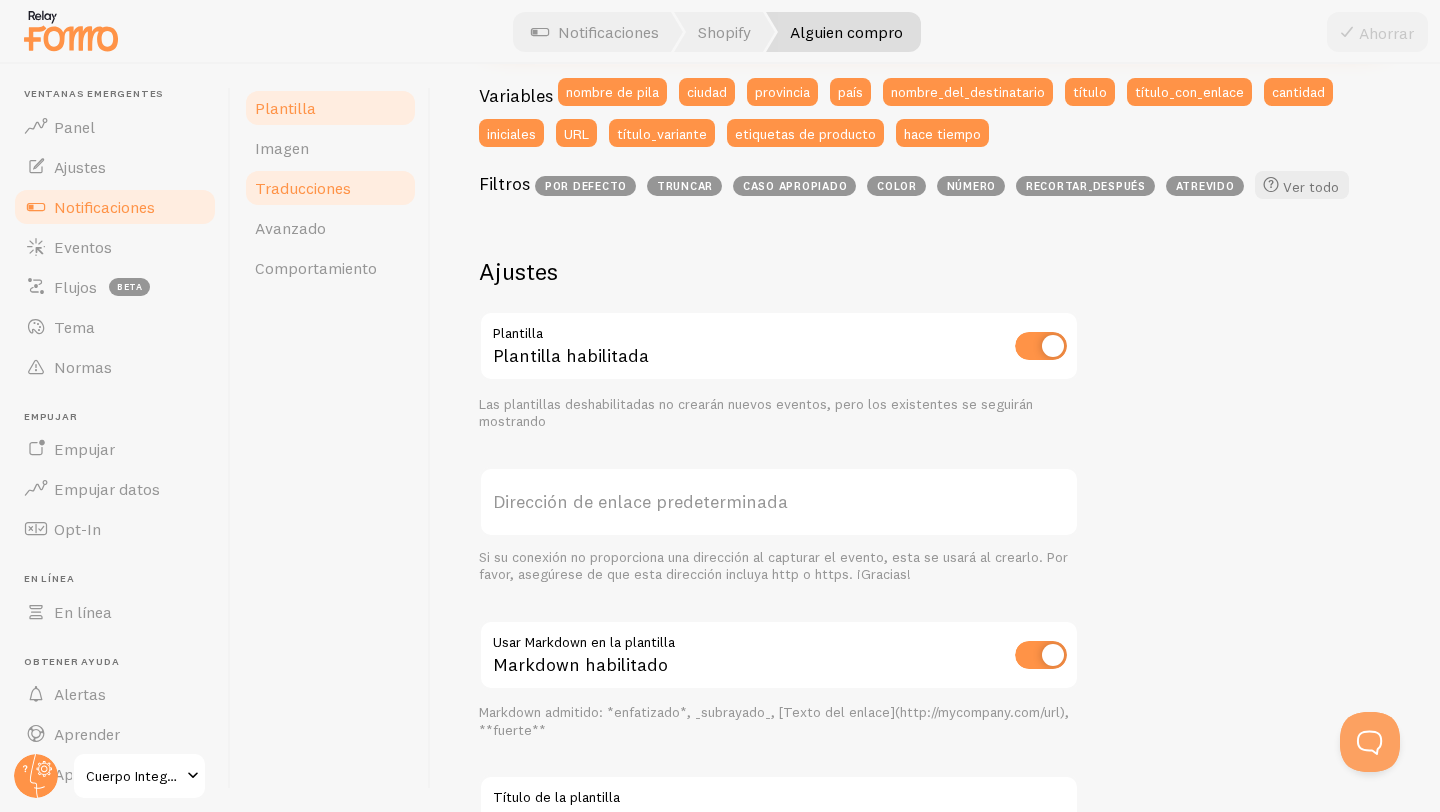 type on "{{ first_name | fallback [Someone] }} {{ time_ago }}en {{ city | fallback [somewhere cool] }}, {{ province | fallback [] }} compró {{ title_with_link | fallback [something] }} {{ tim{{ time_age_ago }}" 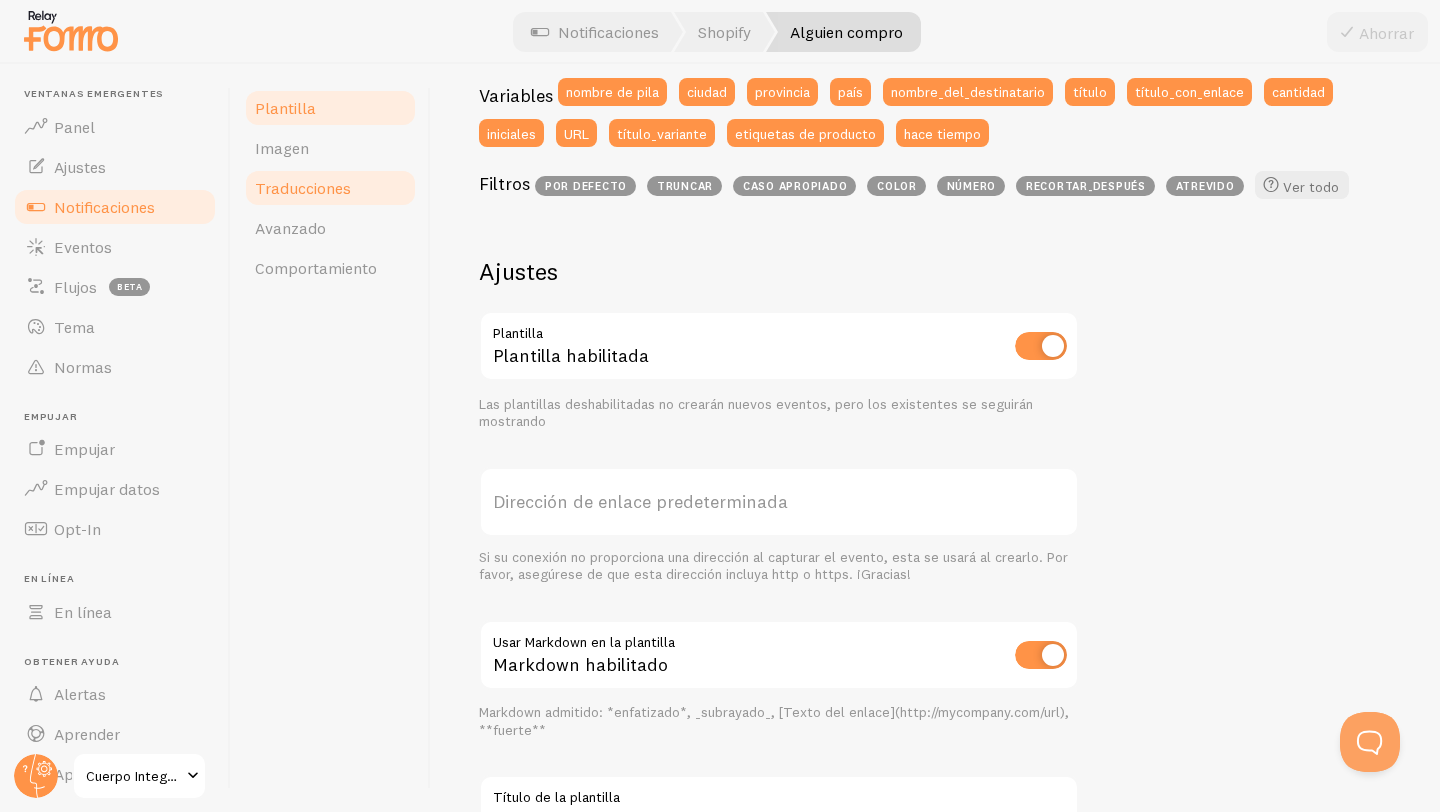 click on "Traducciones" at bounding box center [303, 188] 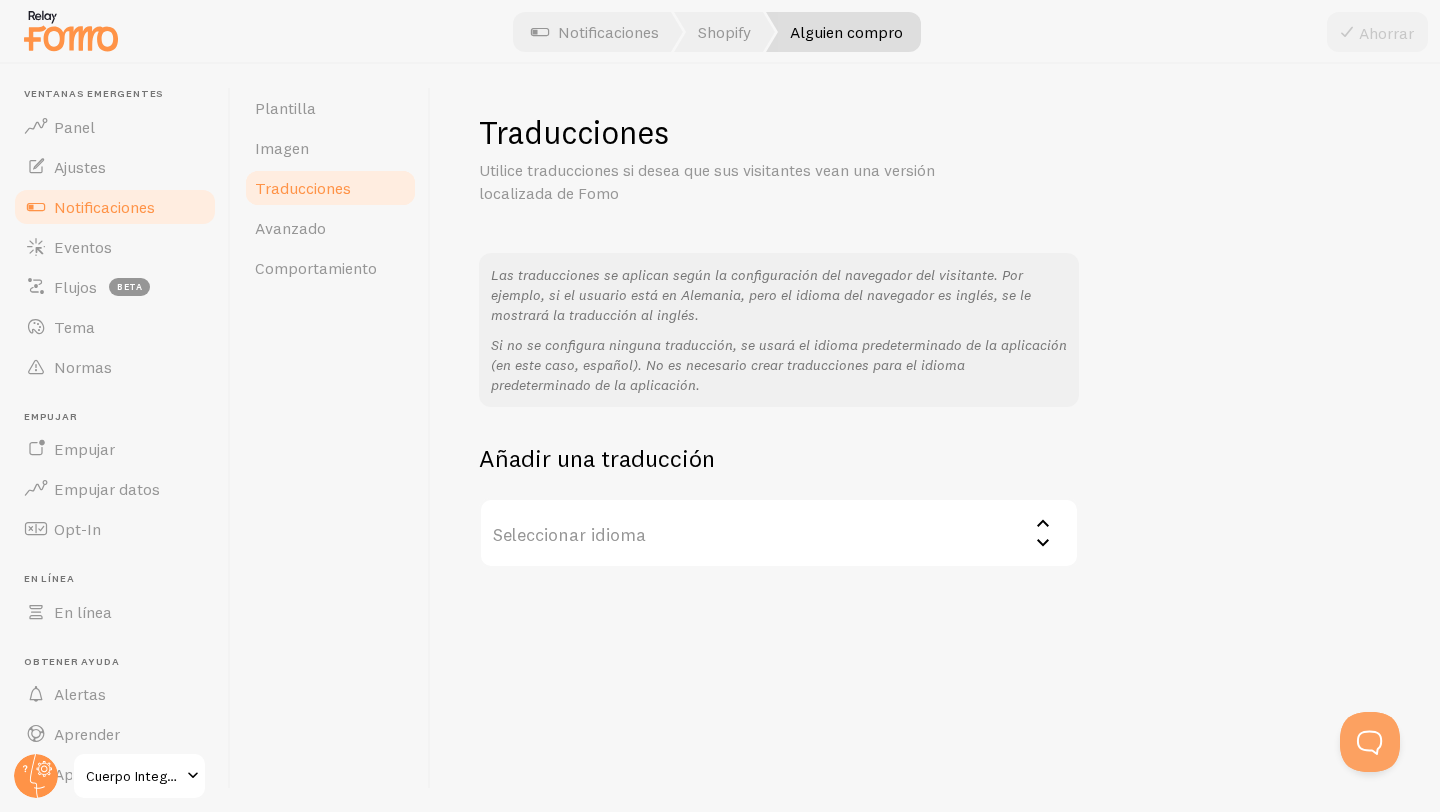 scroll, scrollTop: 0, scrollLeft: 0, axis: both 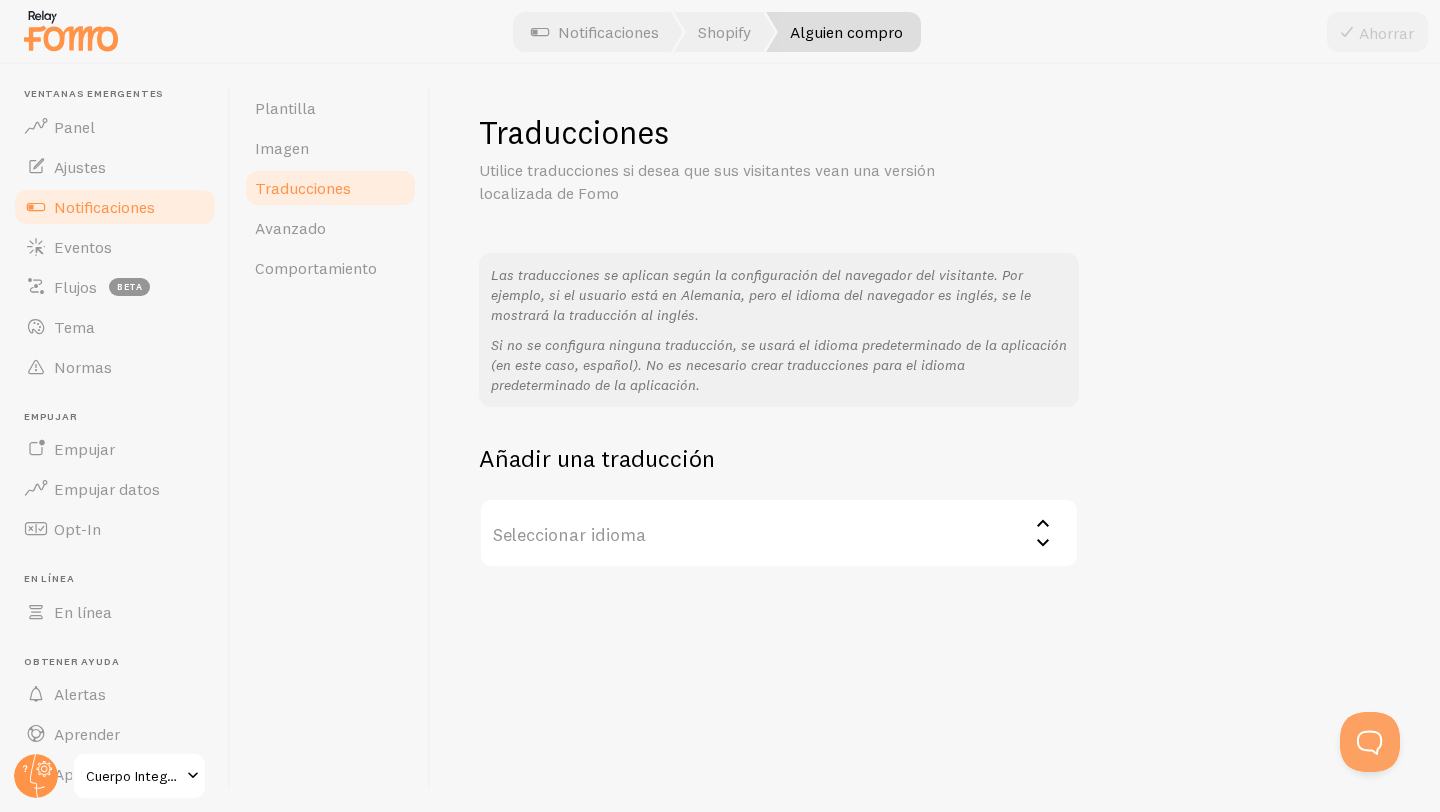 click on "Seleccionar idioma" at bounding box center (779, 533) 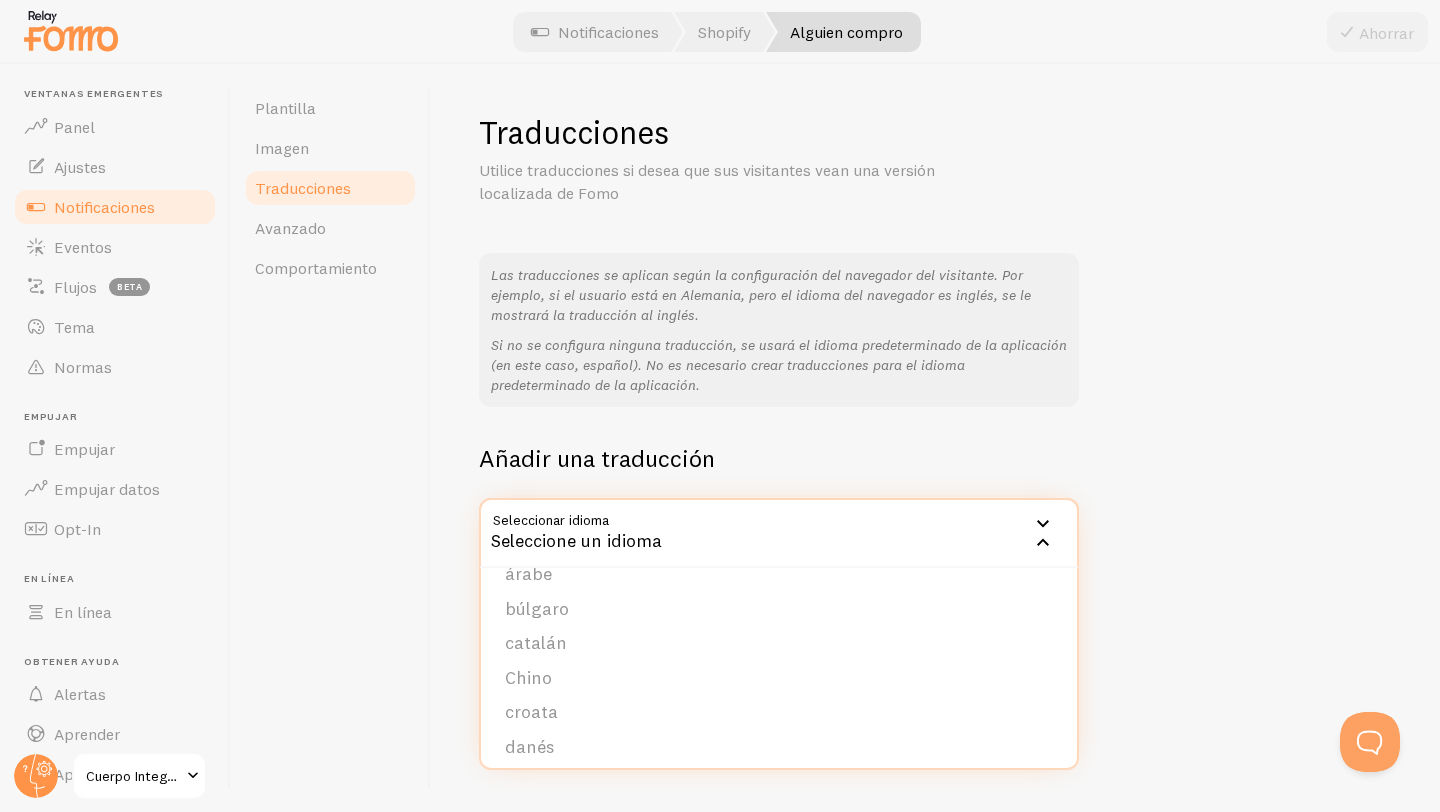 scroll, scrollTop: 0, scrollLeft: 0, axis: both 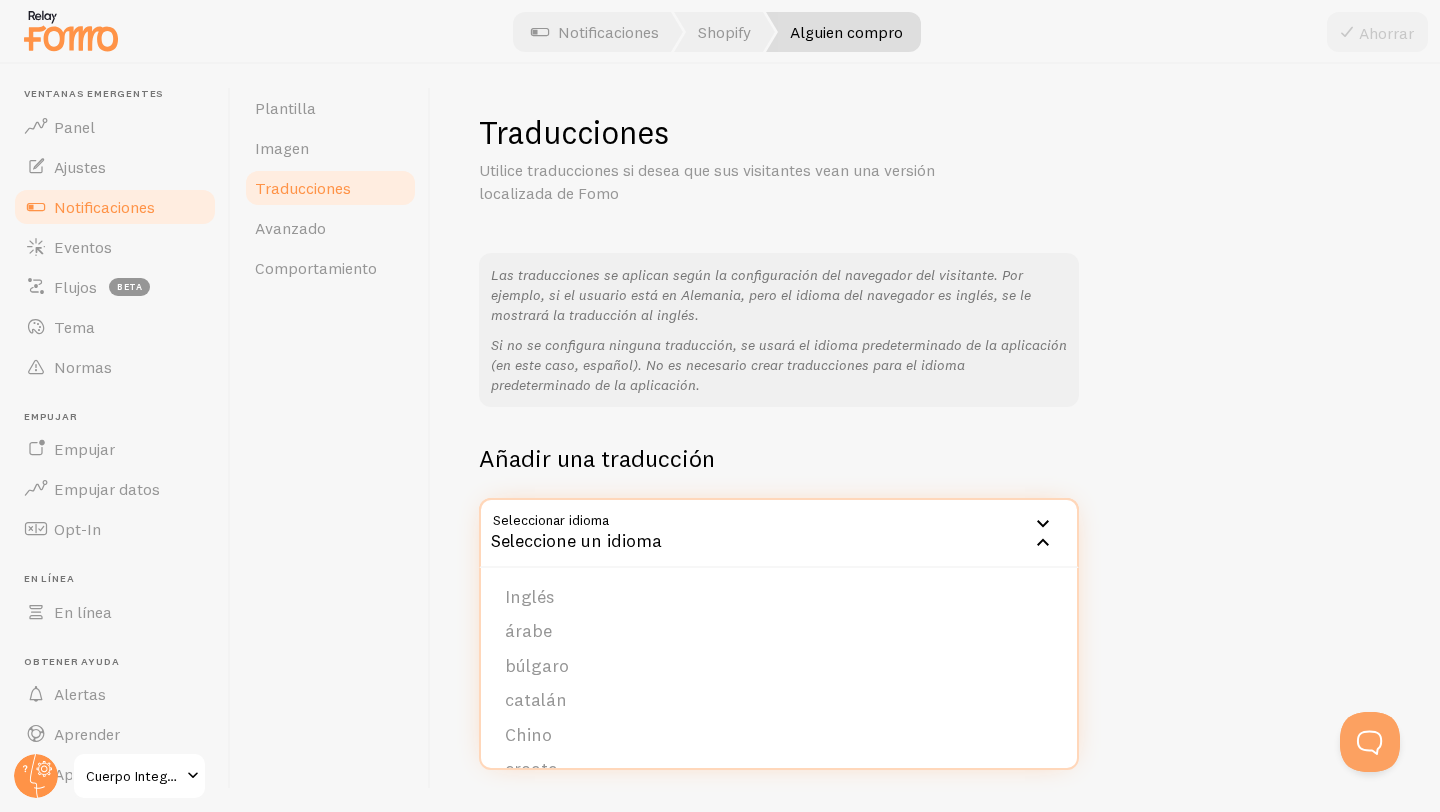 click on "Seleccione un idioma       Inglés árabe búlgaro catalán Chino croata danés Holandés finlandés Francés Alemán Griego hebreo húngaro italiano japonés coreano lituano noruego Polaco portugués rumano ruso serbio eslovaco esloveno sueco turco" at bounding box center [935, 410] 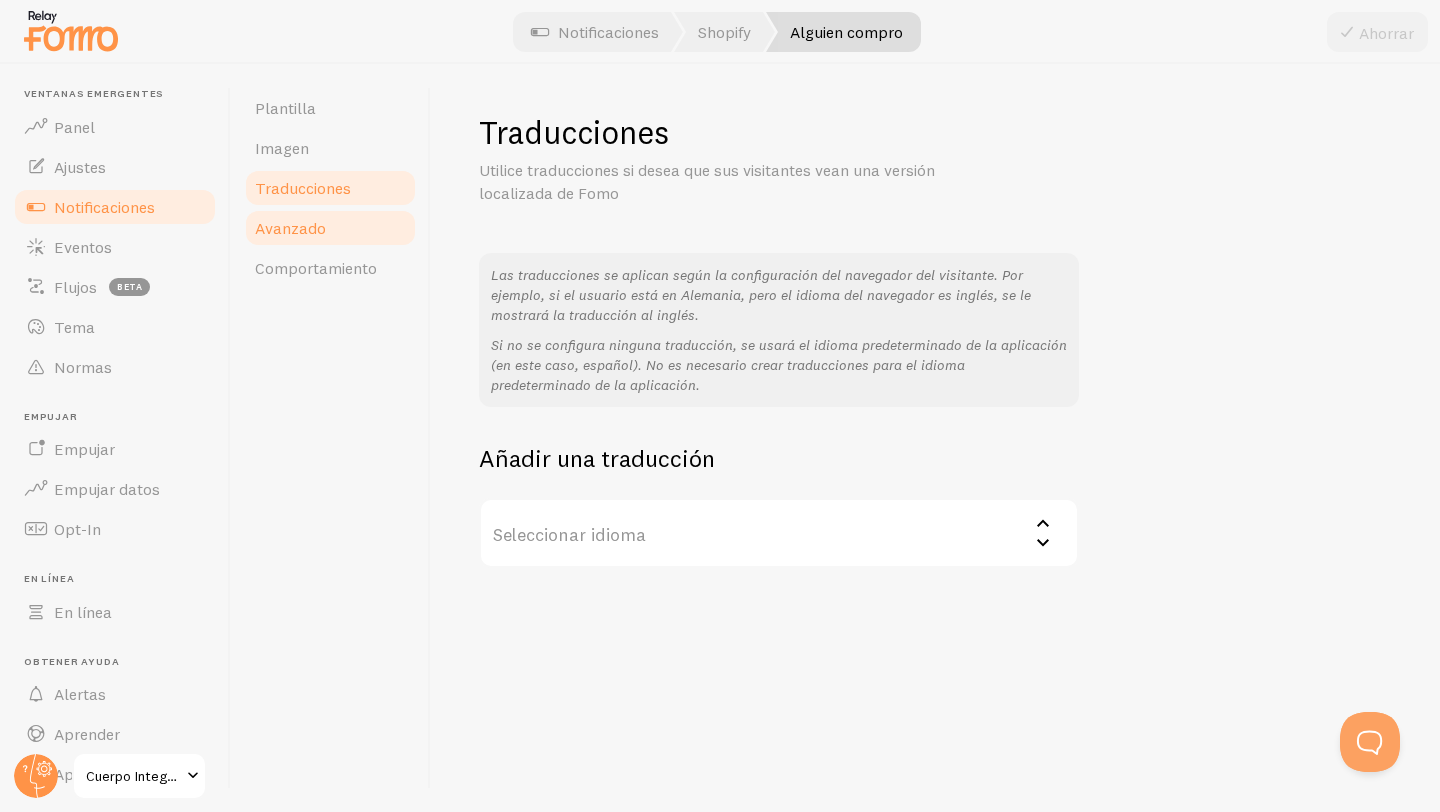 click on "Avanzado" at bounding box center (290, 228) 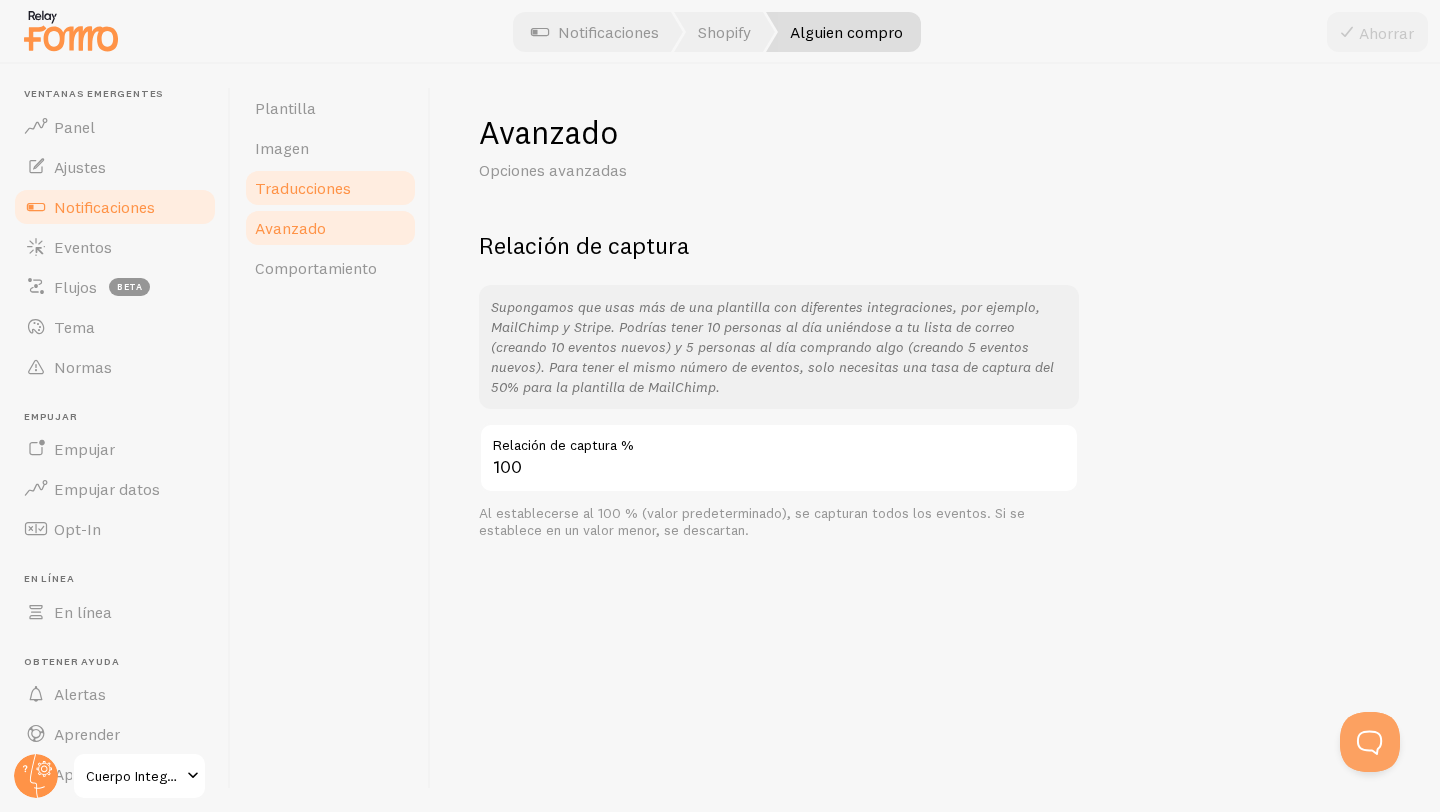 click on "Traducciones" at bounding box center [303, 188] 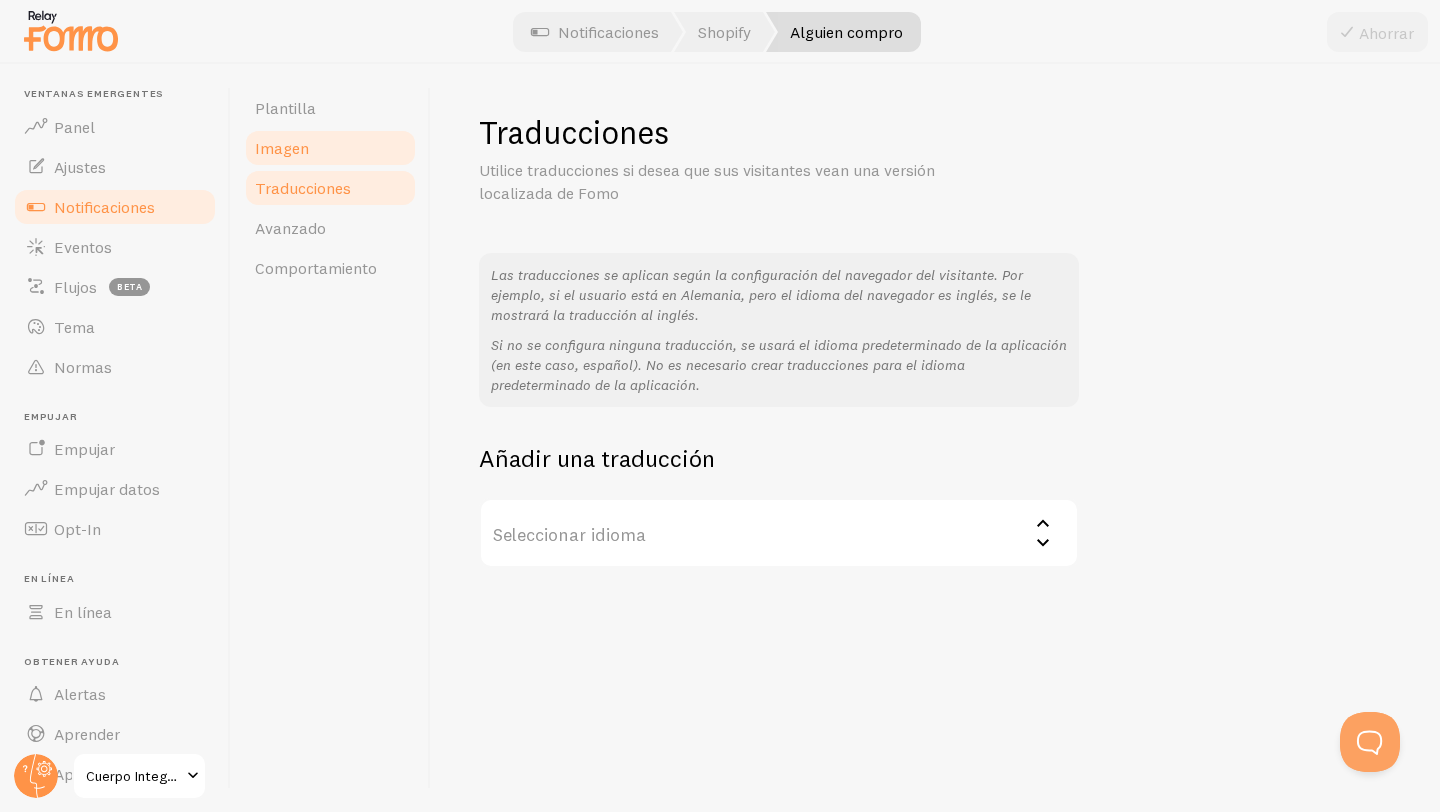 click on "Imagen" at bounding box center (282, 148) 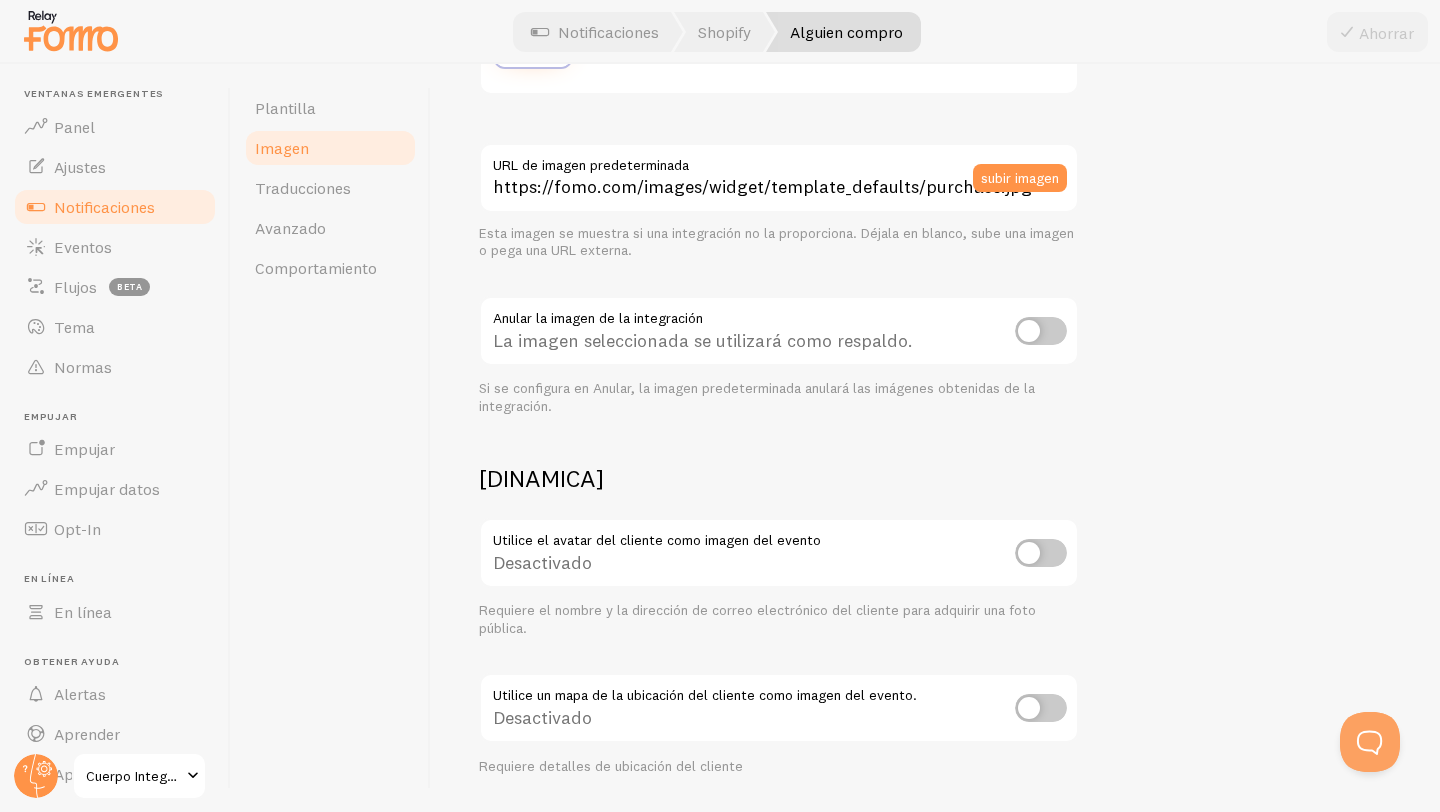 scroll, scrollTop: 570, scrollLeft: 0, axis: vertical 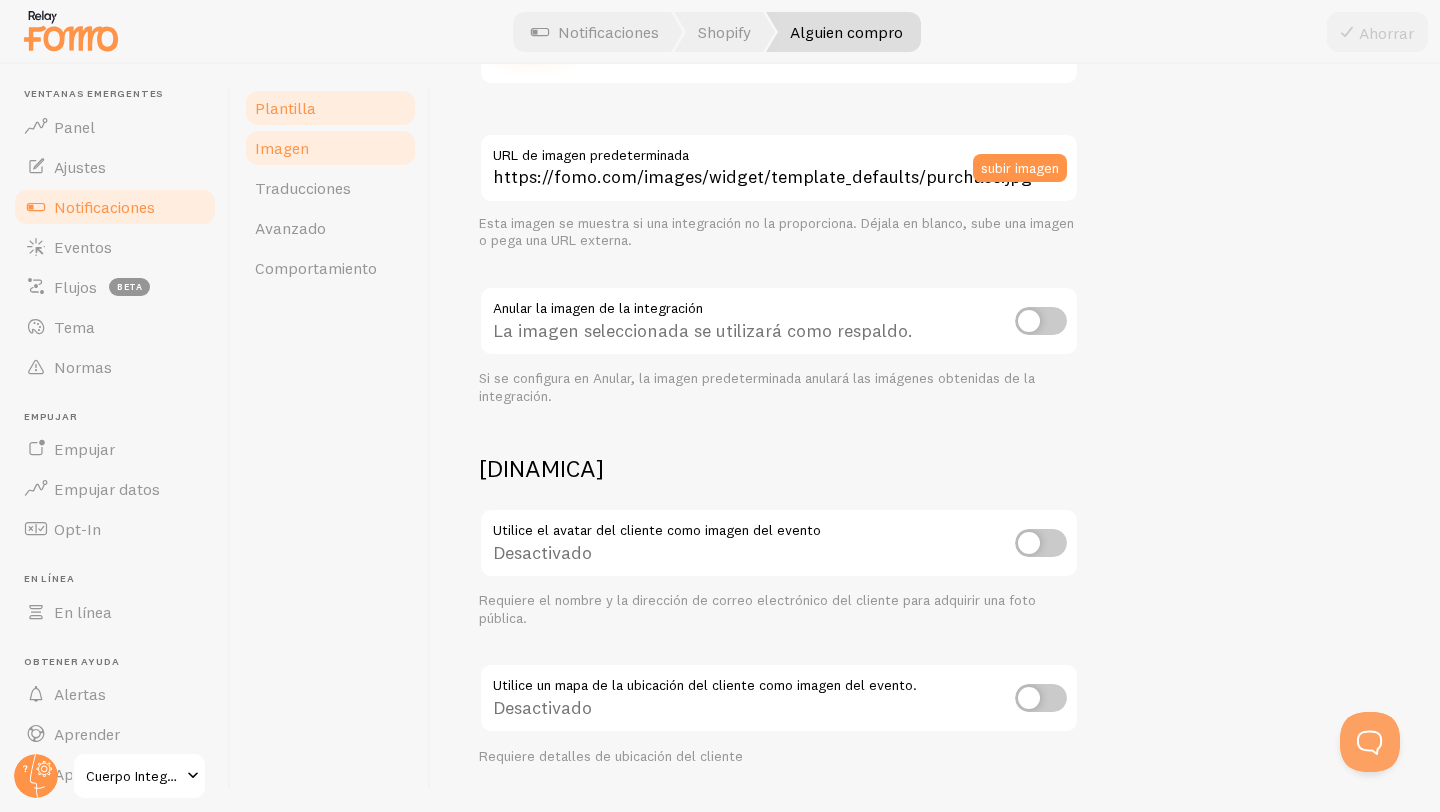 click on "Plantilla" at bounding box center [285, 108] 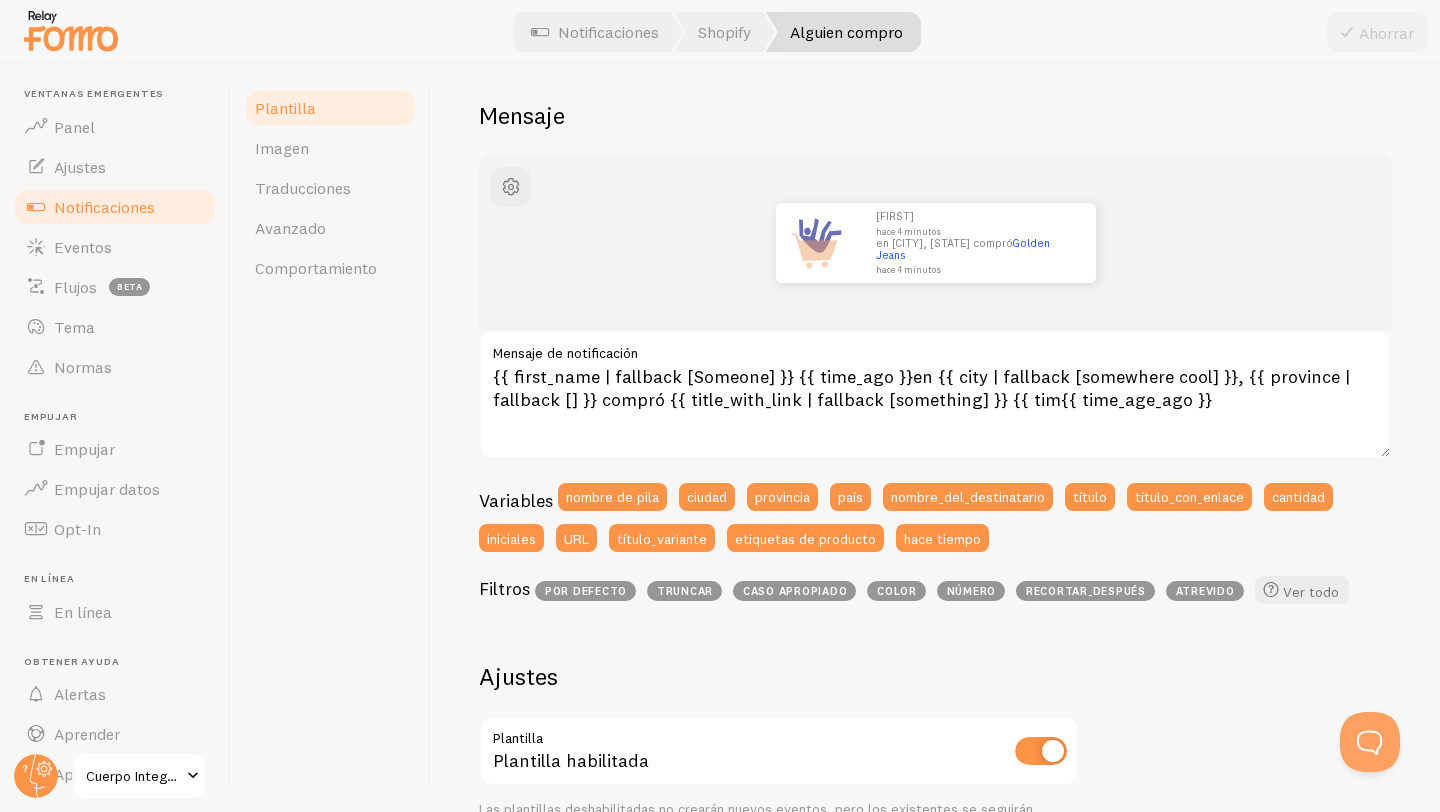 scroll, scrollTop: 155, scrollLeft: 0, axis: vertical 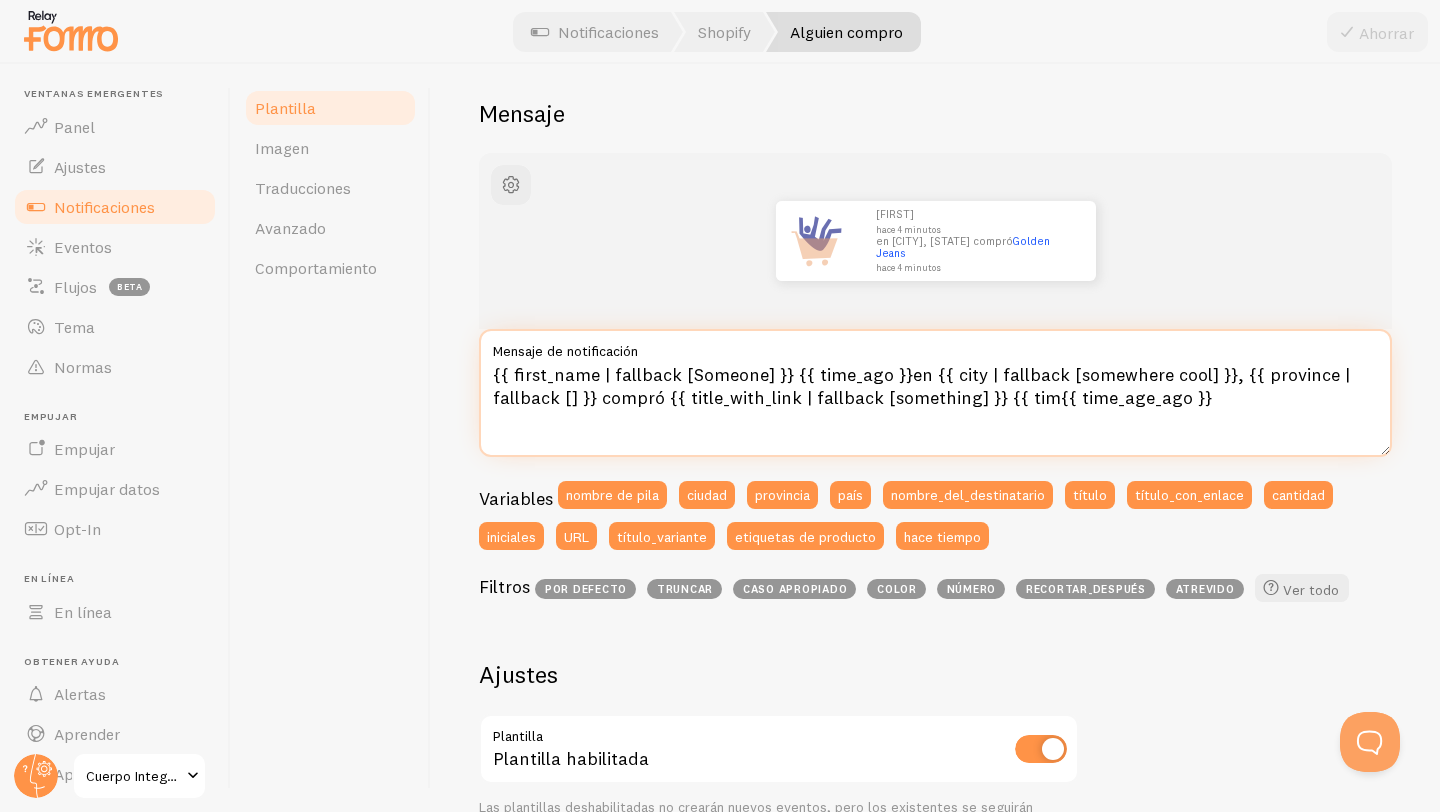 drag, startPoint x: 996, startPoint y: 399, endPoint x: 1096, endPoint y: 411, distance: 100.71743 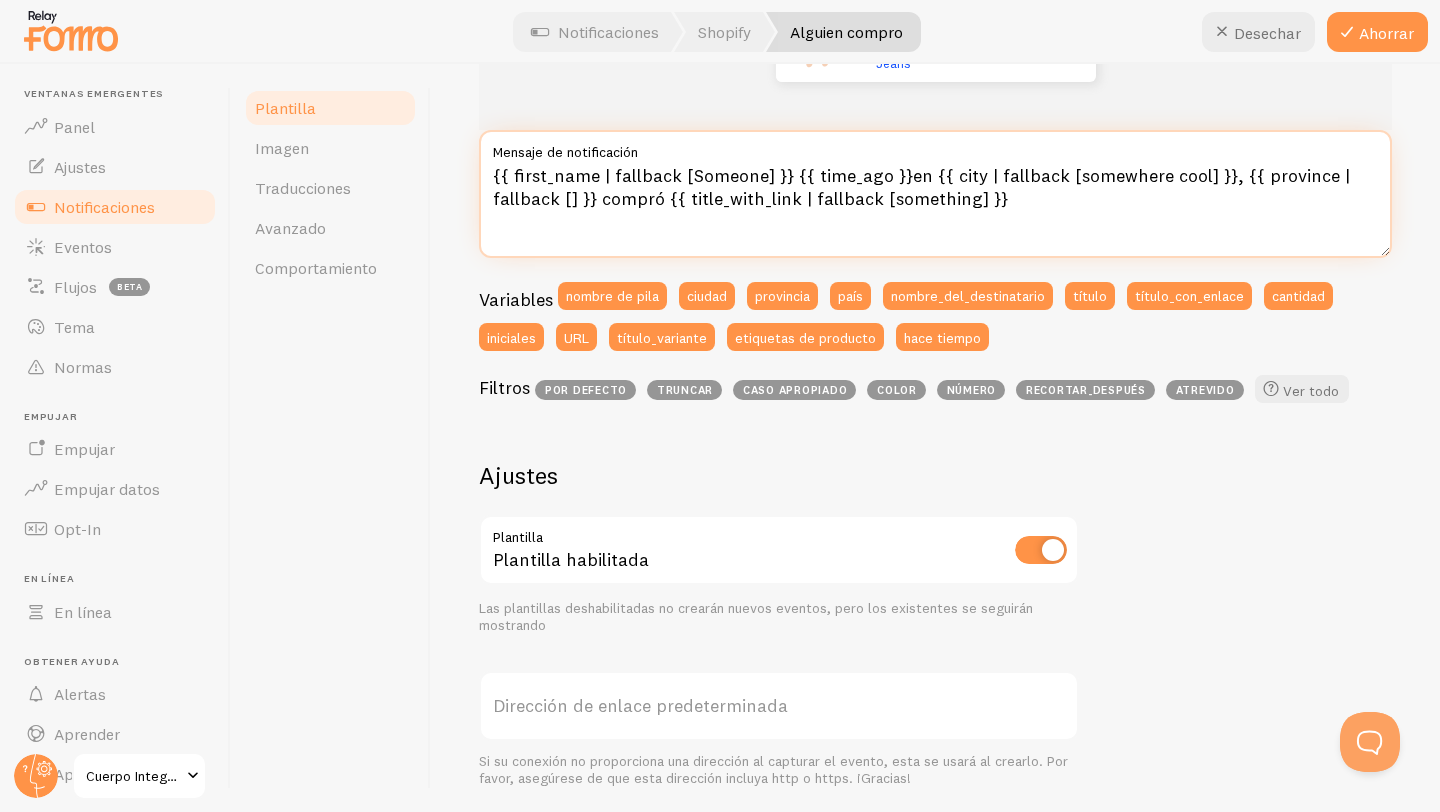 scroll, scrollTop: 173, scrollLeft: 0, axis: vertical 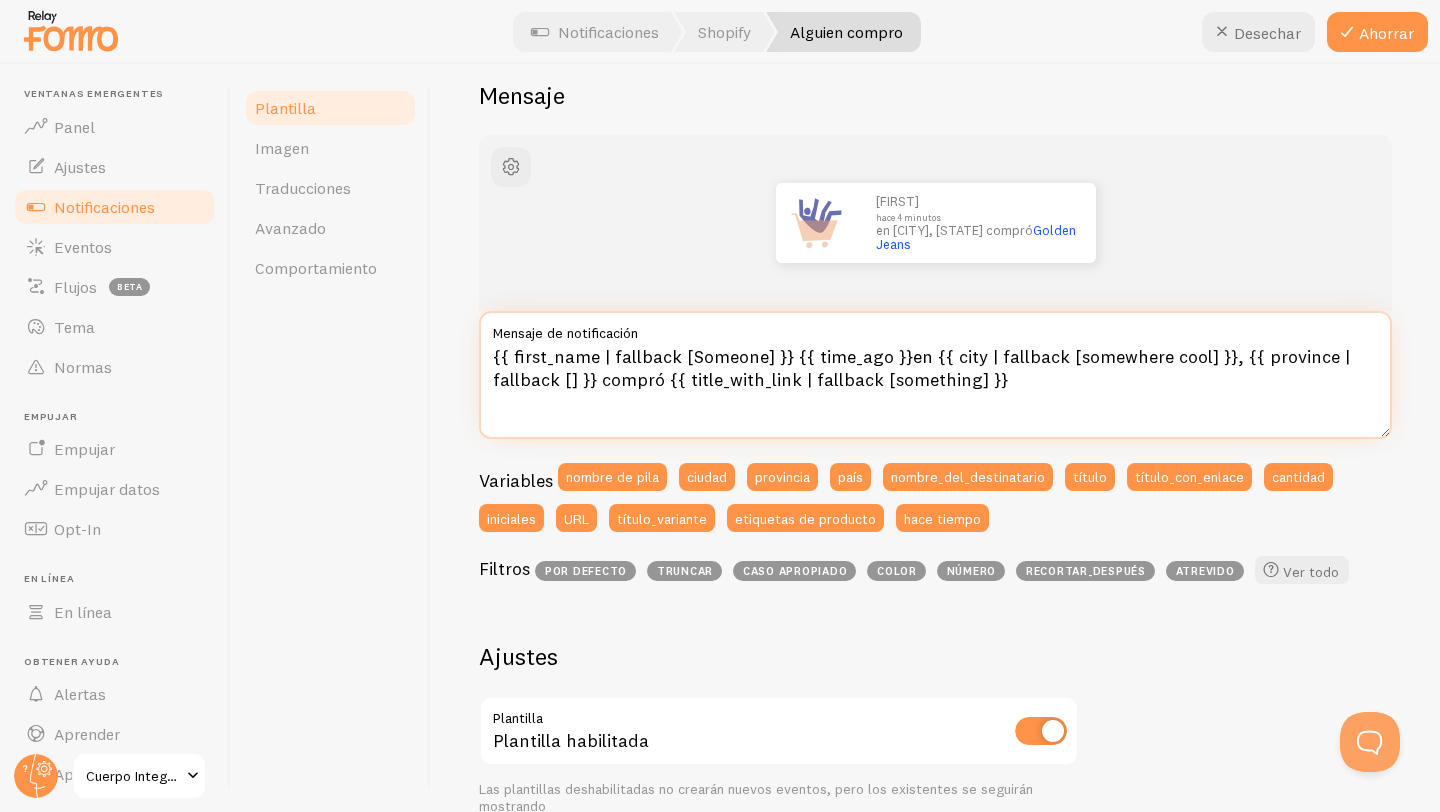 drag, startPoint x: 1010, startPoint y: 393, endPoint x: 485, endPoint y: 349, distance: 526.8406 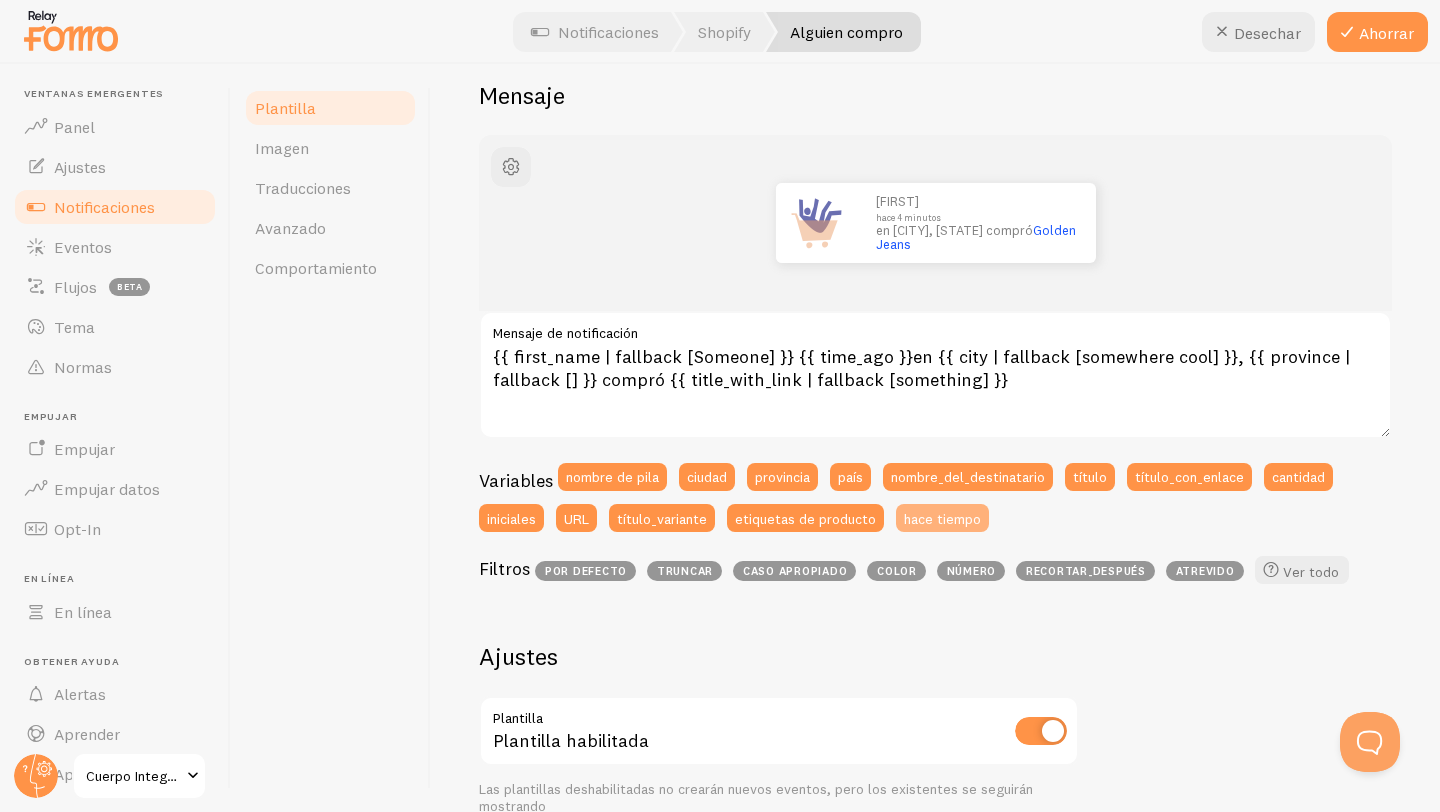click on "hace tiempo" at bounding box center (942, 518) 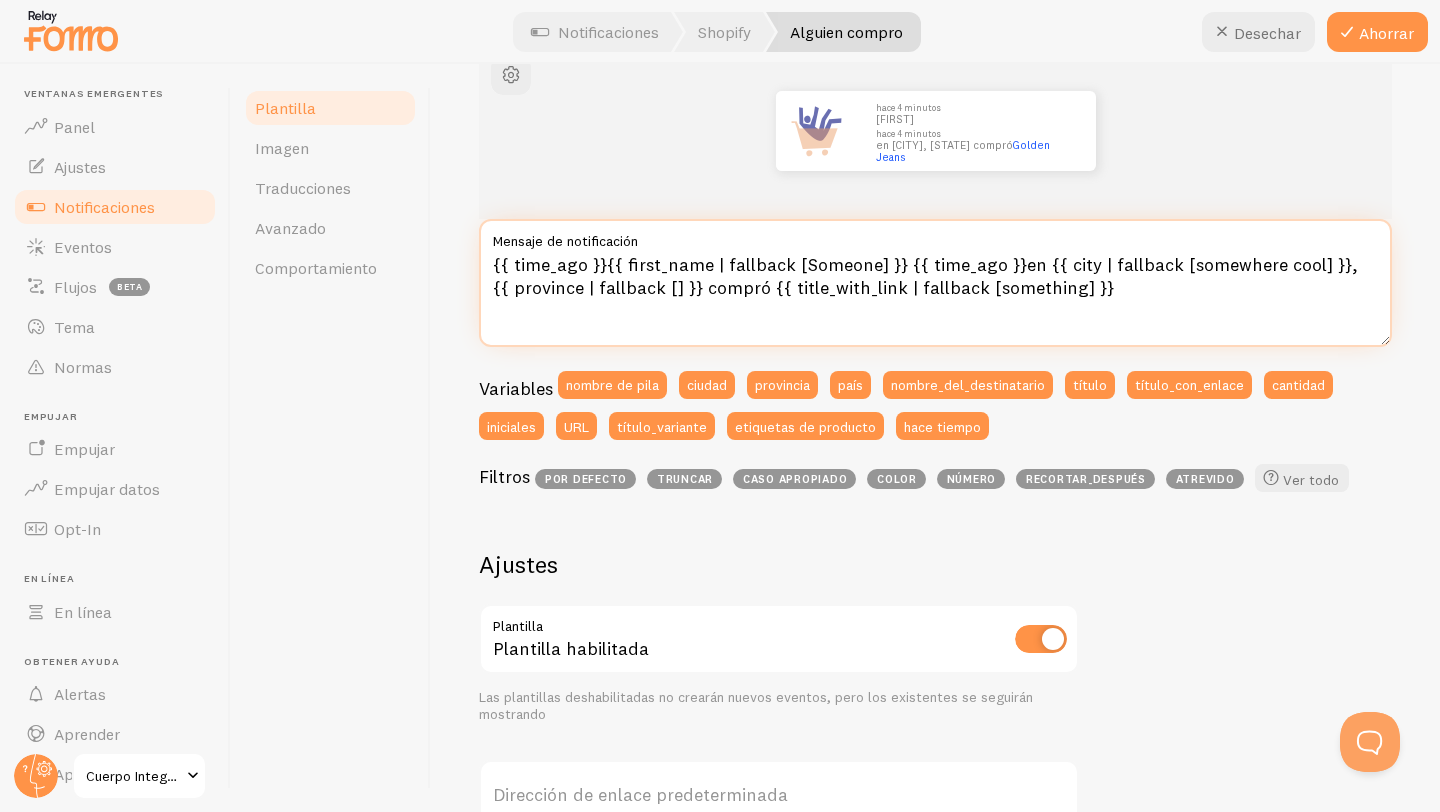 scroll, scrollTop: 272, scrollLeft: 0, axis: vertical 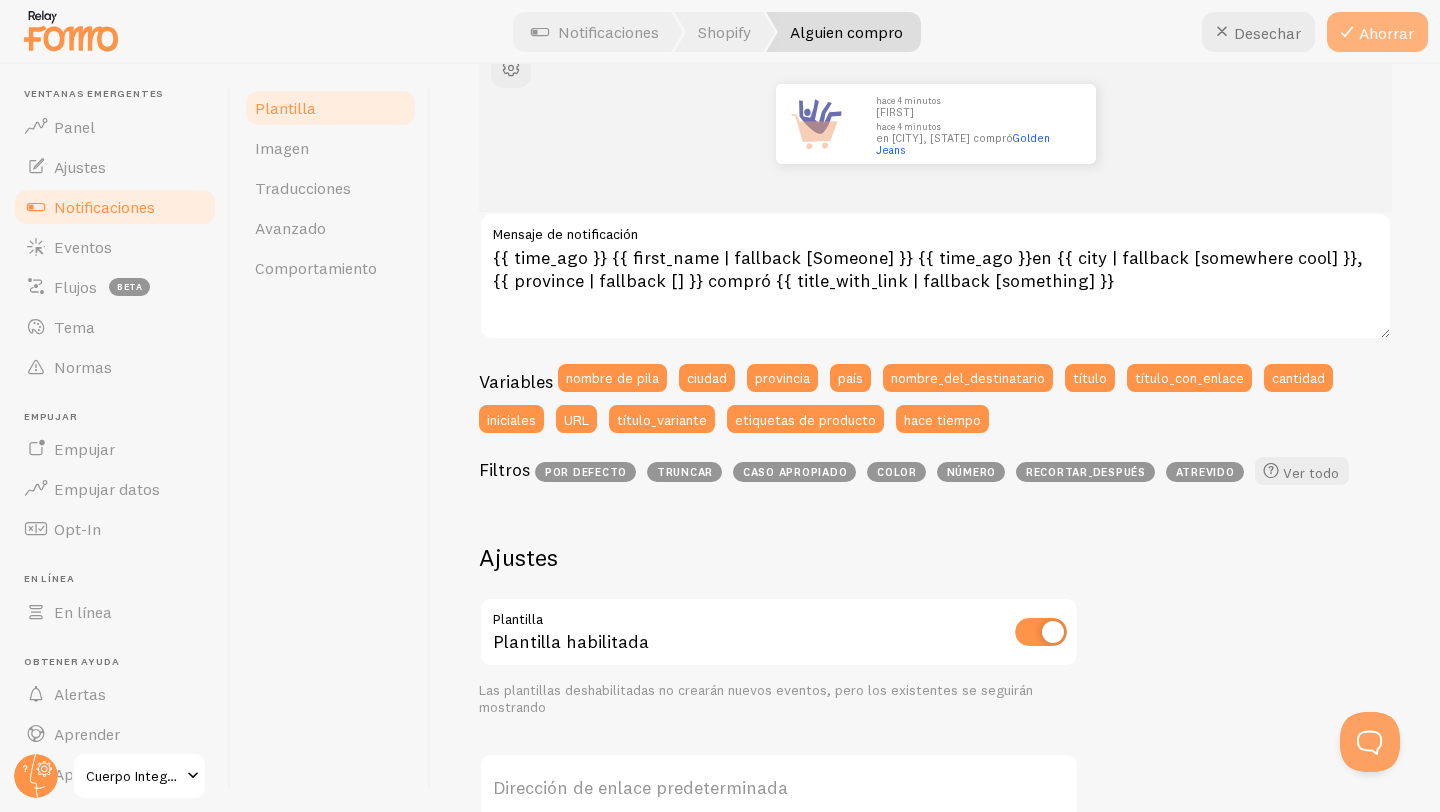 click on "Ahorrar" at bounding box center (1377, 32) 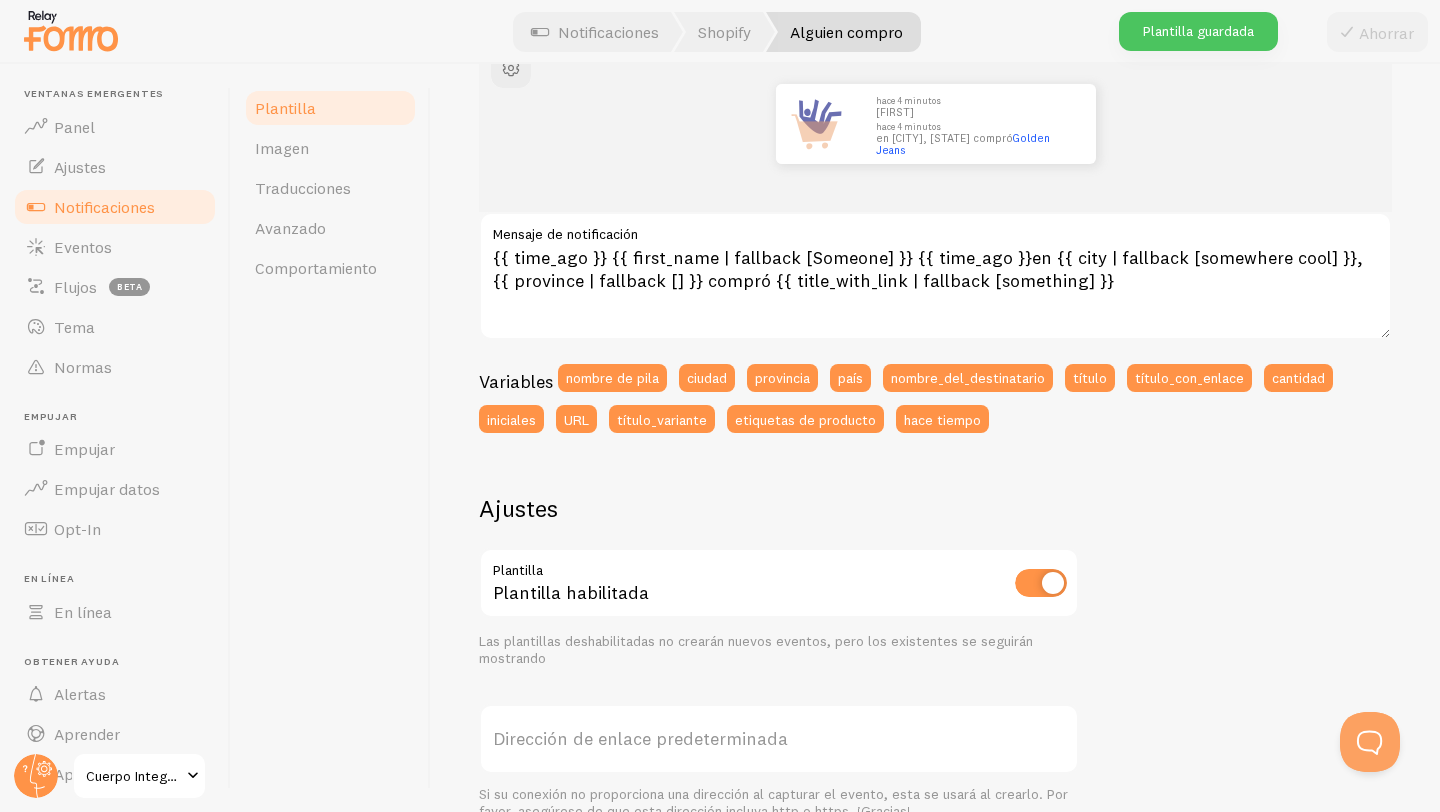 click on "hace 4 minutos   [FIRST] hace 4 minutos   en [CITY], [CITY] compró  [PRODUCT]     {{ time_ago }} {{ first_name | fallback [Someone] }} {{ time_ago }}en {{ city | fallback [somewhere cool] }}, {{ province | fallback [] }} compró {{ title_with_link | fallback [something] }}   Mensaje de notificación         Variables
nombre de pila
ciudad
provincia
país
nombre_del_destinatario
título
título_con_enlace
cantidad
iniciales
URL
título_variante
etiquetas de producto
hace tiempo       Ajustes         Plantilla   Plantilla habilitada   Las plantillas deshabilitadas no crearán nuevos eventos, pero los existentes se seguirán mostrando       Dirección de enlace predeterminada             Usar Markdown en la plantilla   Markdown habilitado       alguien compro   Título de la plantilla" at bounding box center (935, 583) 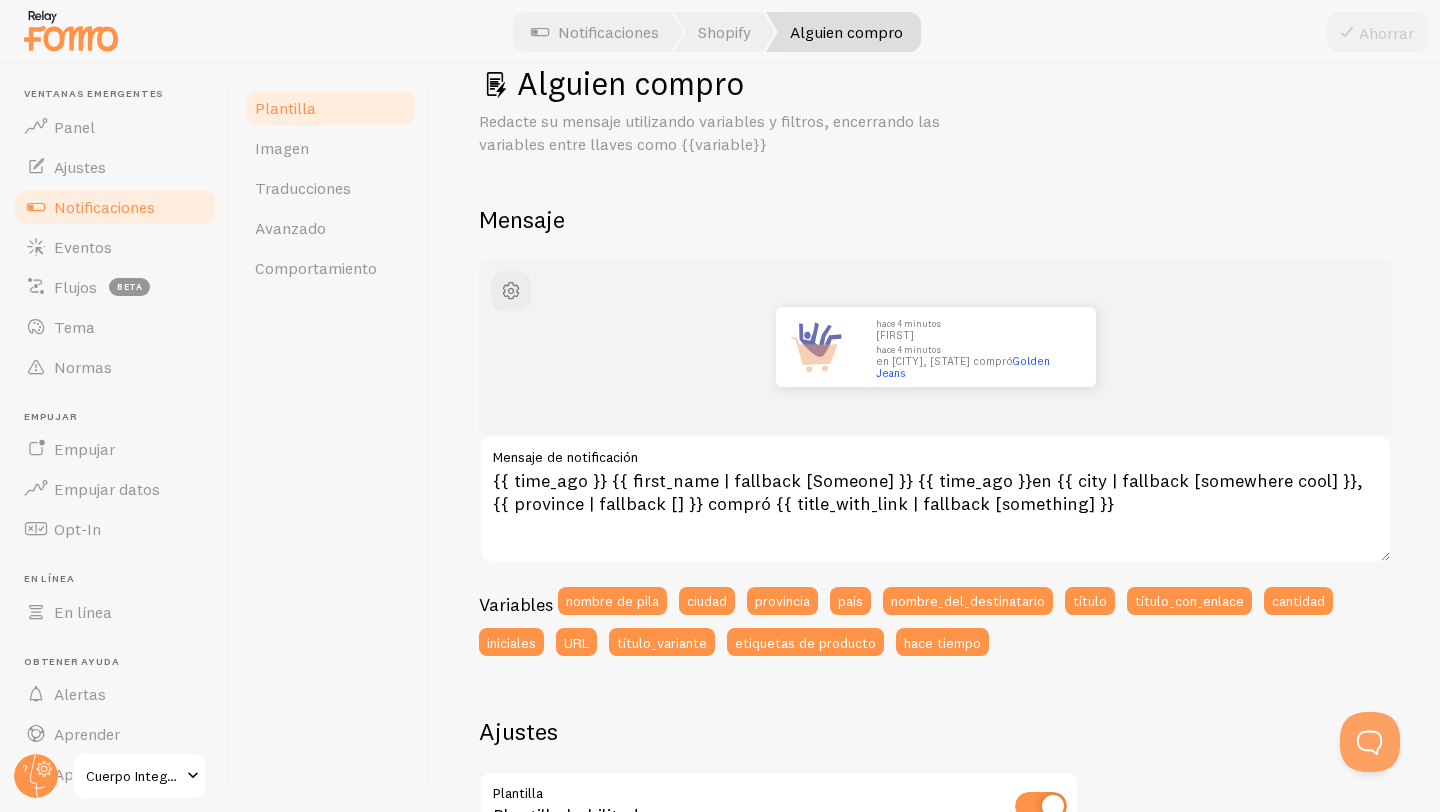 scroll, scrollTop: 51, scrollLeft: 0, axis: vertical 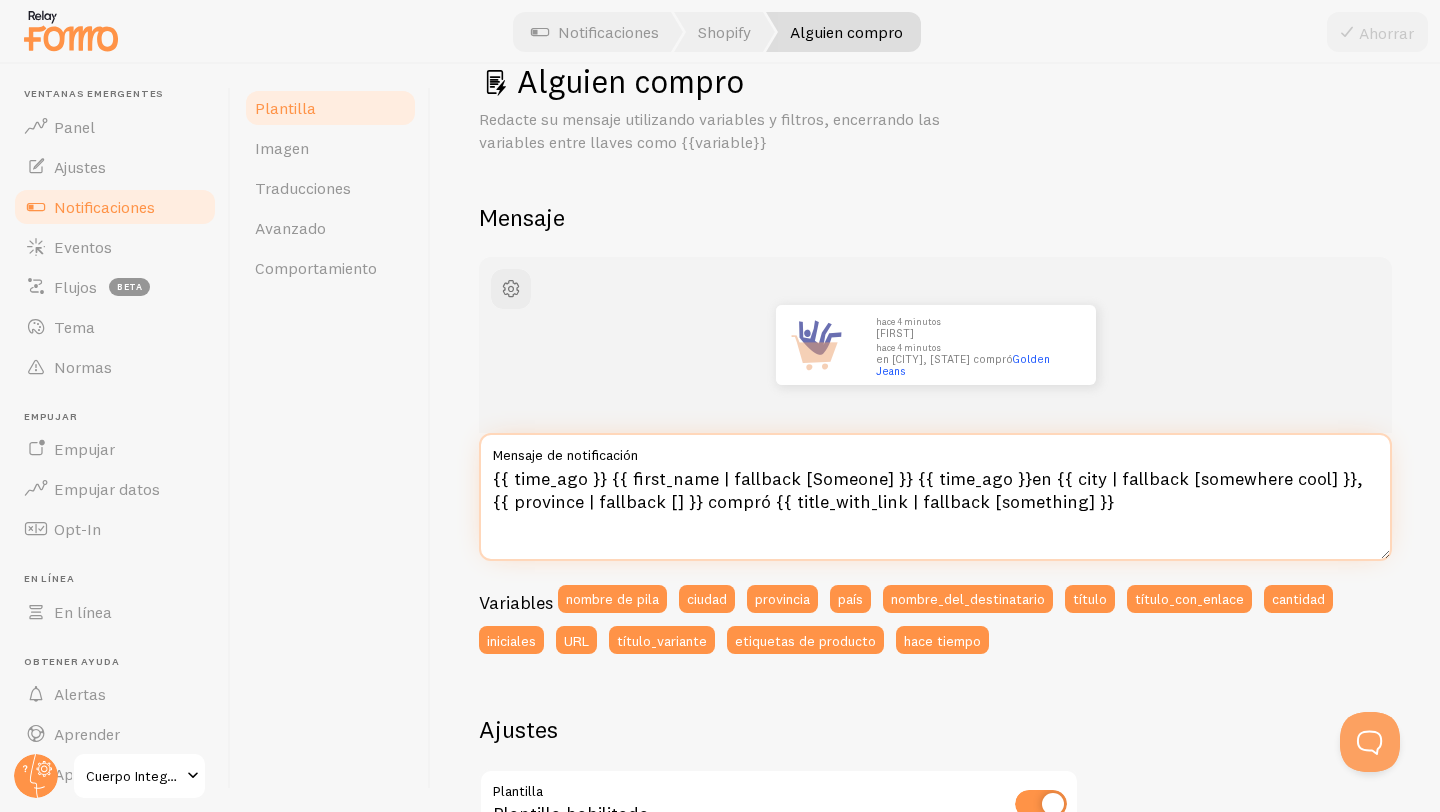 drag, startPoint x: 903, startPoint y: 479, endPoint x: 1011, endPoint y: 477, distance: 108.01852 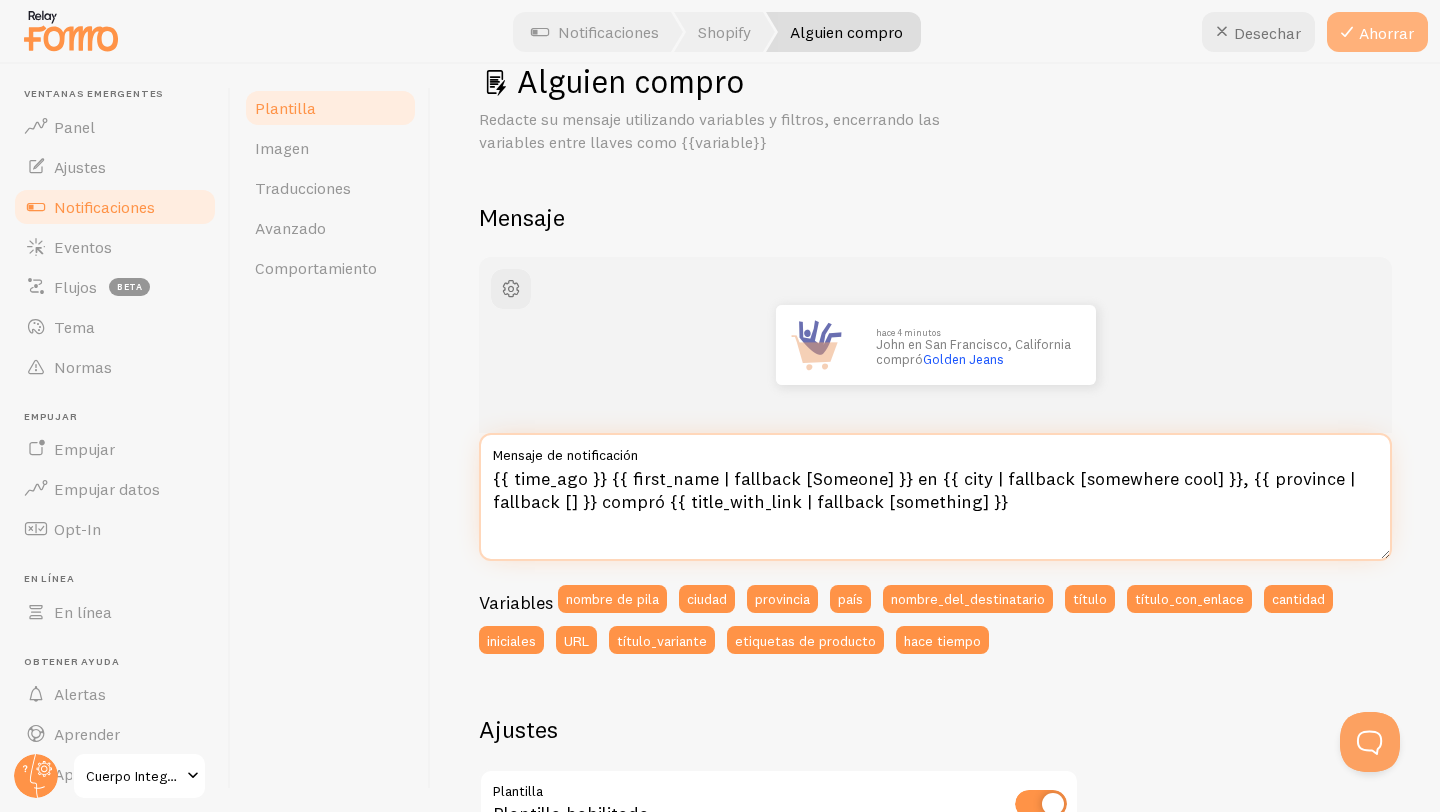 type on "{{ time_ago }} {{ first_name | fallback [Someone] }} en {{ city | fallback [somewhere cool] }}, {{ province | fallback [] }} compró {{ title_with_link | fallback [something] }}" 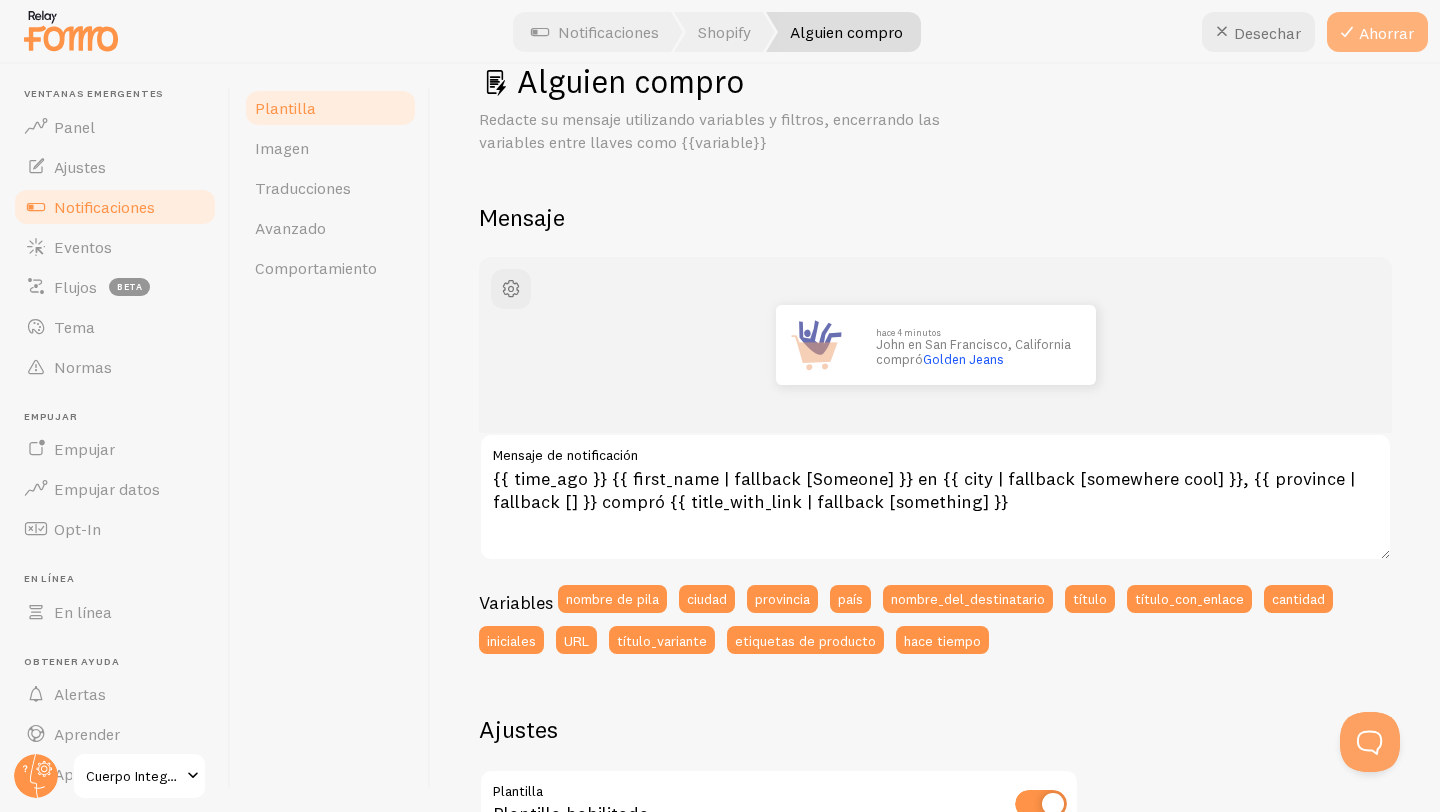 click on "Ahorrar" at bounding box center (1377, 32) 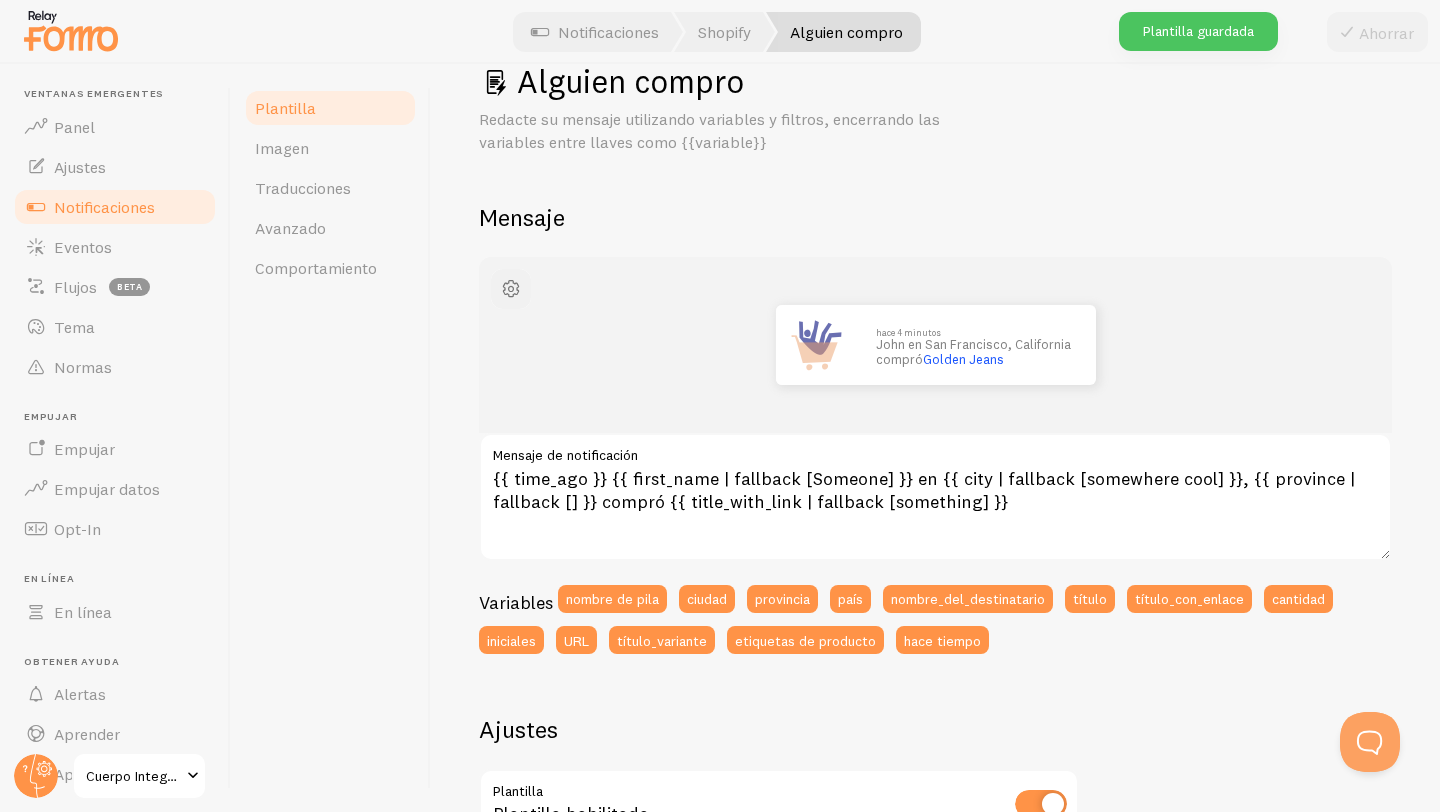 click at bounding box center (511, 289) 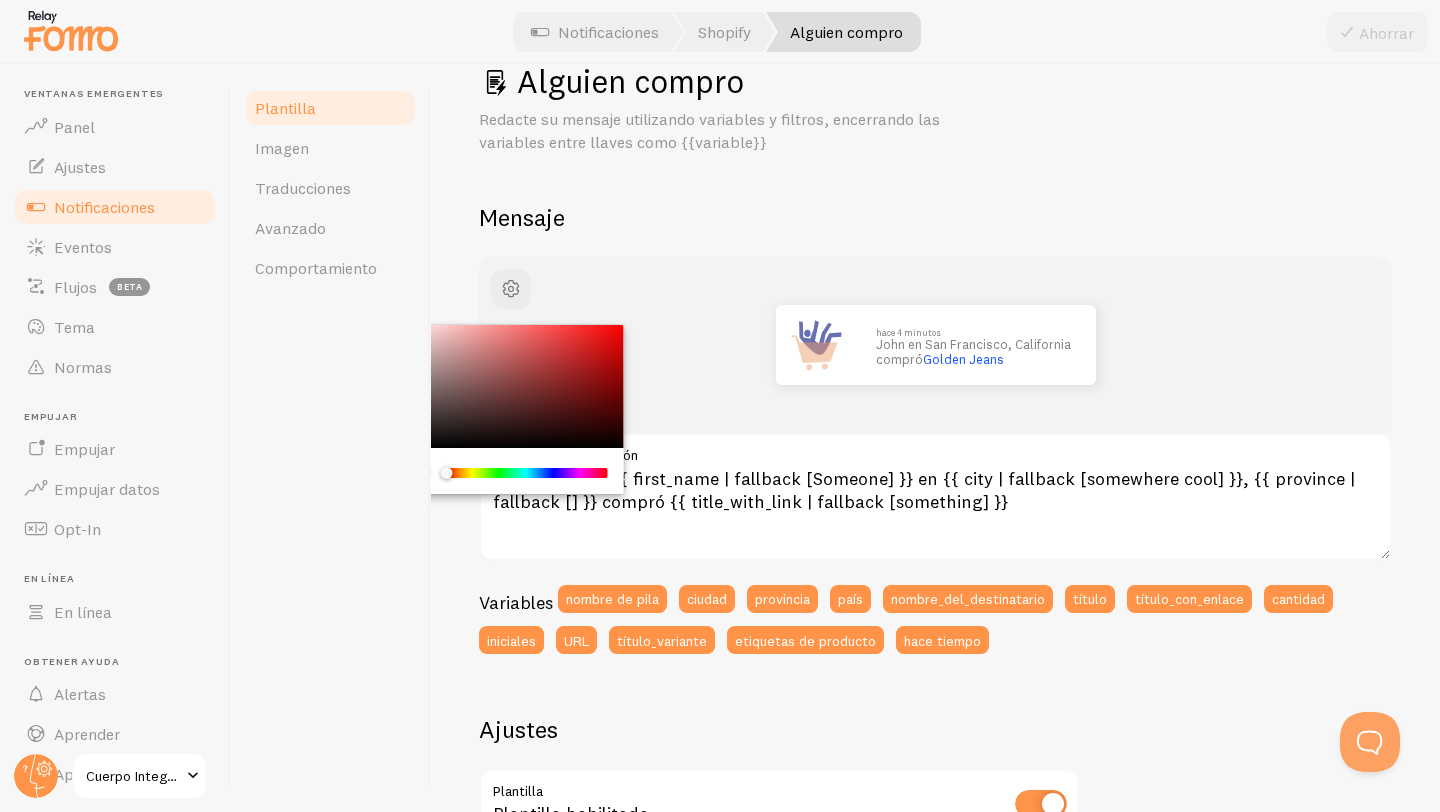 click on "hace 4 minutos   [FIRST] en [CITY], [STATE] compró  [PRODUCT]" at bounding box center [935, 345] 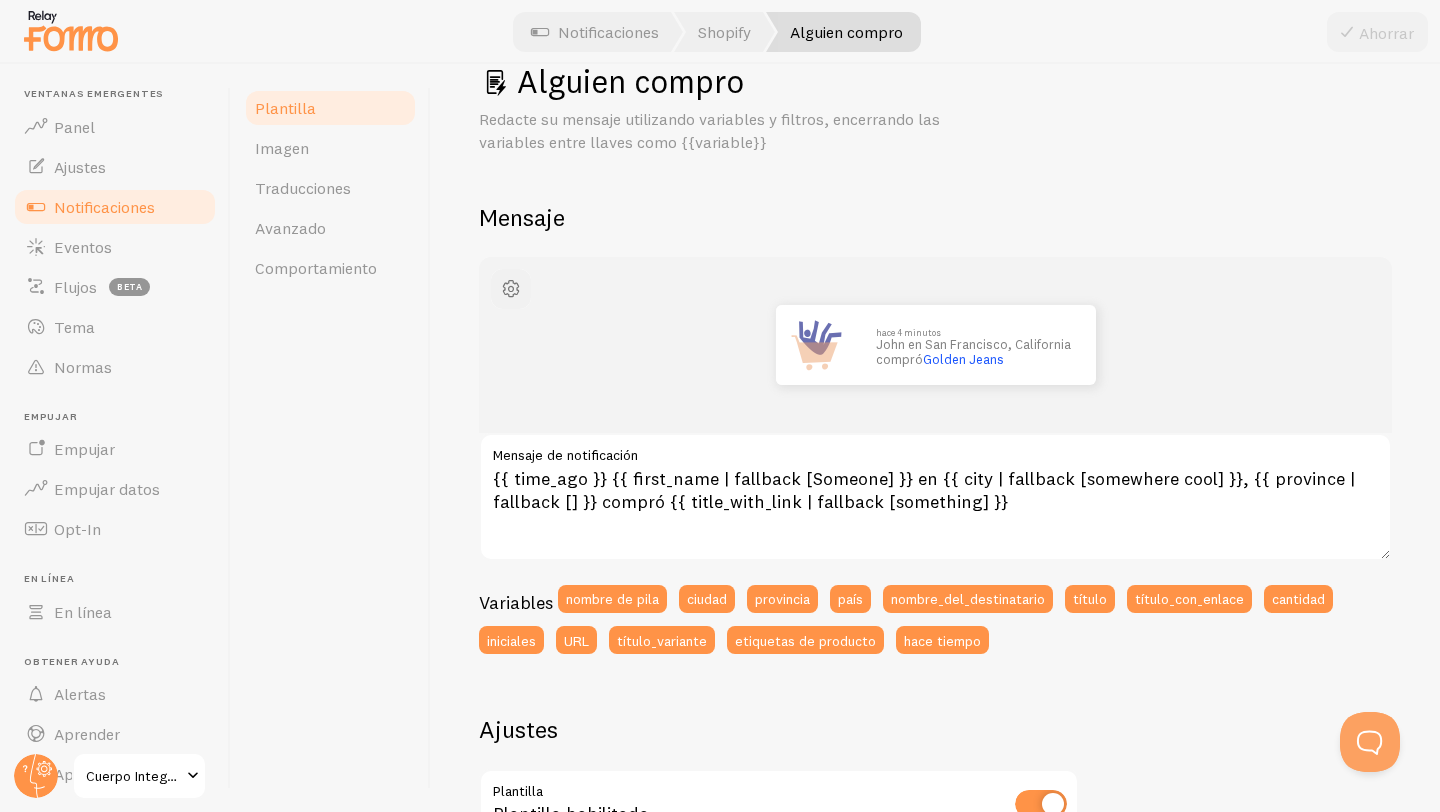 click at bounding box center (511, 289) 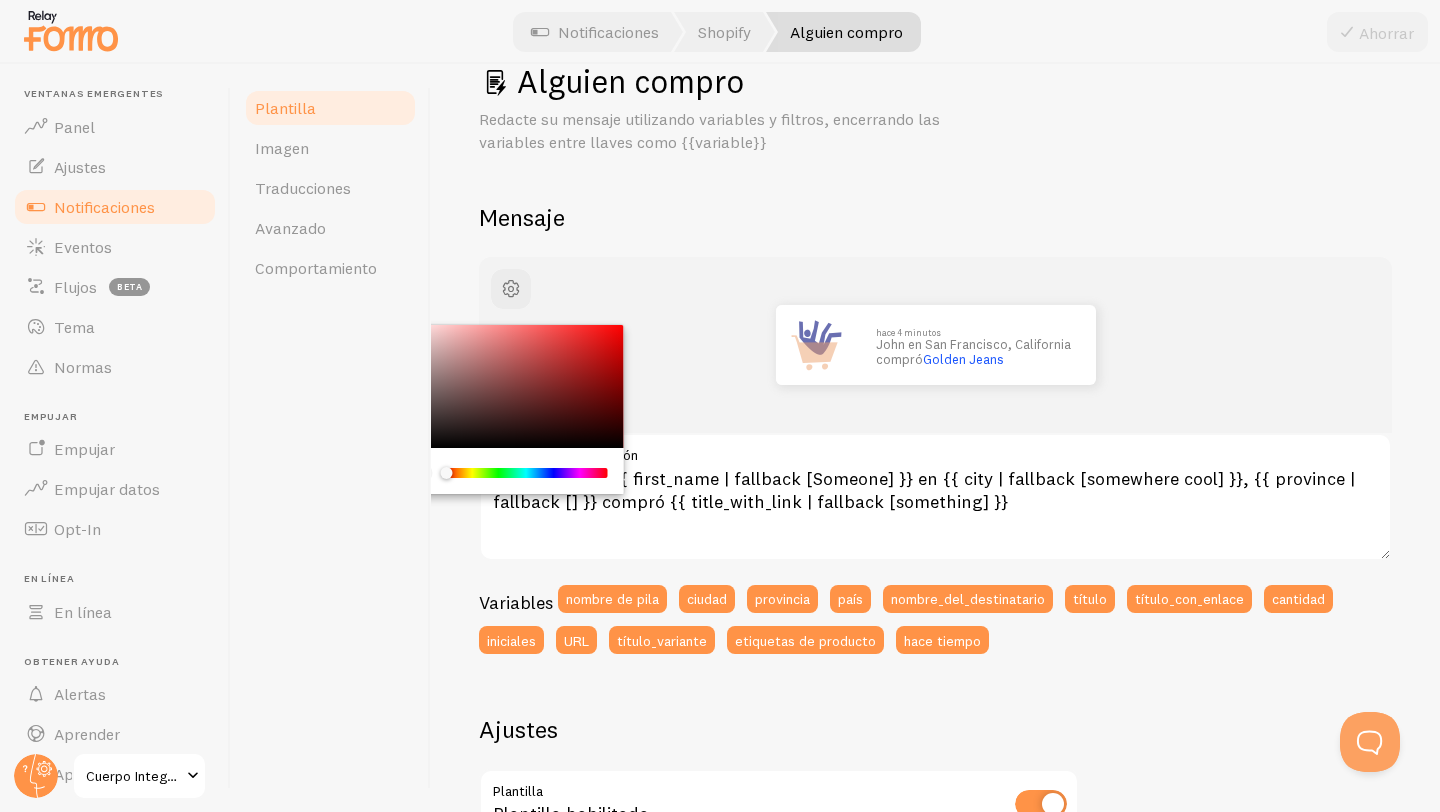 click on "hace 4 minutos   [FIRST] en [CITY], [STATE] compró  [PRODUCT]" at bounding box center [935, 345] 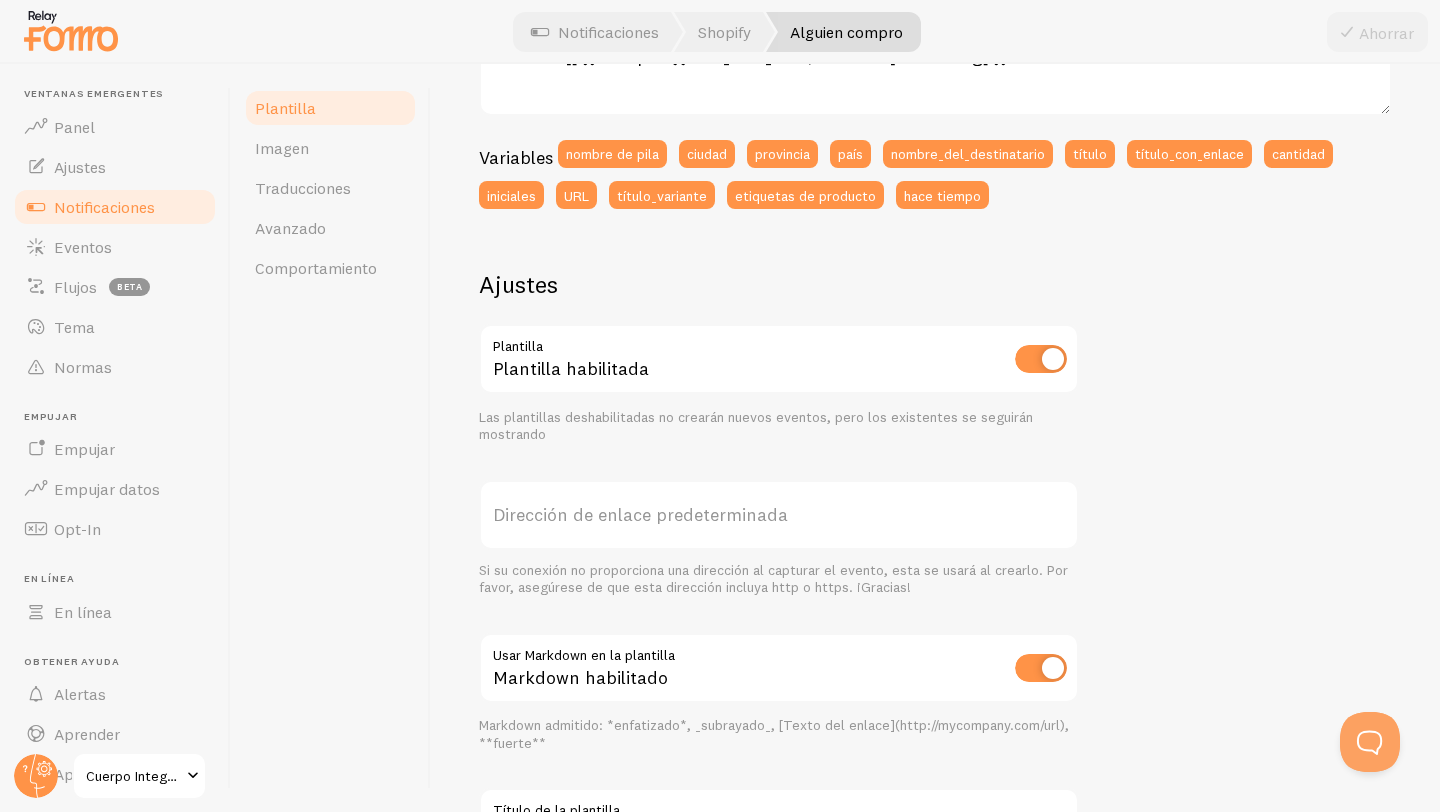 scroll, scrollTop: 673, scrollLeft: 0, axis: vertical 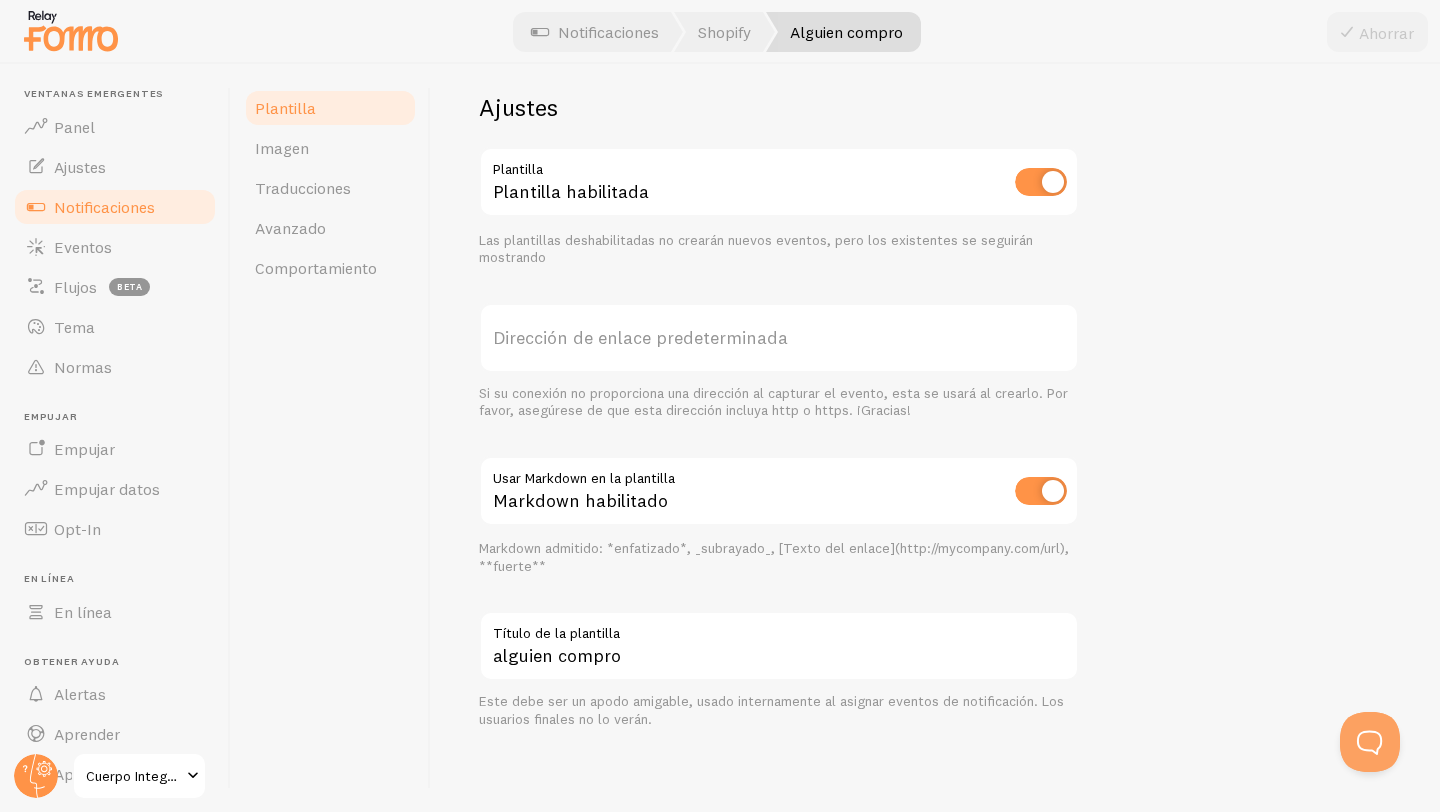click at bounding box center [1041, 491] 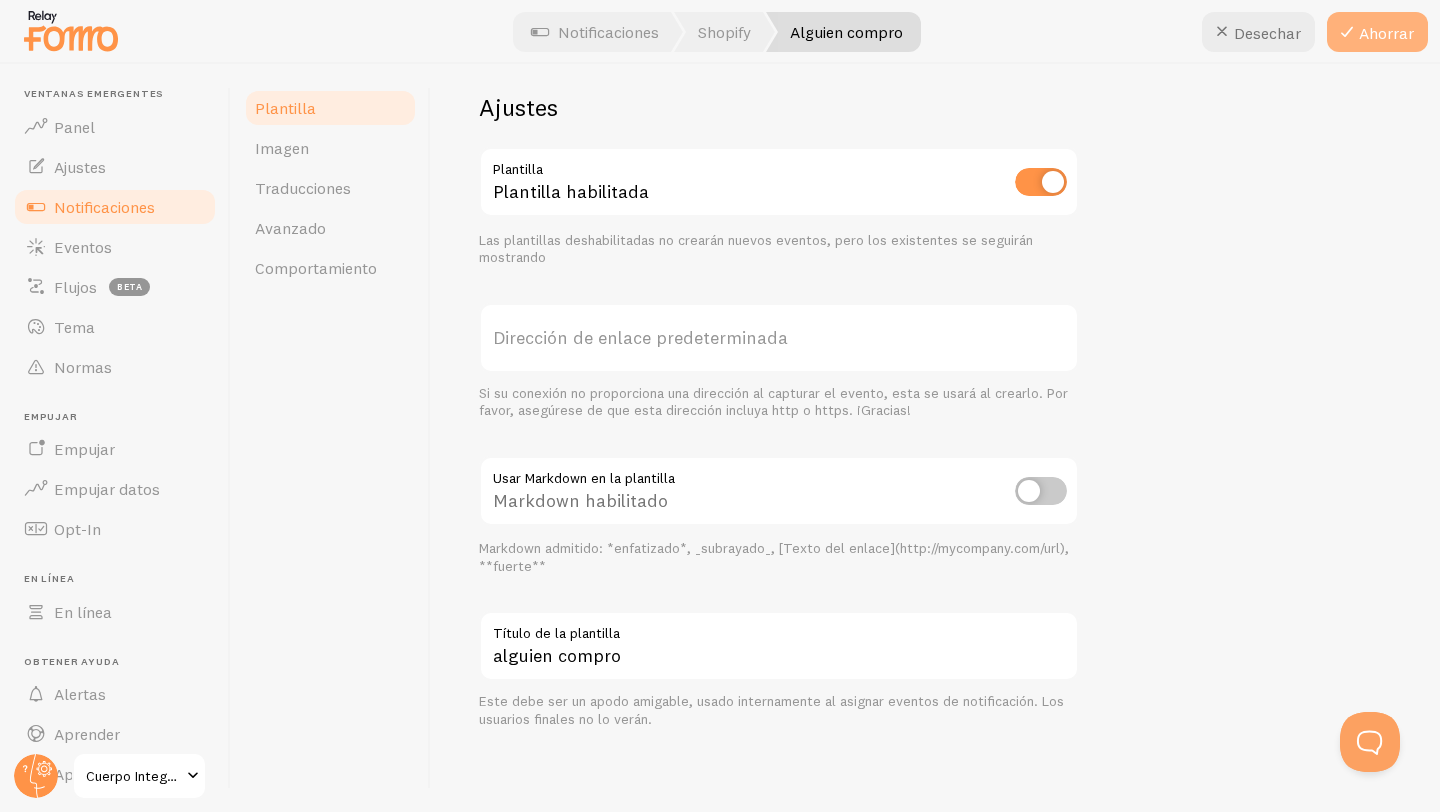 click on "Ahorrar" at bounding box center [1386, 33] 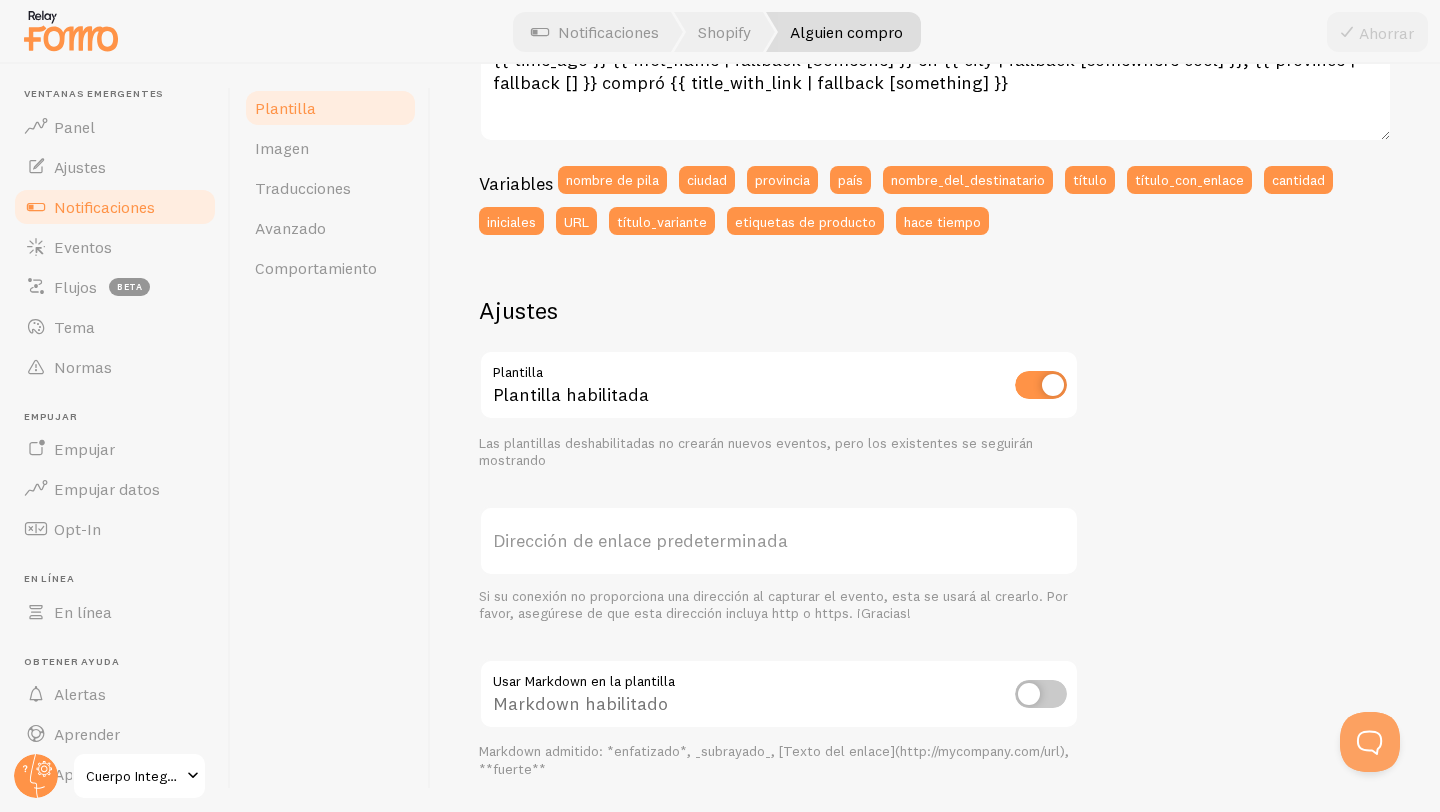 scroll, scrollTop: 635, scrollLeft: 0, axis: vertical 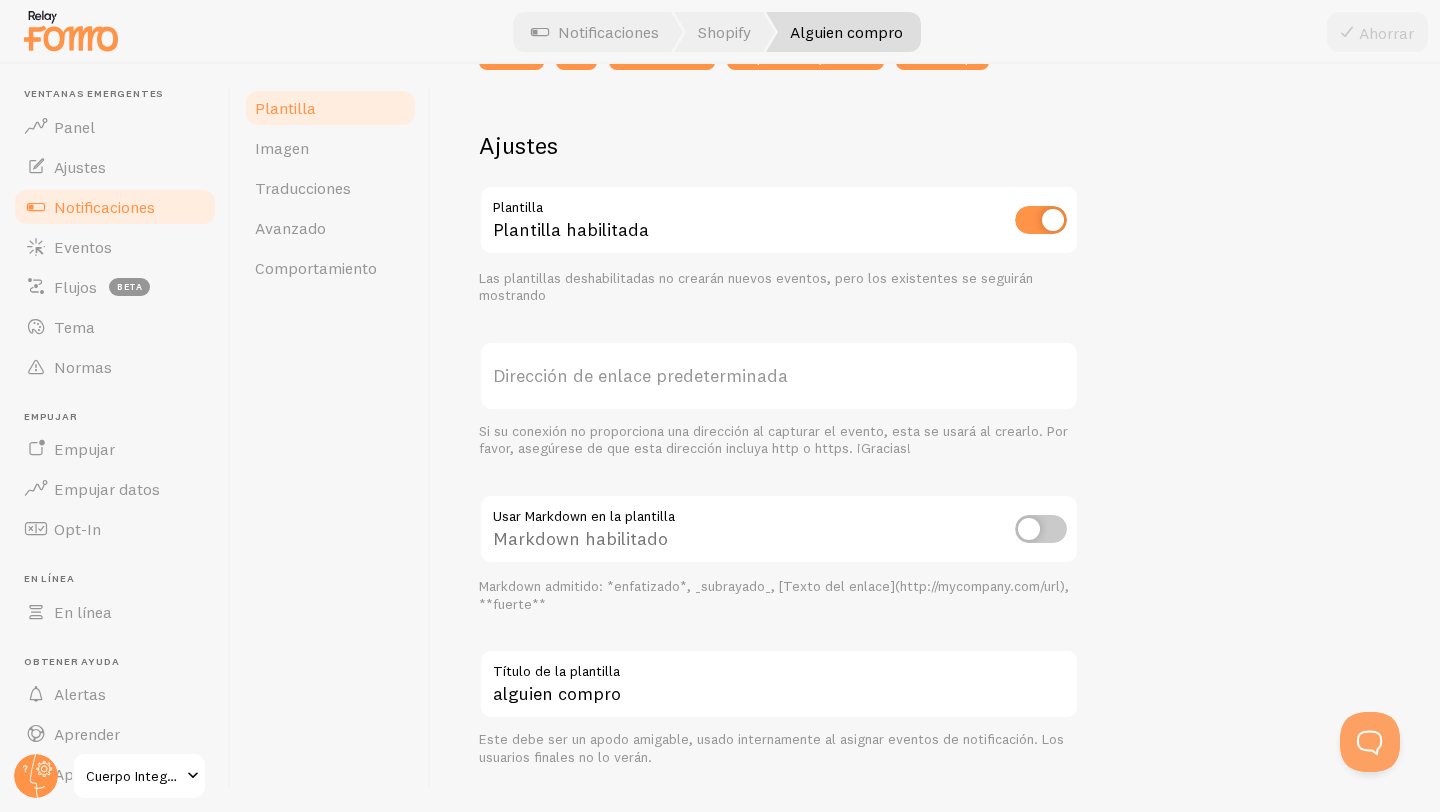 click on "Dirección de enlace predeterminada" at bounding box center (640, 375) 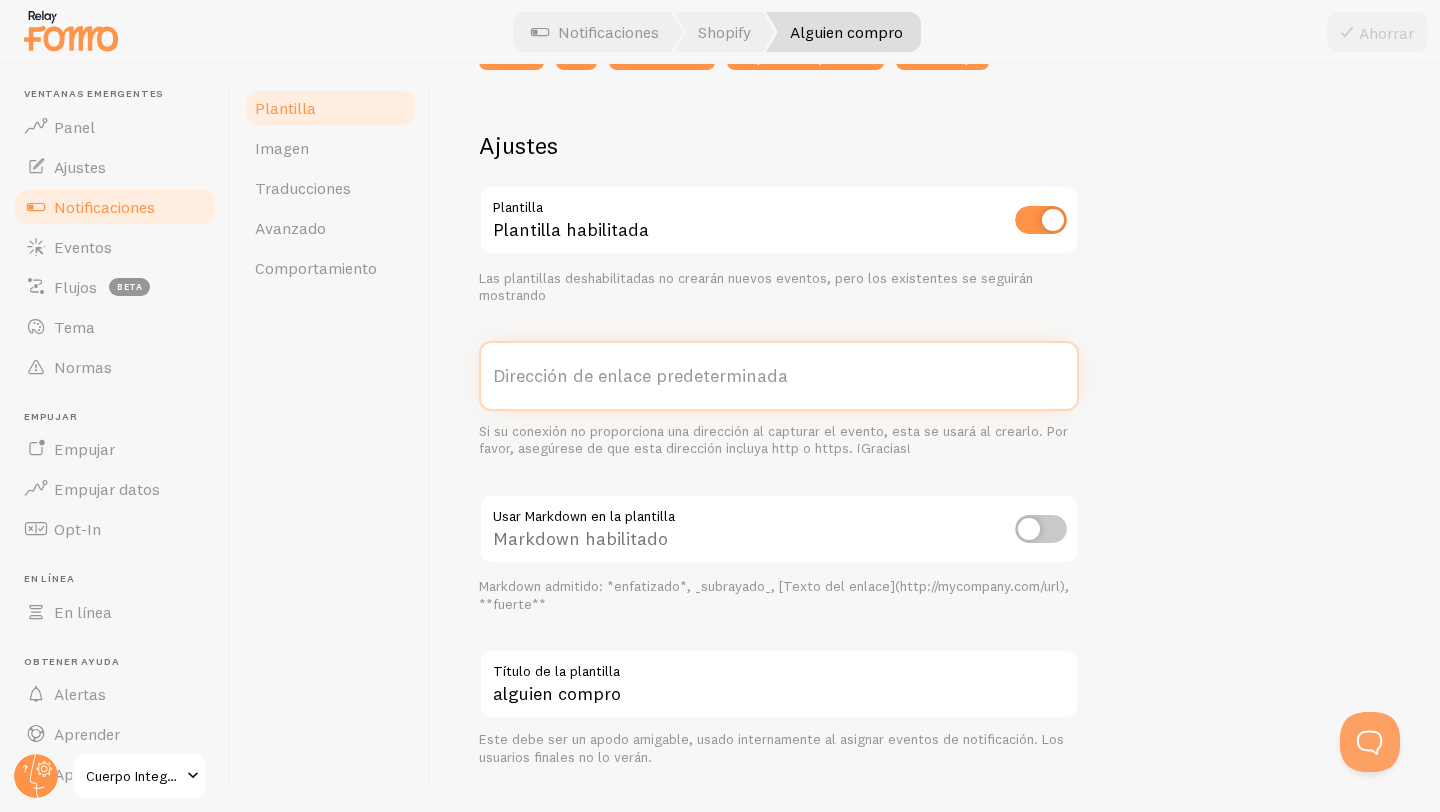 click on "Dirección de enlace predeterminada" at bounding box center [779, 376] 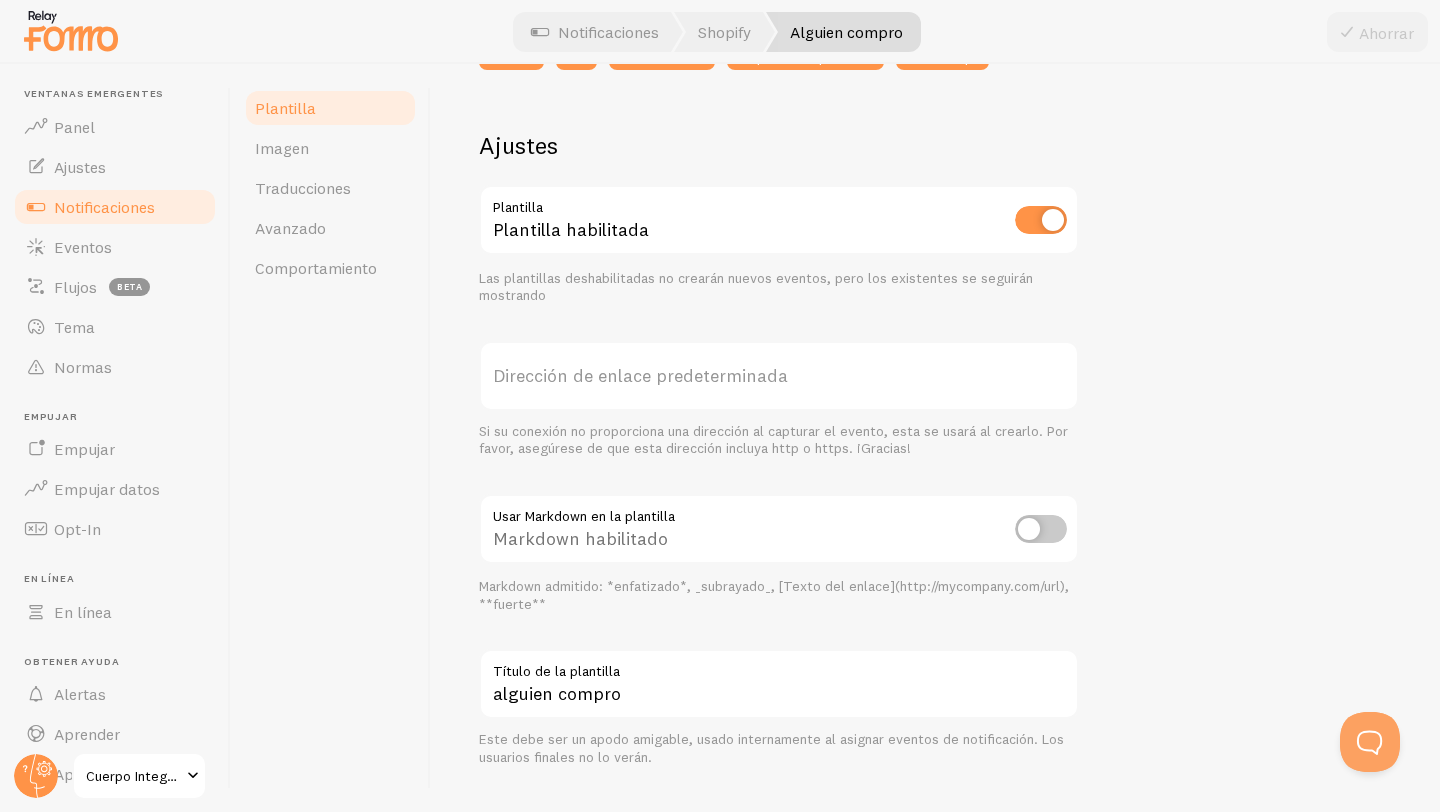 click on "Dirección de enlace predeterminada" at bounding box center (640, 375) 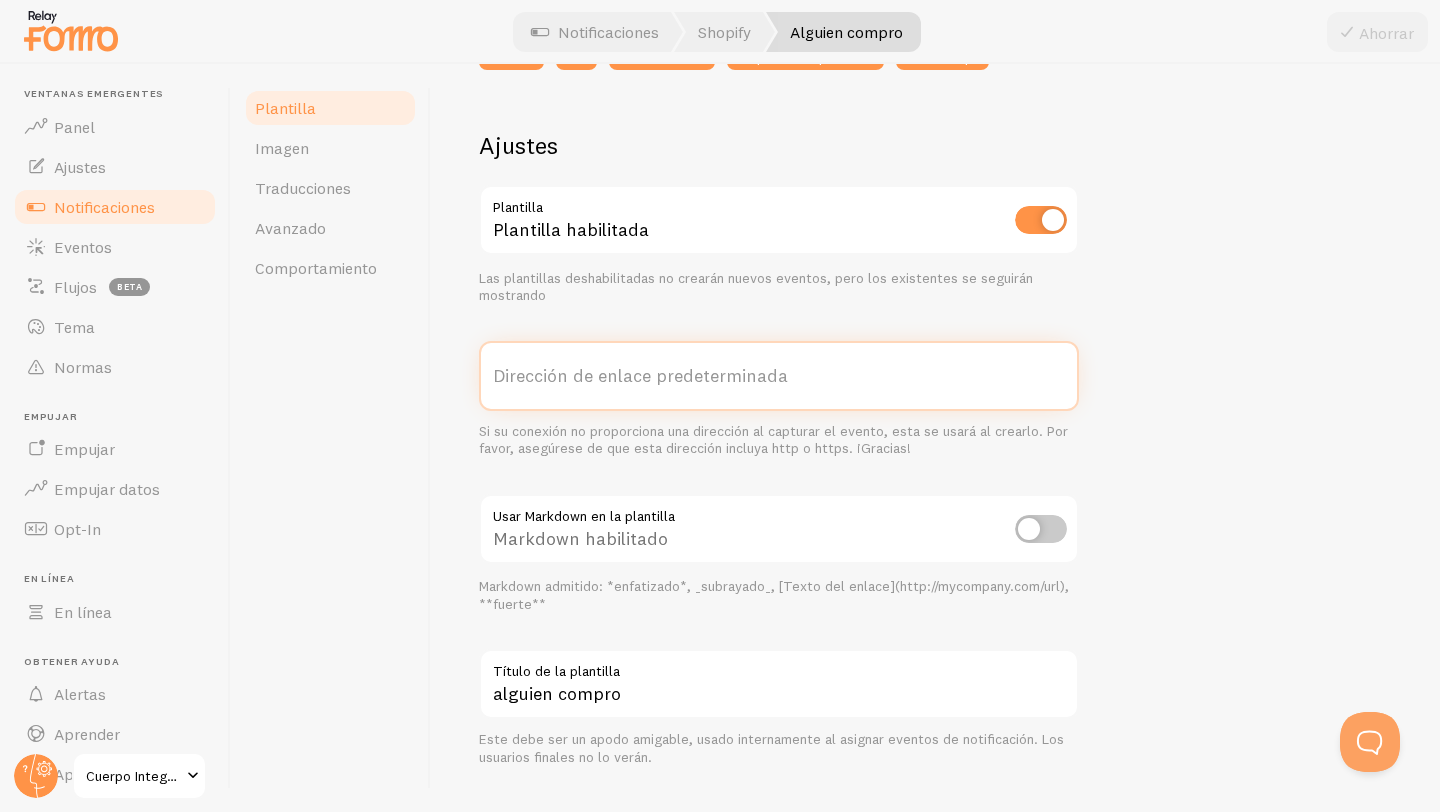 click on "Dirección de enlace predeterminada" at bounding box center [779, 376] 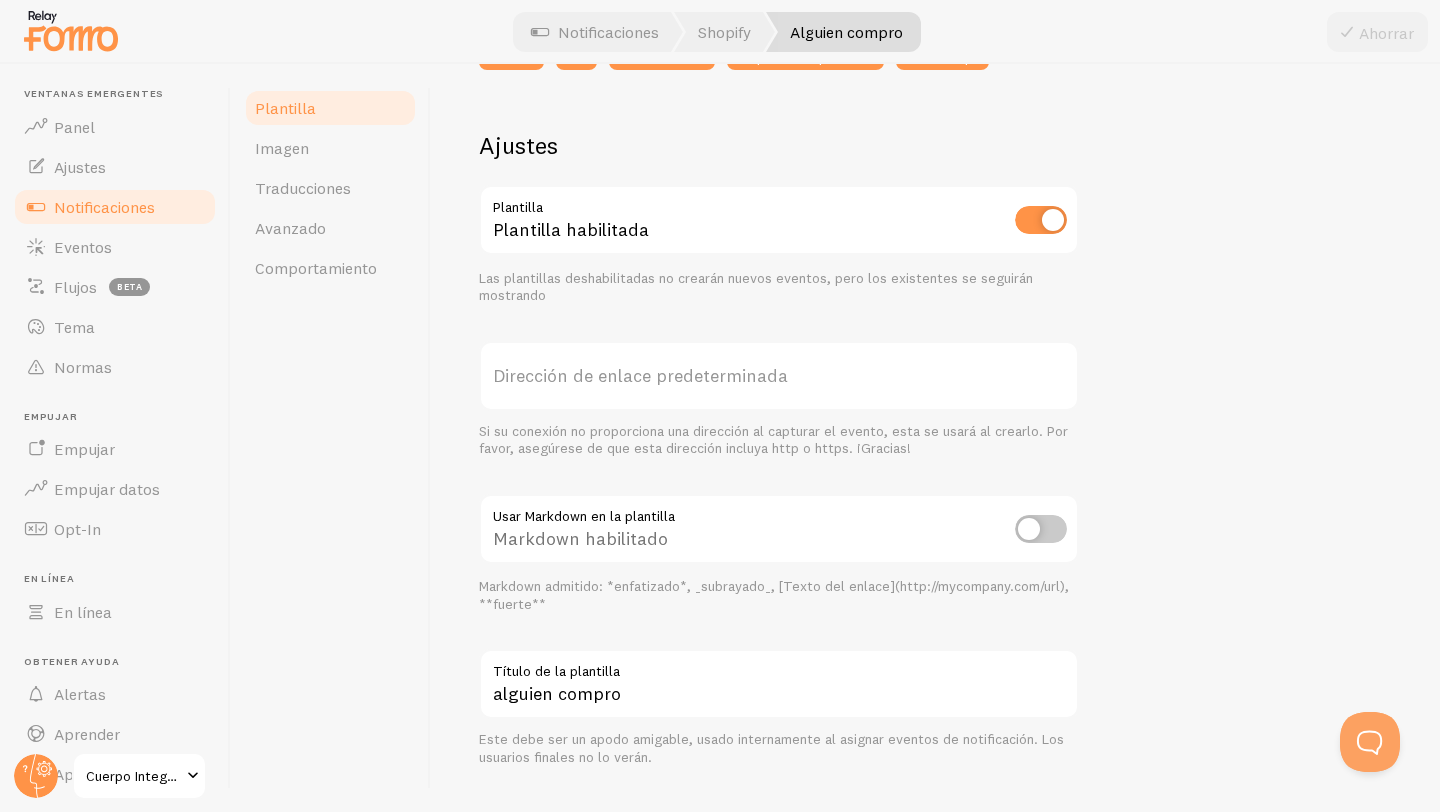 click at bounding box center [1041, 529] 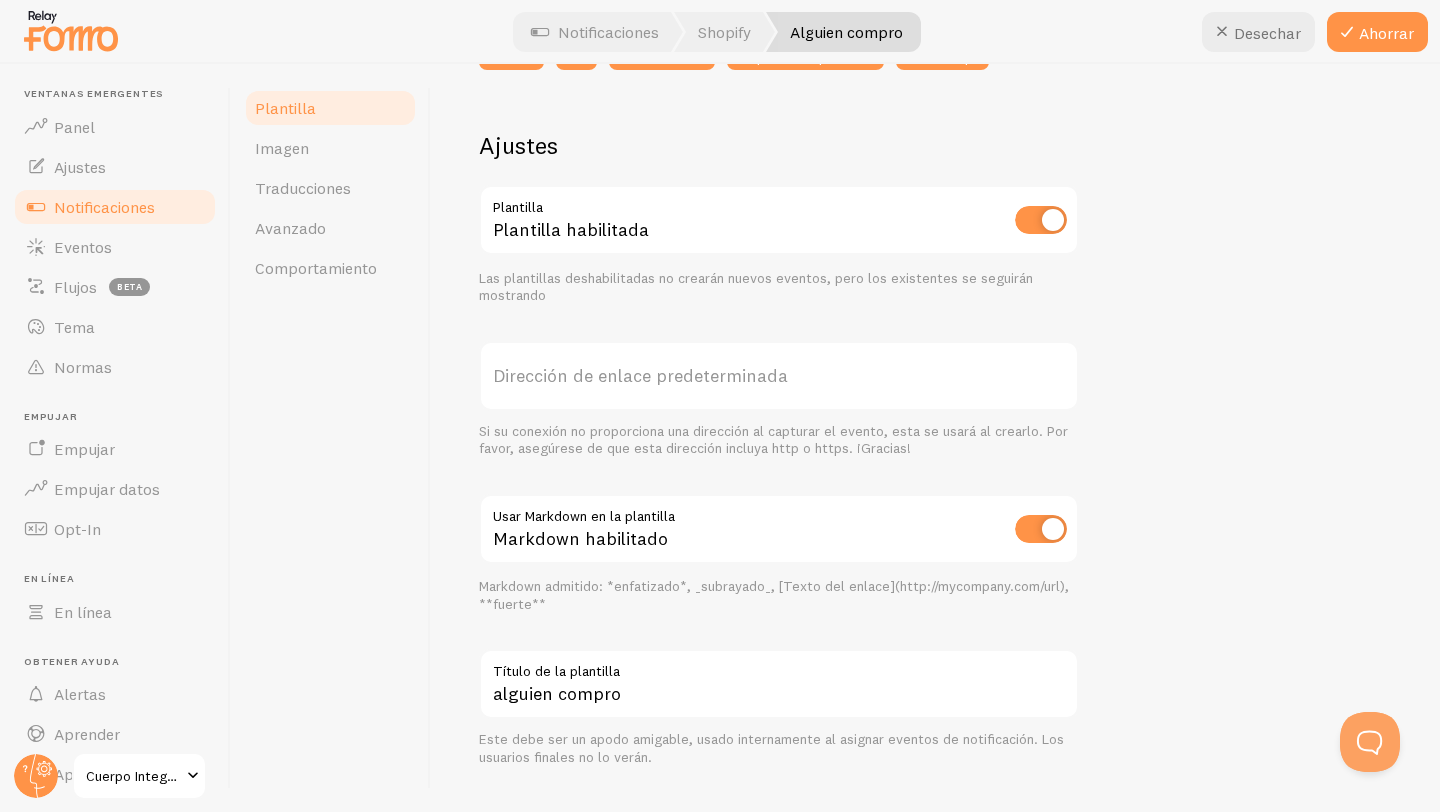 scroll, scrollTop: 673, scrollLeft: 0, axis: vertical 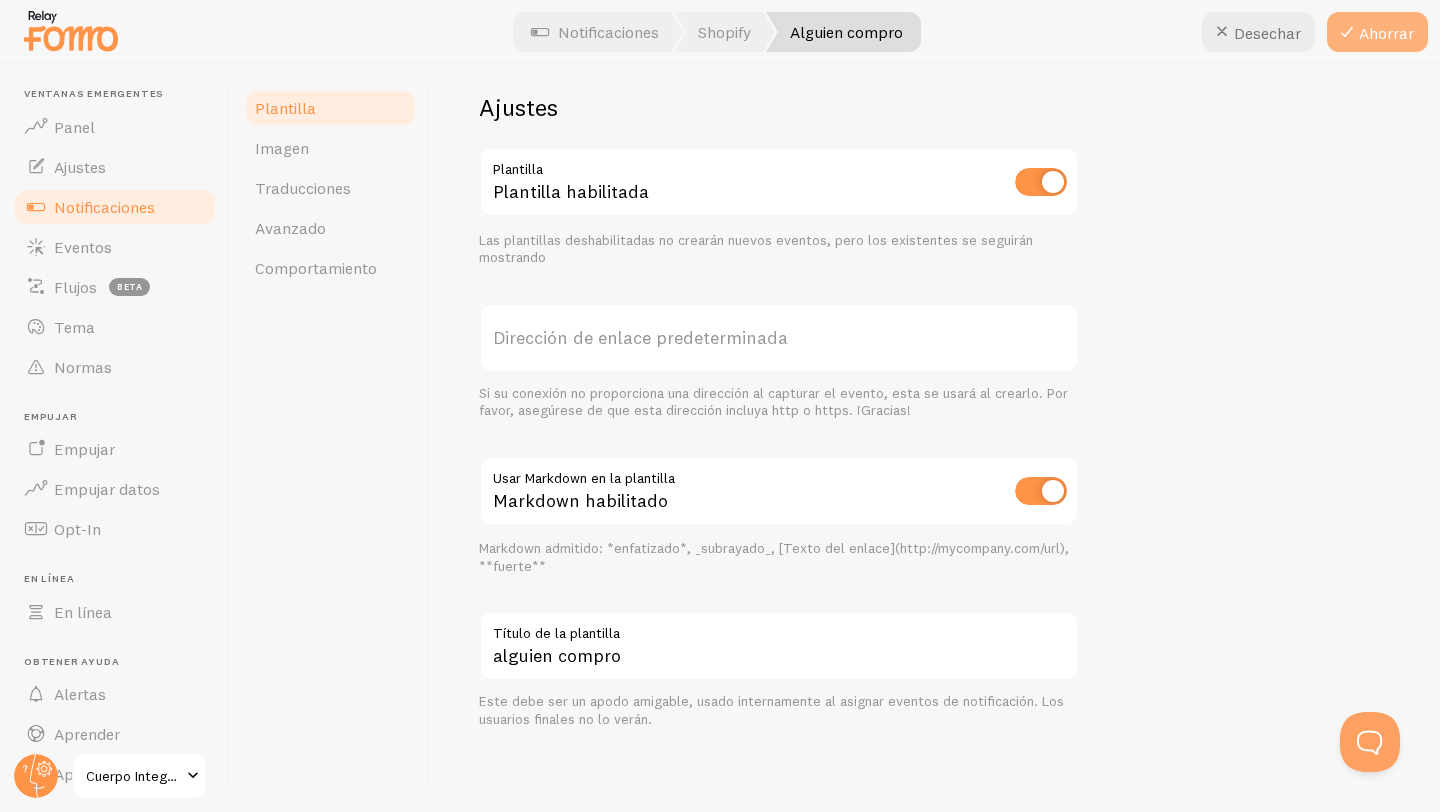 click on "Ahorrar" at bounding box center (1386, 33) 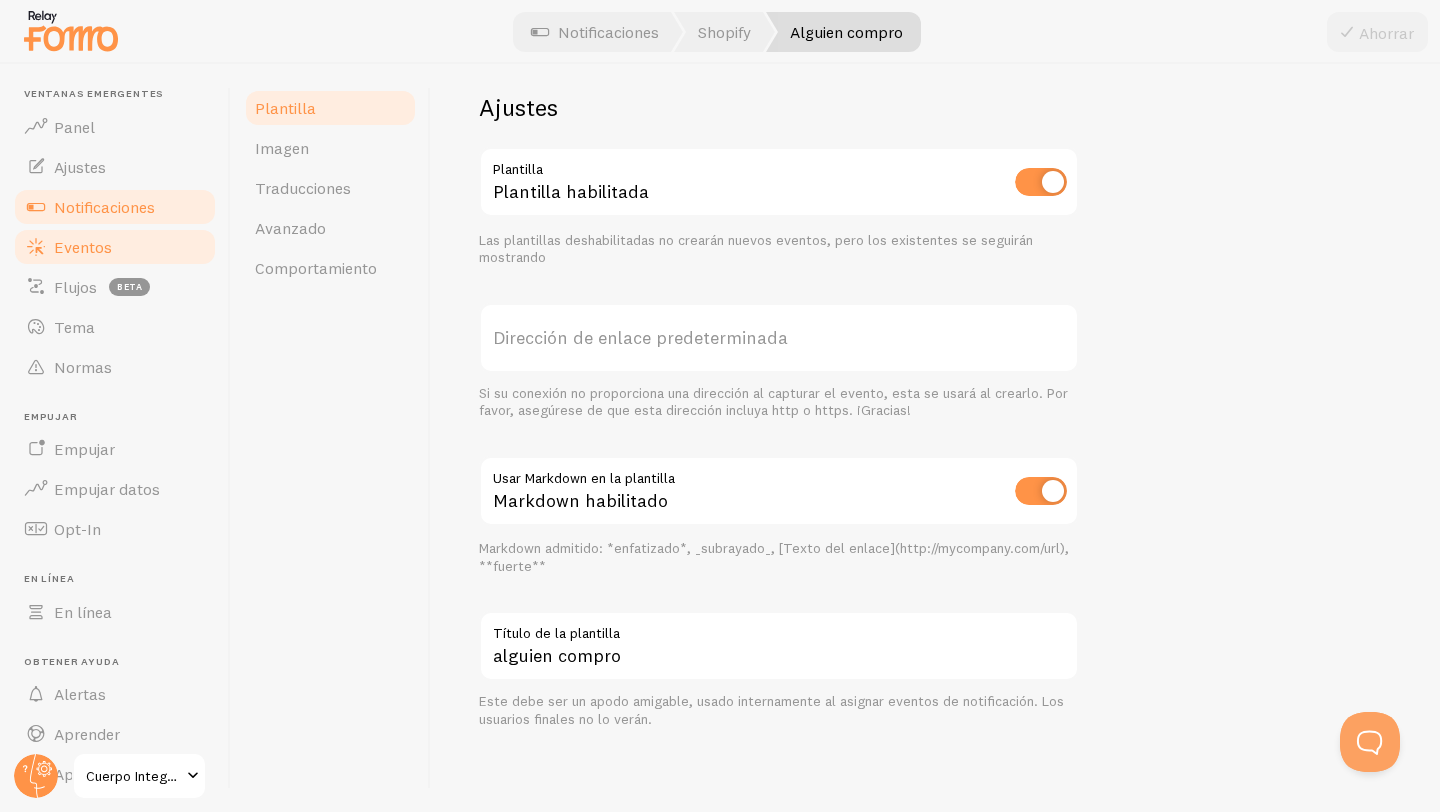 click on "Eventos" at bounding box center (83, 247) 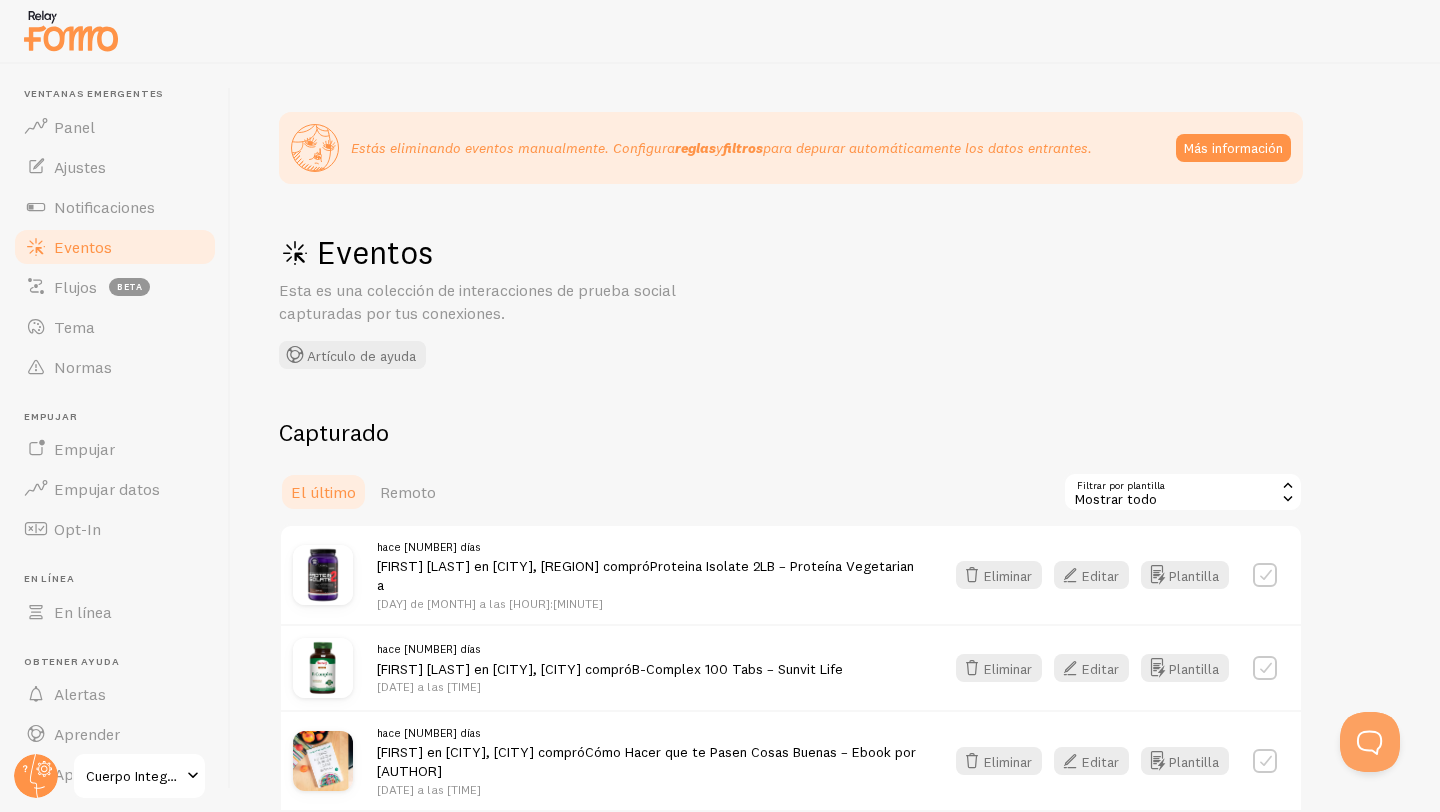 scroll, scrollTop: 196, scrollLeft: 0, axis: vertical 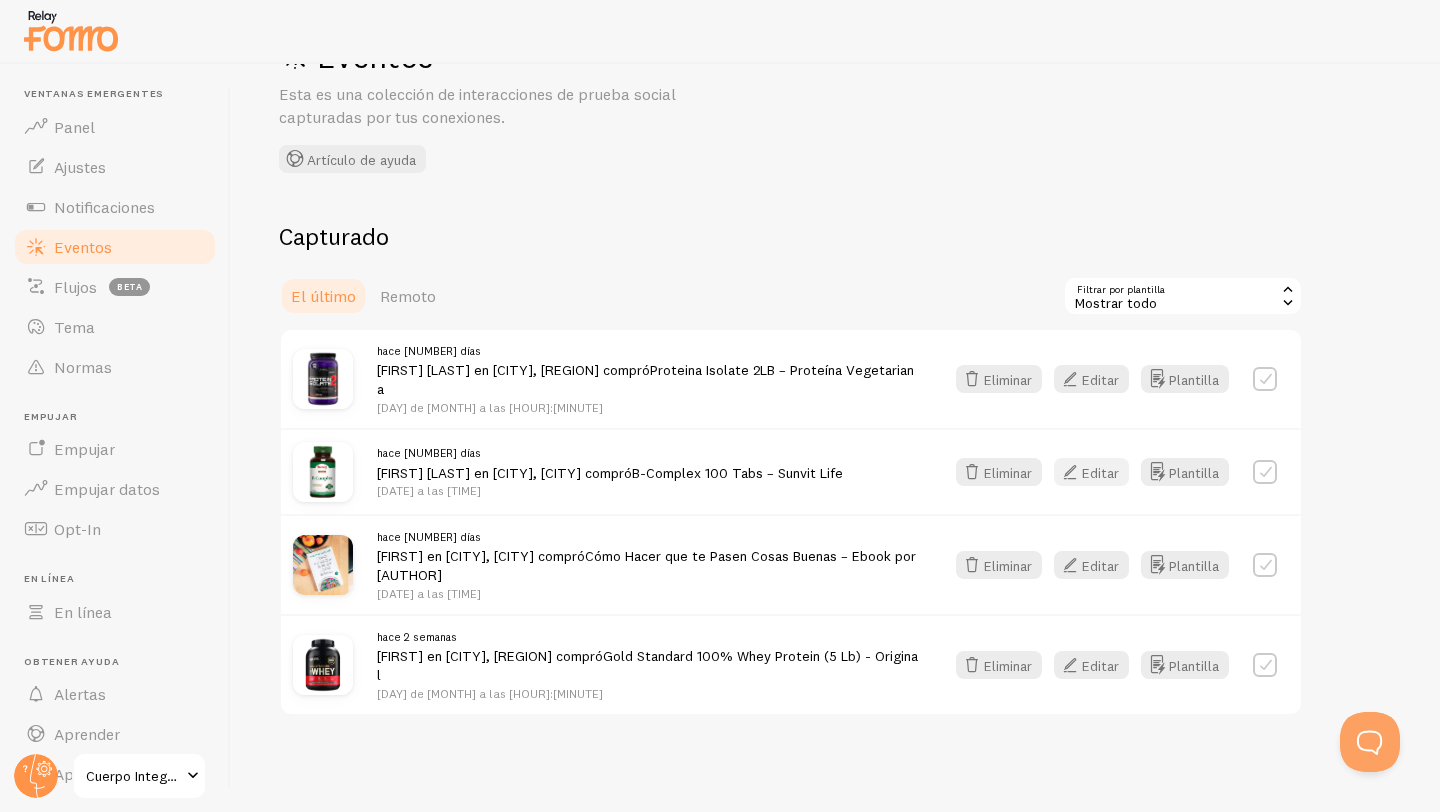 click on "Editar" at bounding box center (1100, 472) 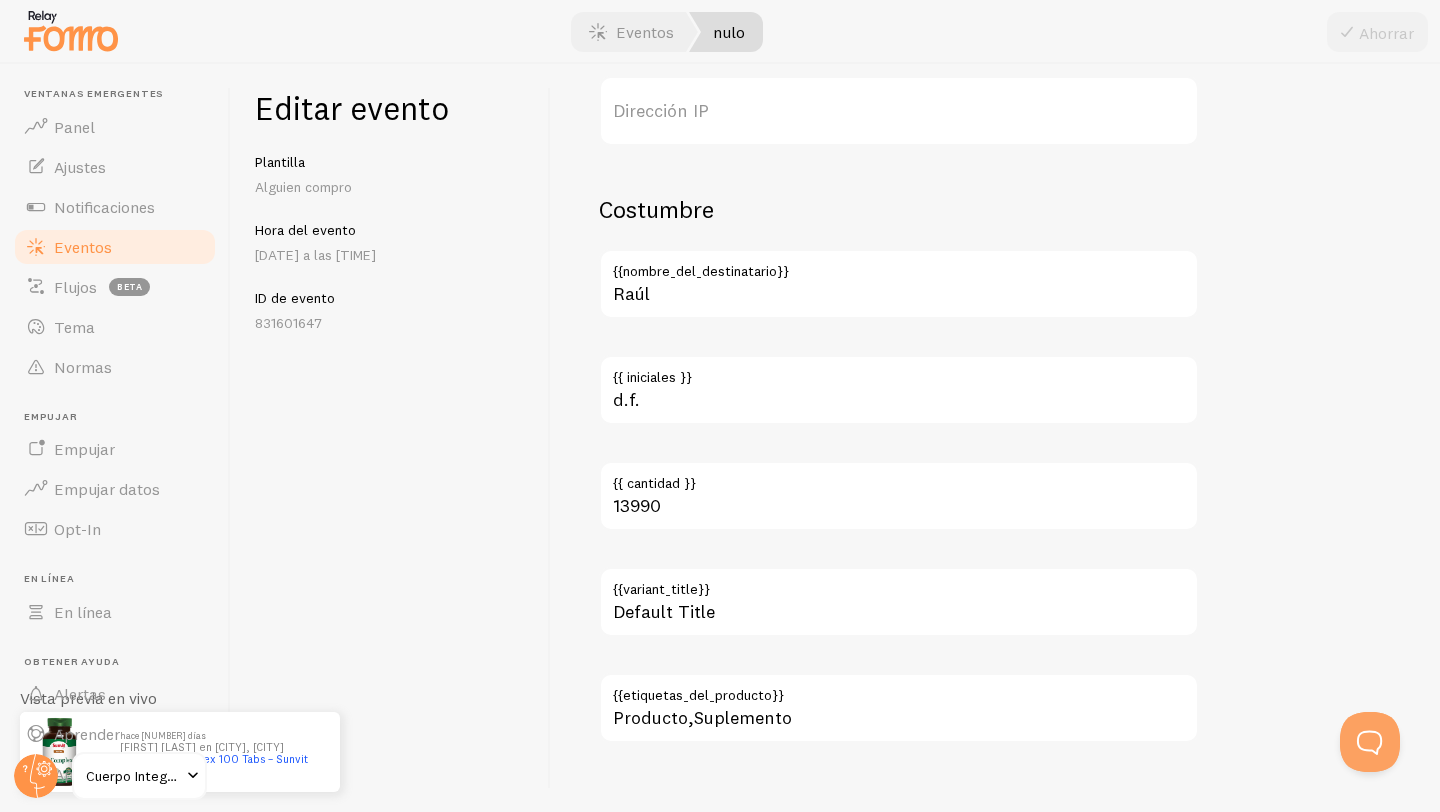scroll, scrollTop: 1237, scrollLeft: 0, axis: vertical 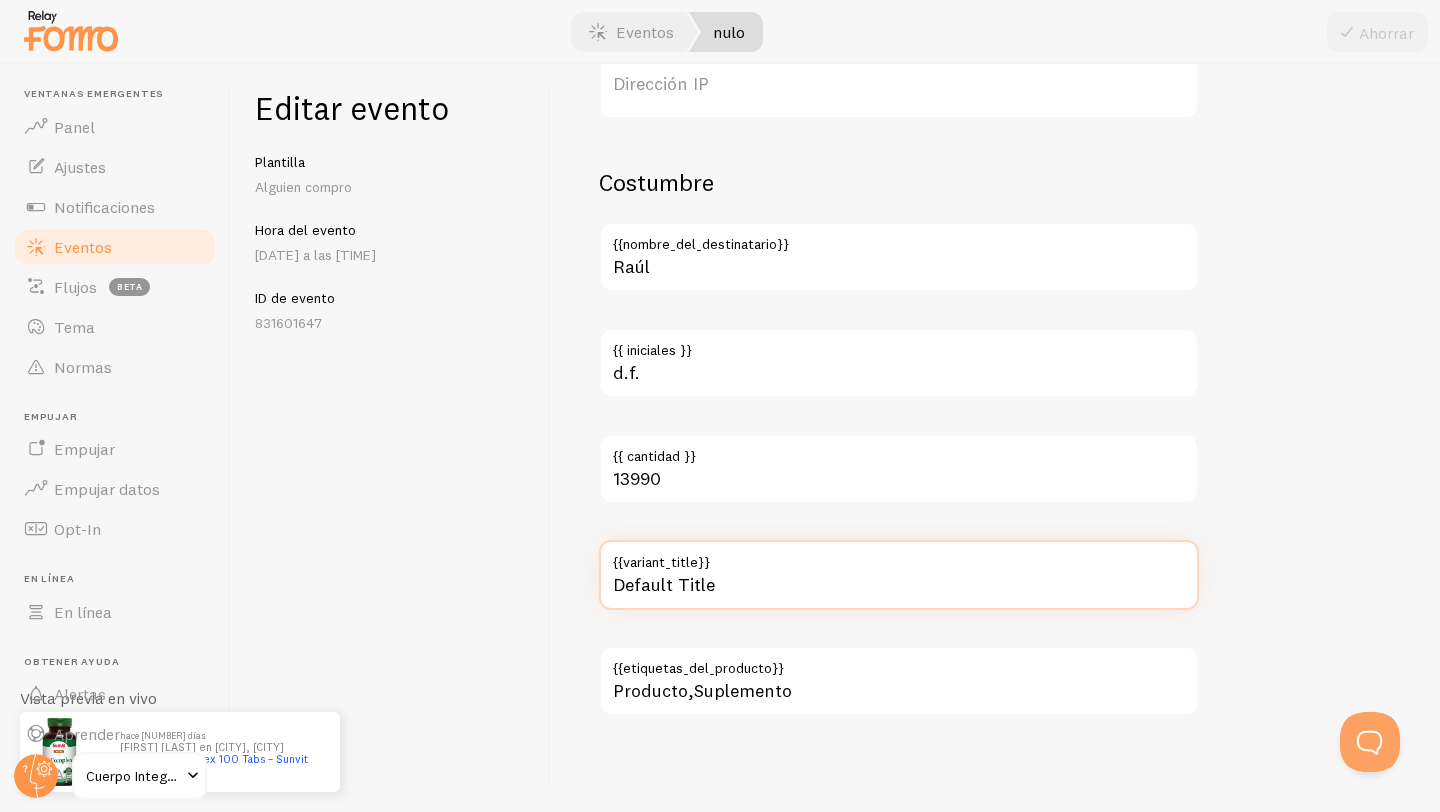 click on "Default Title" at bounding box center (899, 575) 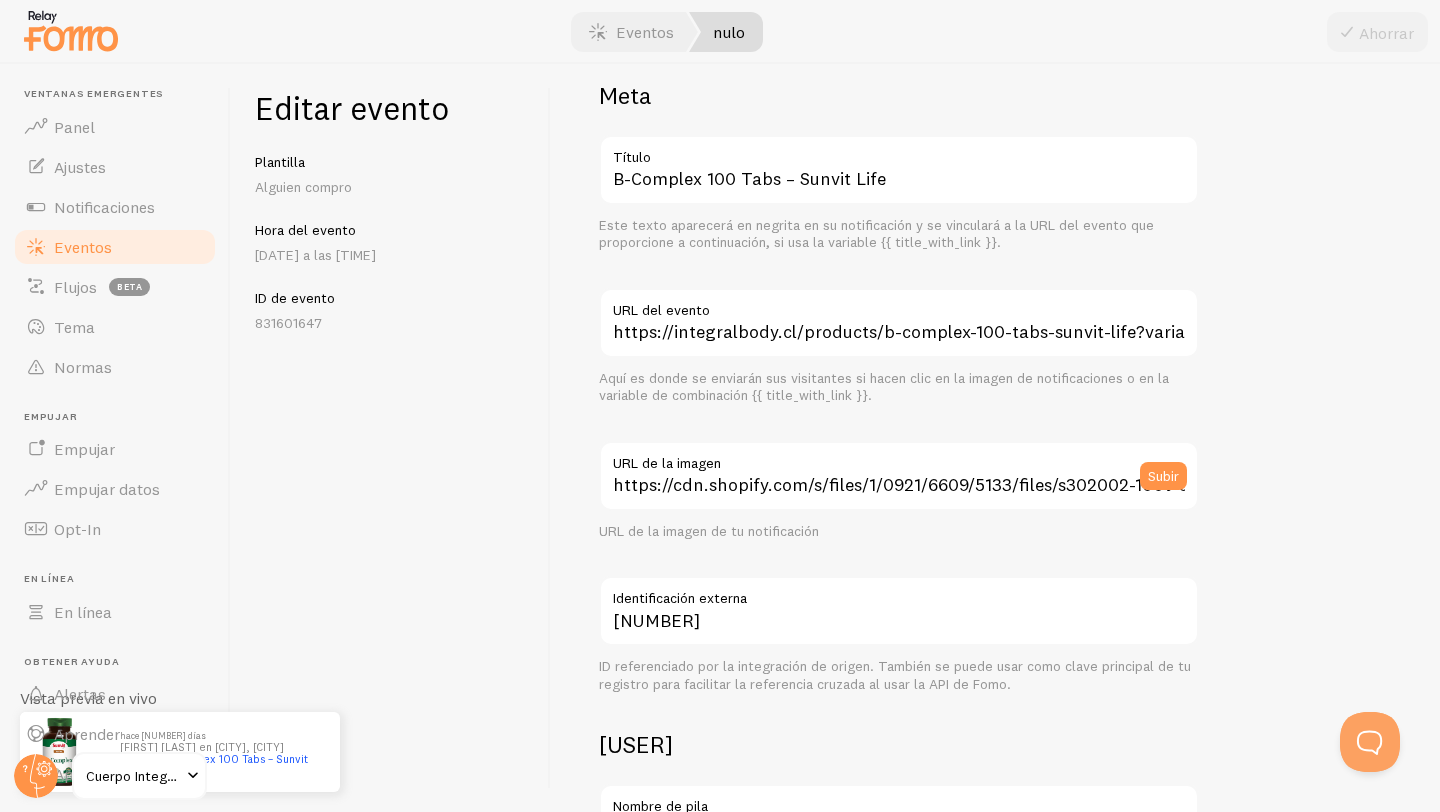 scroll, scrollTop: 0, scrollLeft: 0, axis: both 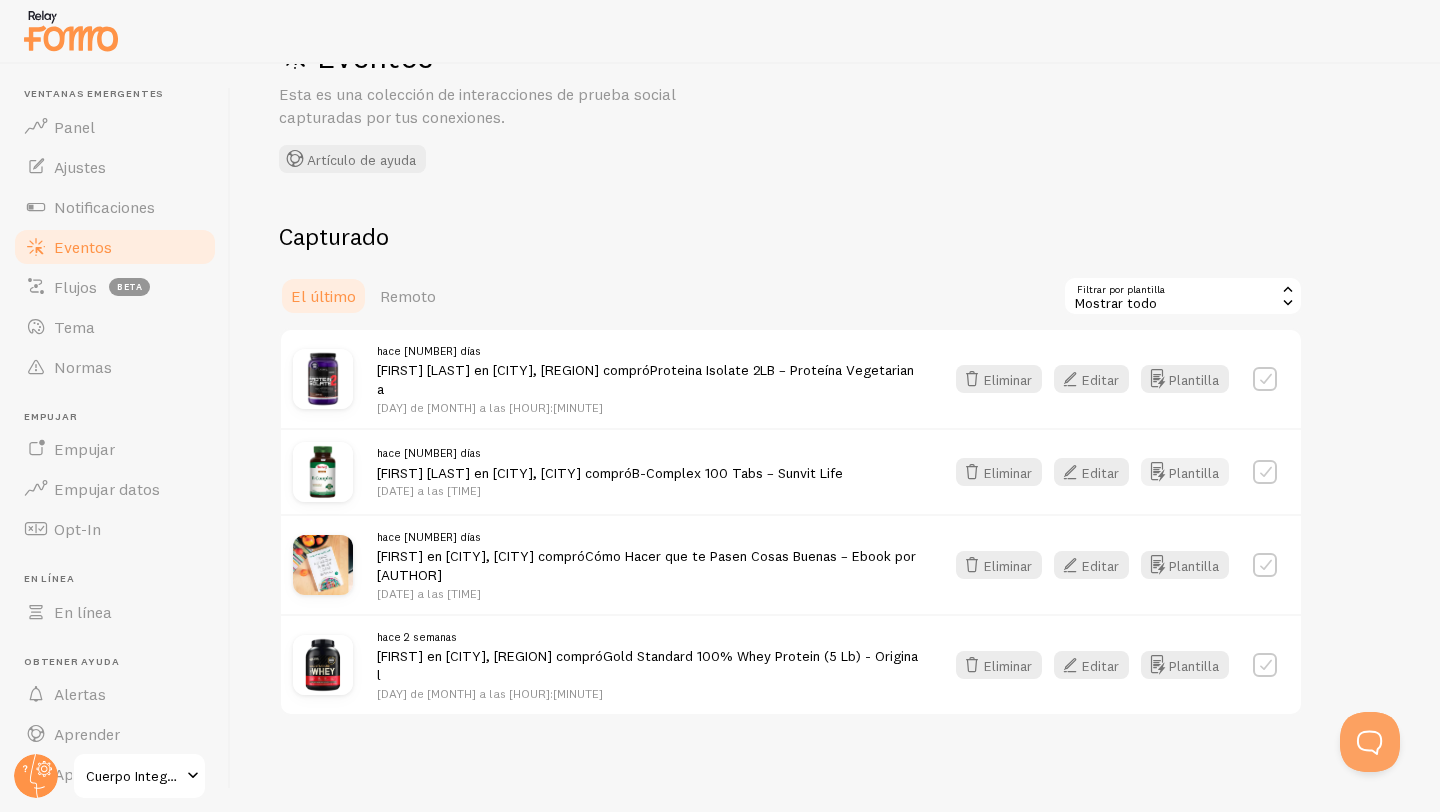 click on "Plantilla" at bounding box center (1194, 472) 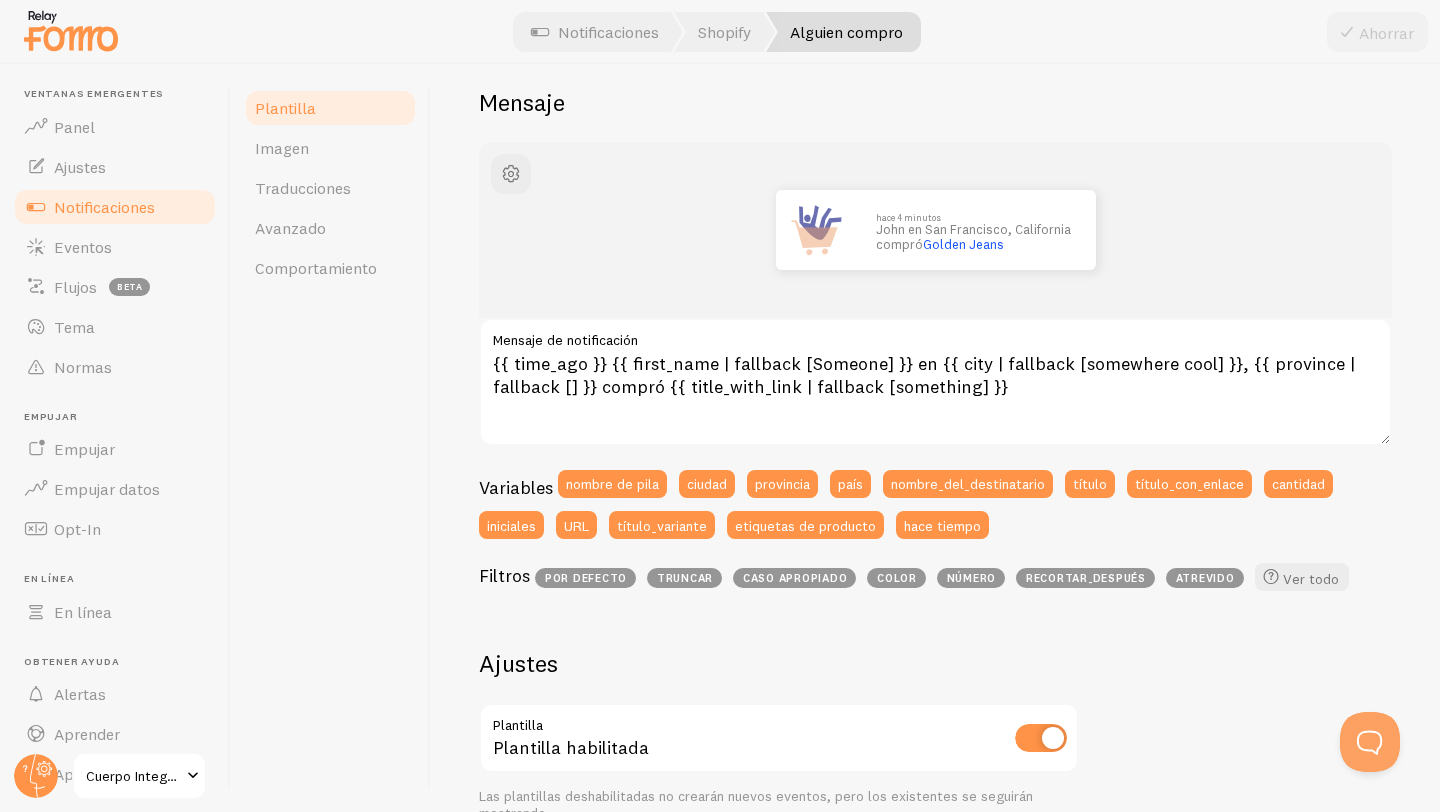 scroll, scrollTop: 0, scrollLeft: 0, axis: both 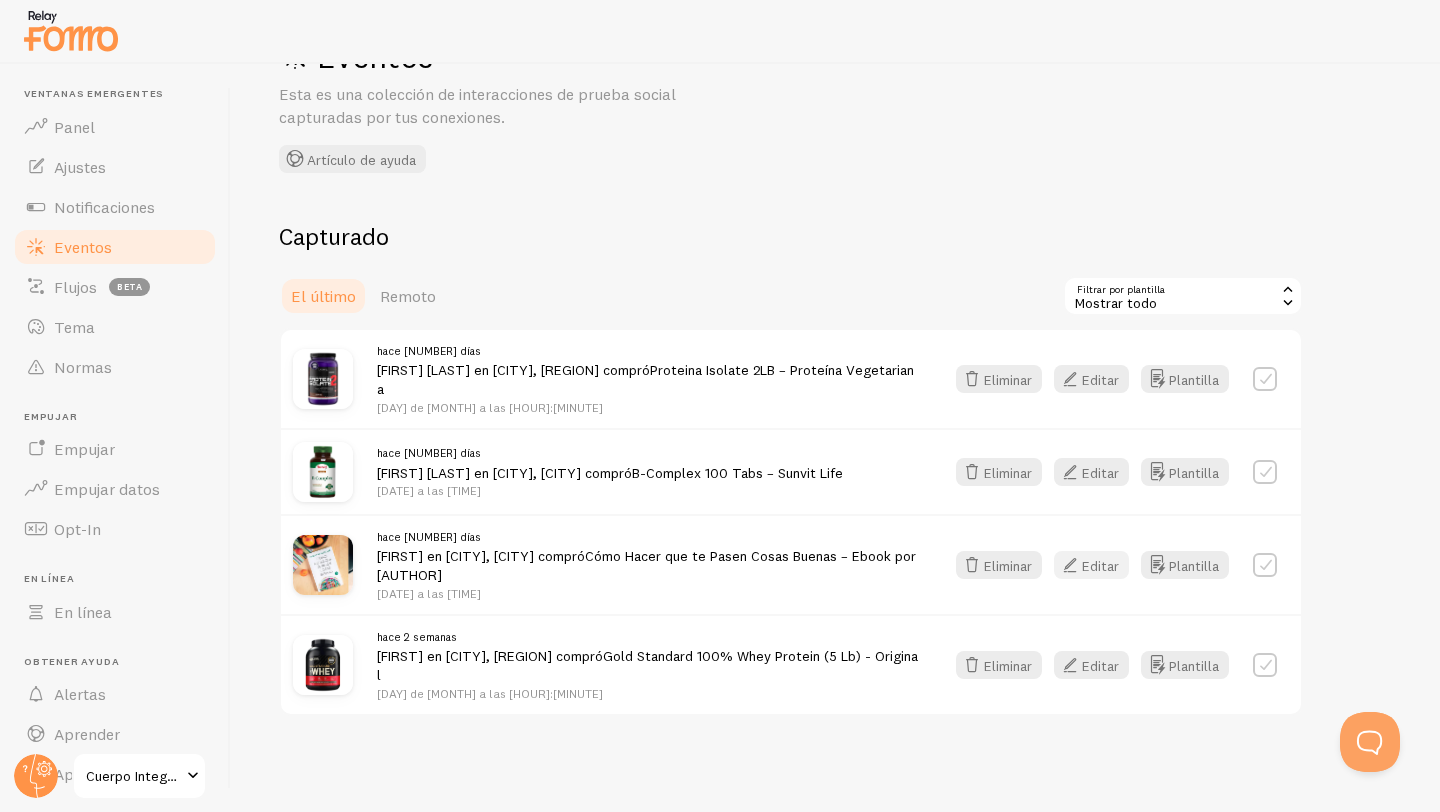 click on "Editar" at bounding box center [1100, 565] 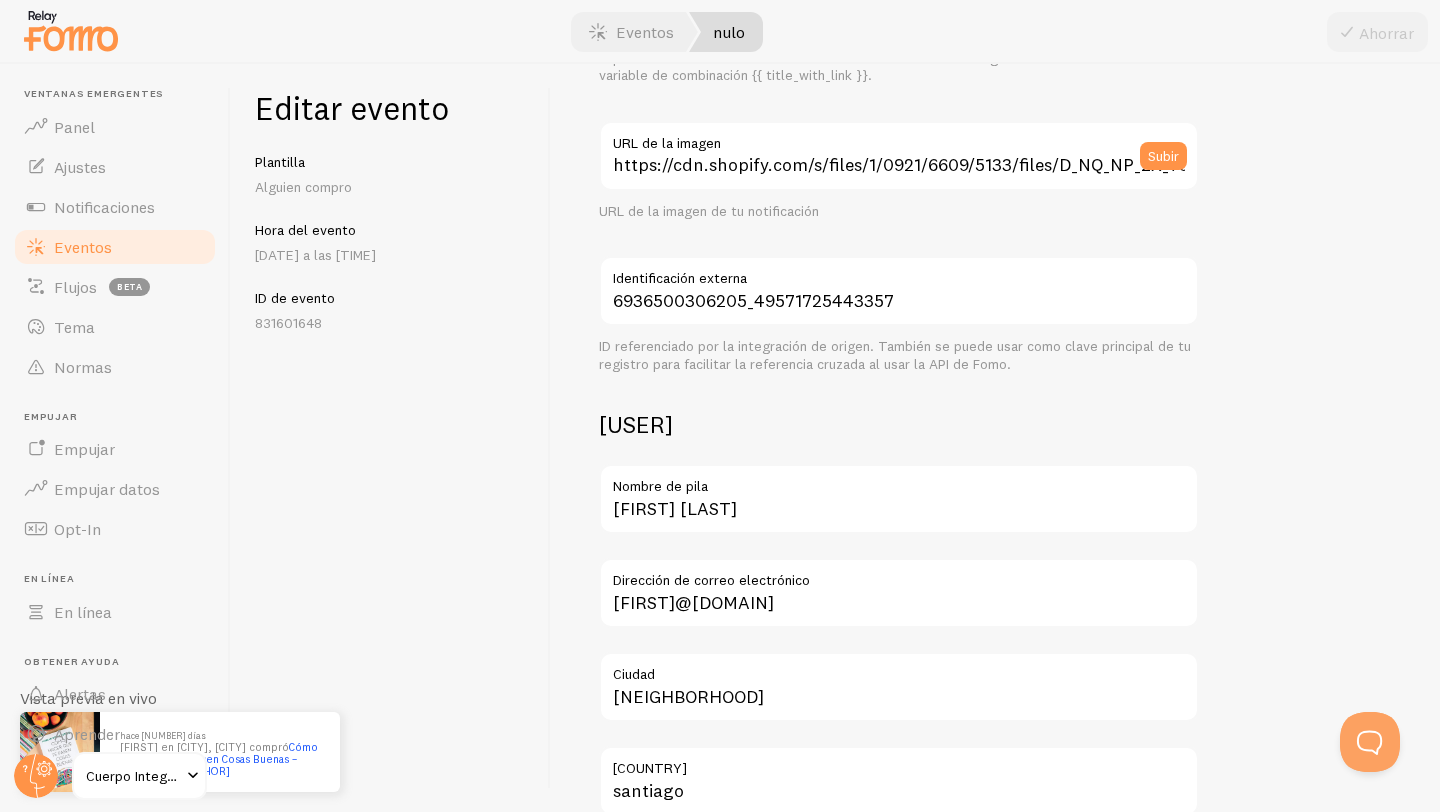 scroll, scrollTop: 0, scrollLeft: 0, axis: both 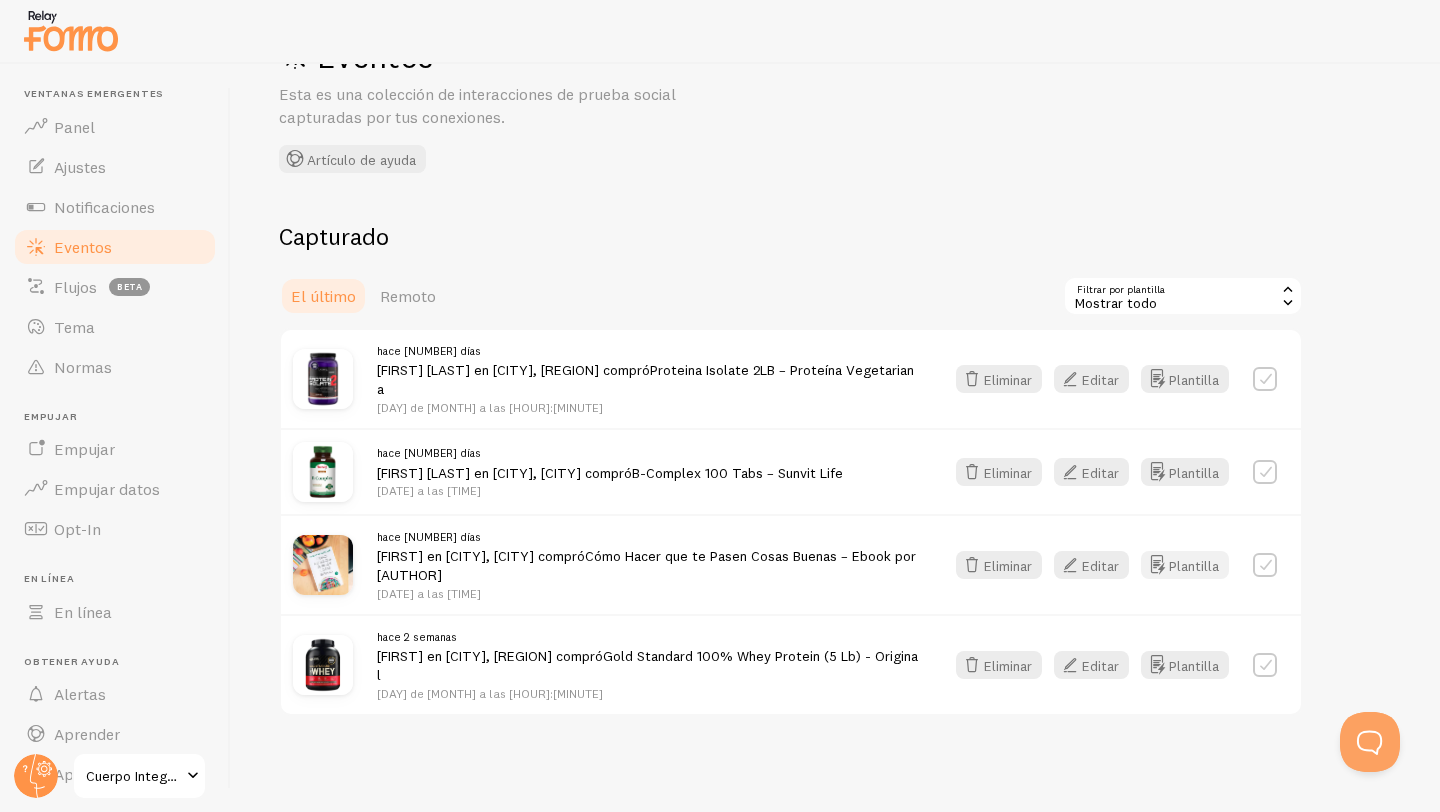 click on "Plantilla" at bounding box center (1194, 565) 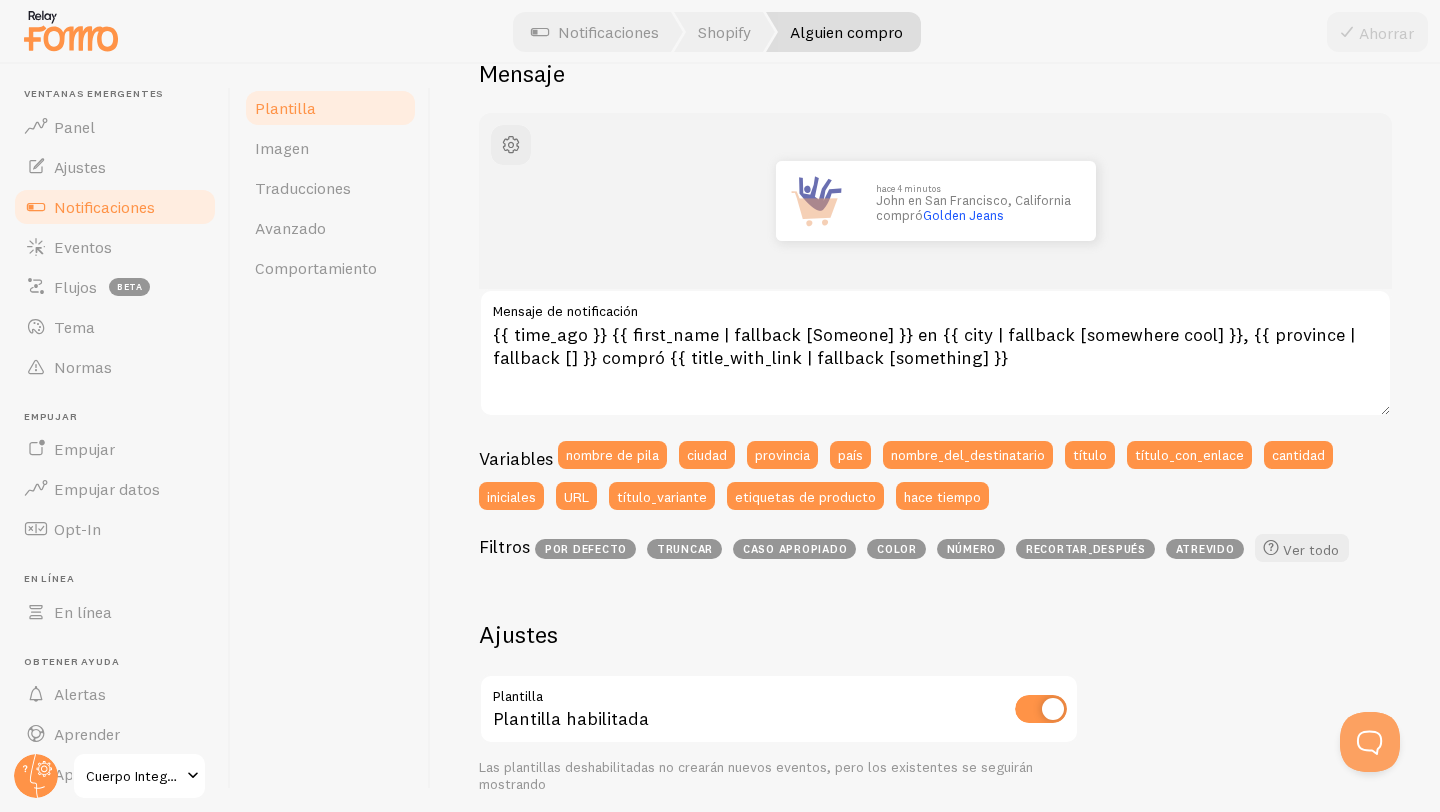 scroll, scrollTop: 205, scrollLeft: 0, axis: vertical 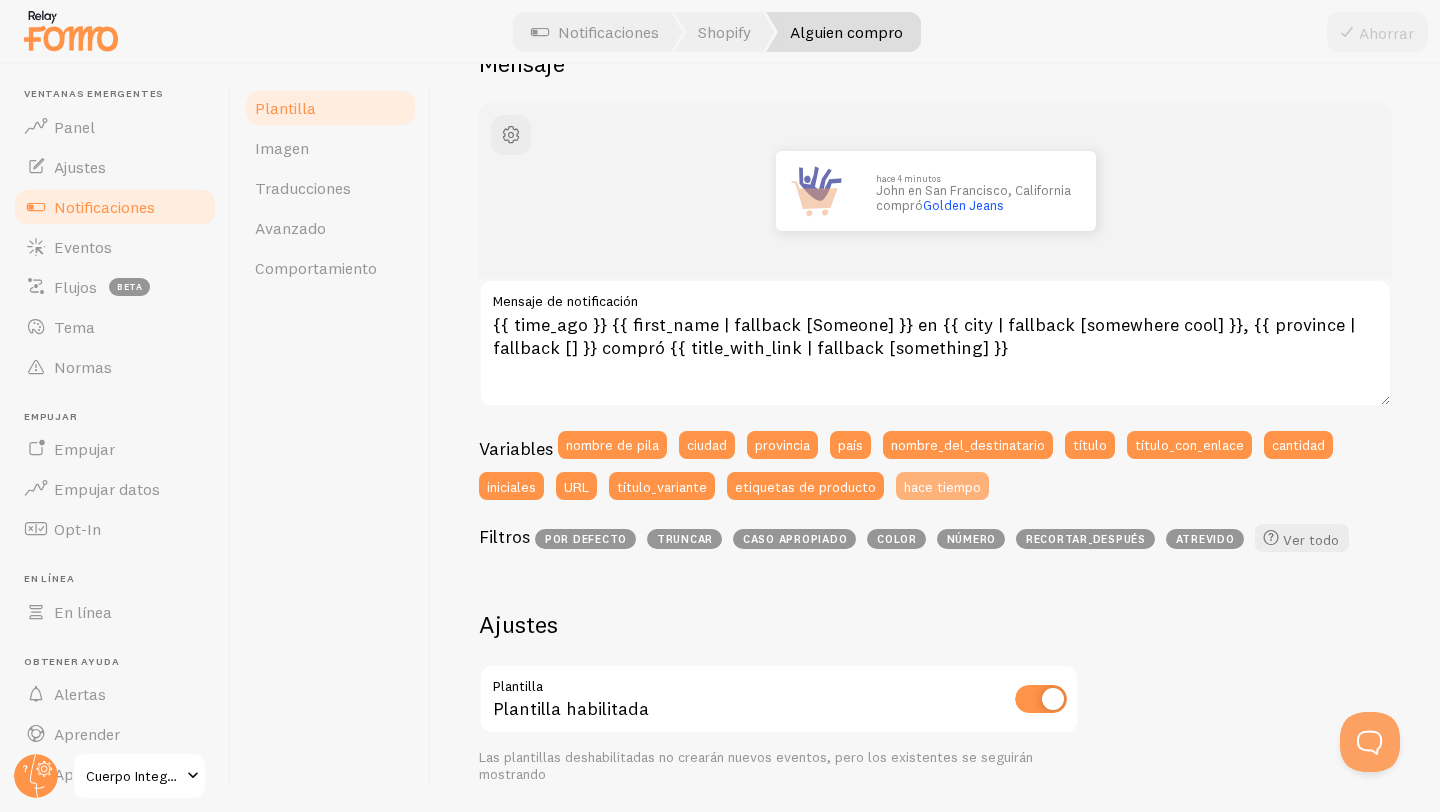 click on "hace tiempo" at bounding box center (942, 486) 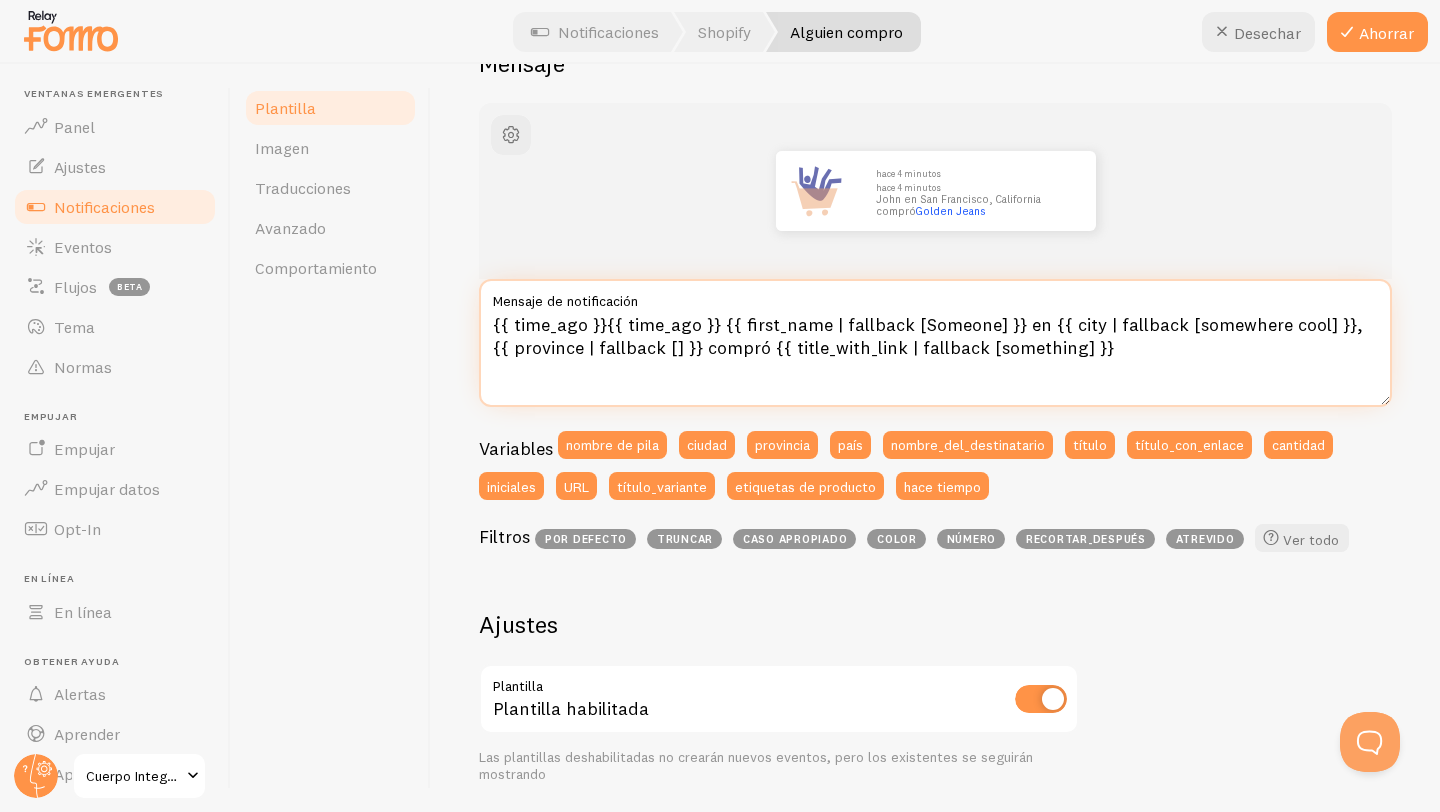 drag, startPoint x: 603, startPoint y: 324, endPoint x: 464, endPoint y: 327, distance: 139.03236 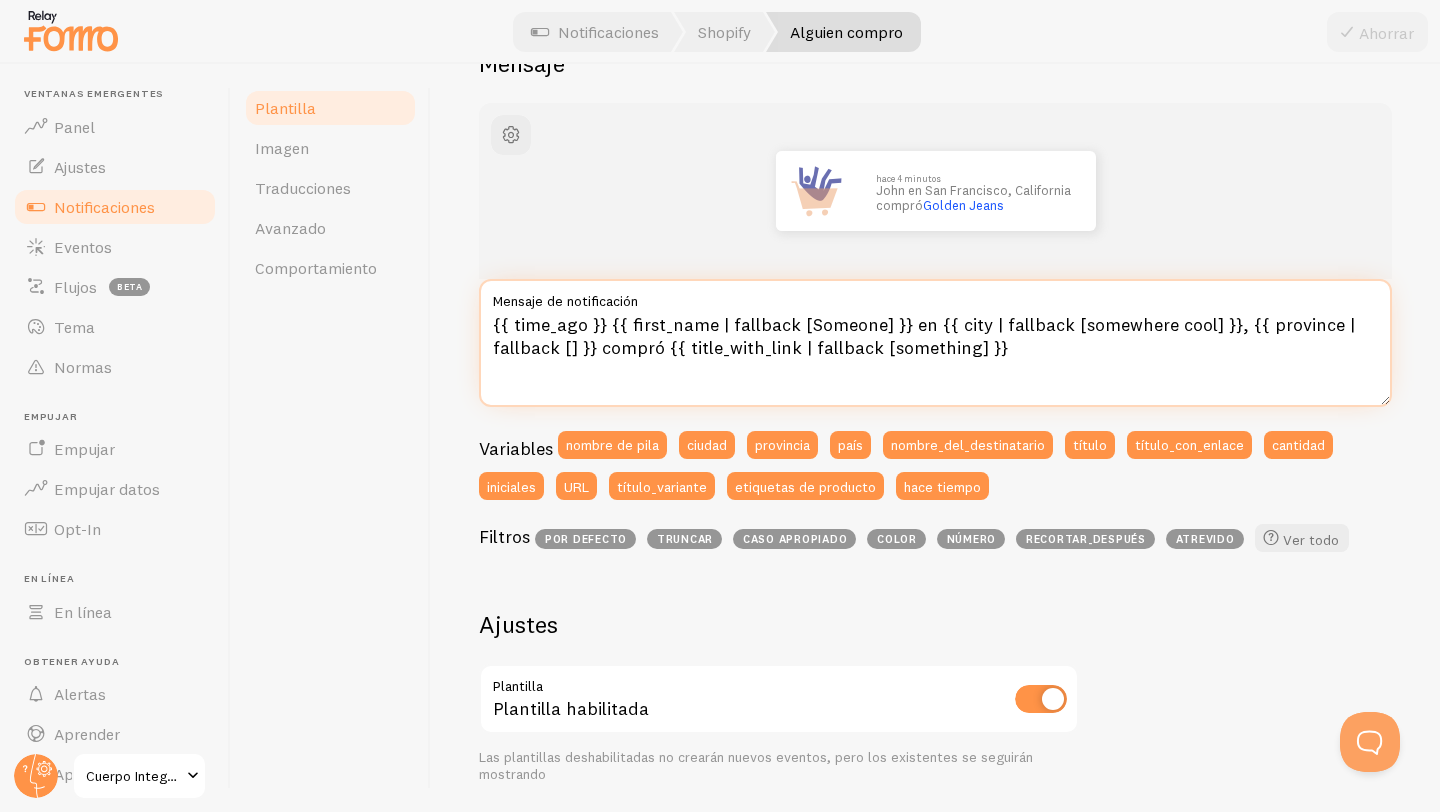 type on "{{ time_ago }} {{ first_name | fallback [Someone] }} en {{ city | fallback [somewhere cool] }}, {{ province | fallback [] }} compró {{ title_with_link | fallback [something] }}" 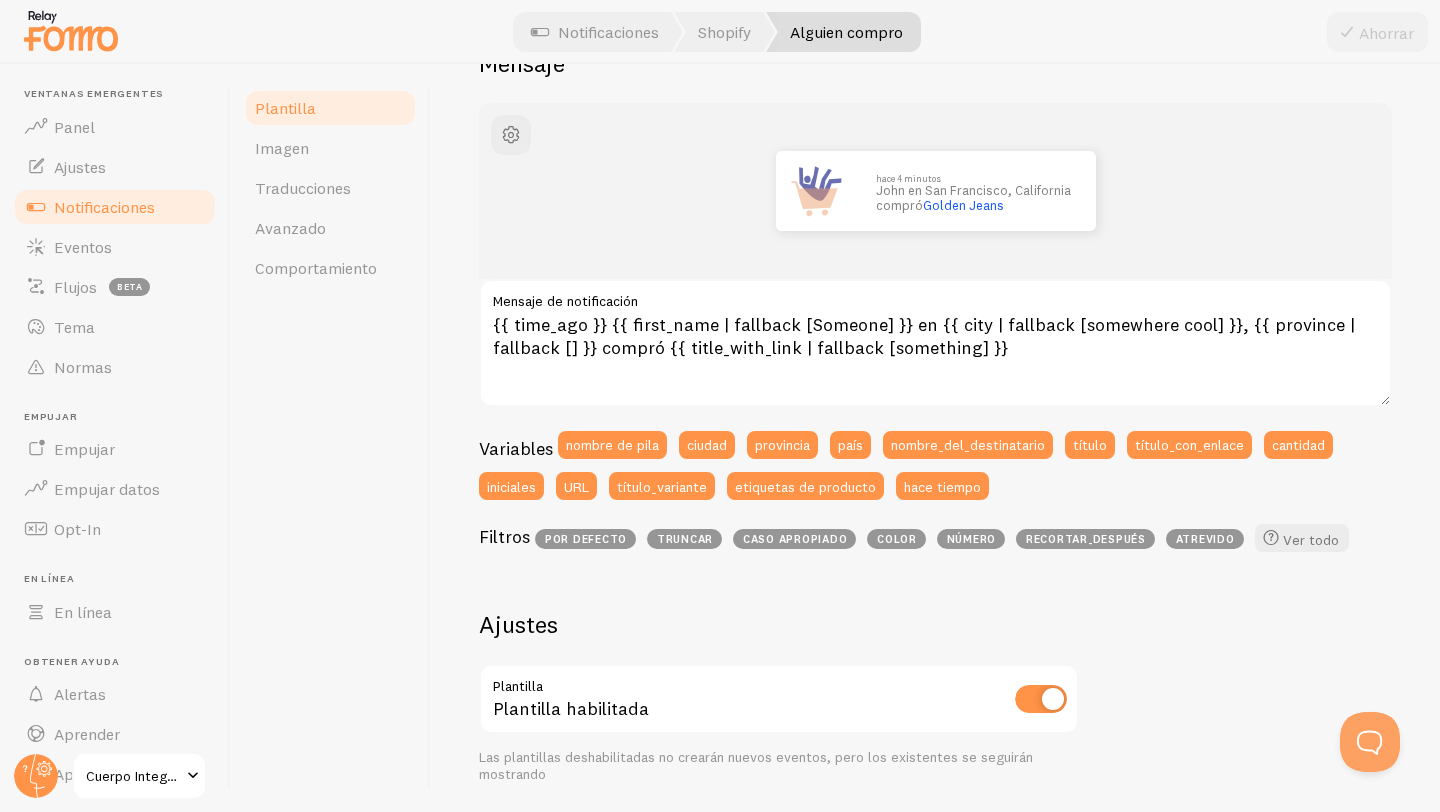 click on "Ahorrar" at bounding box center (1377, 32) 